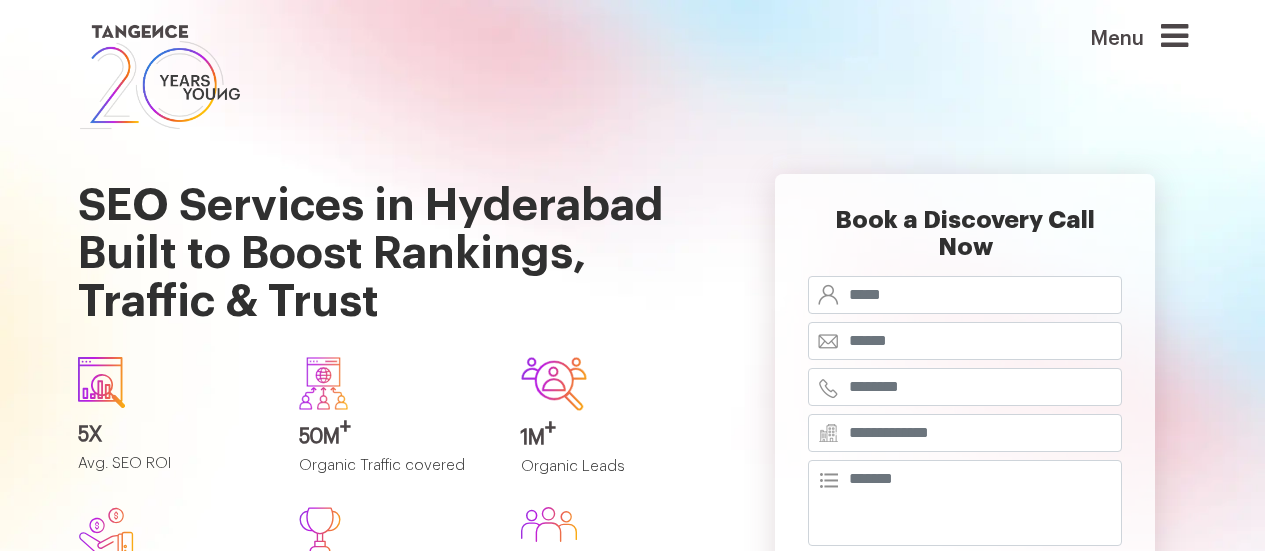scroll, scrollTop: 0, scrollLeft: 0, axis: both 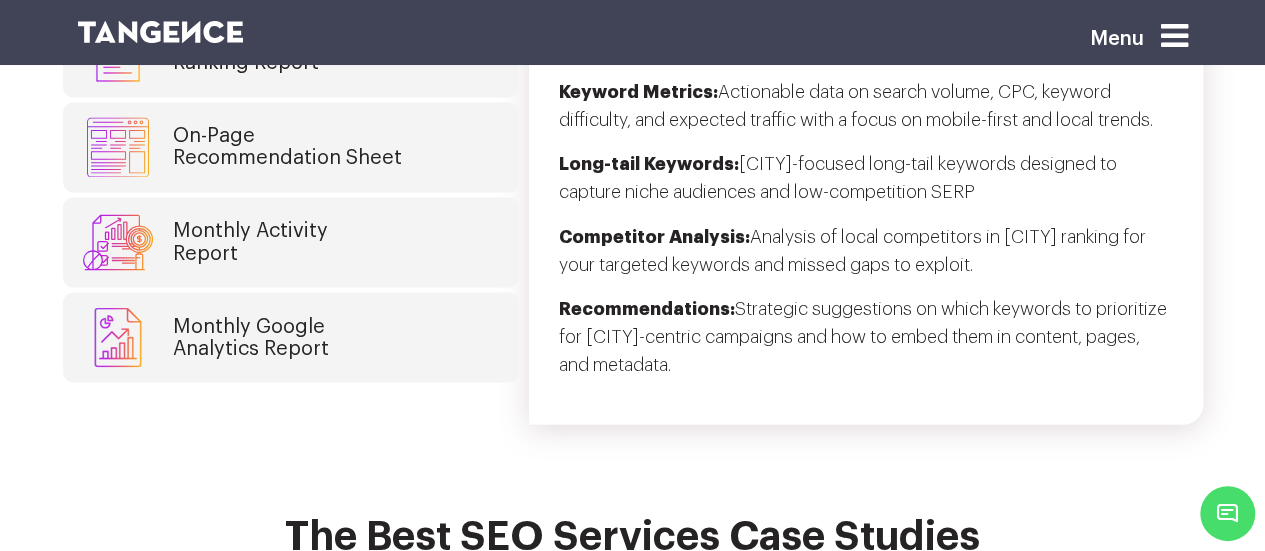 click on "Monthly Google  Analytics Report" at bounding box center (291, 337) 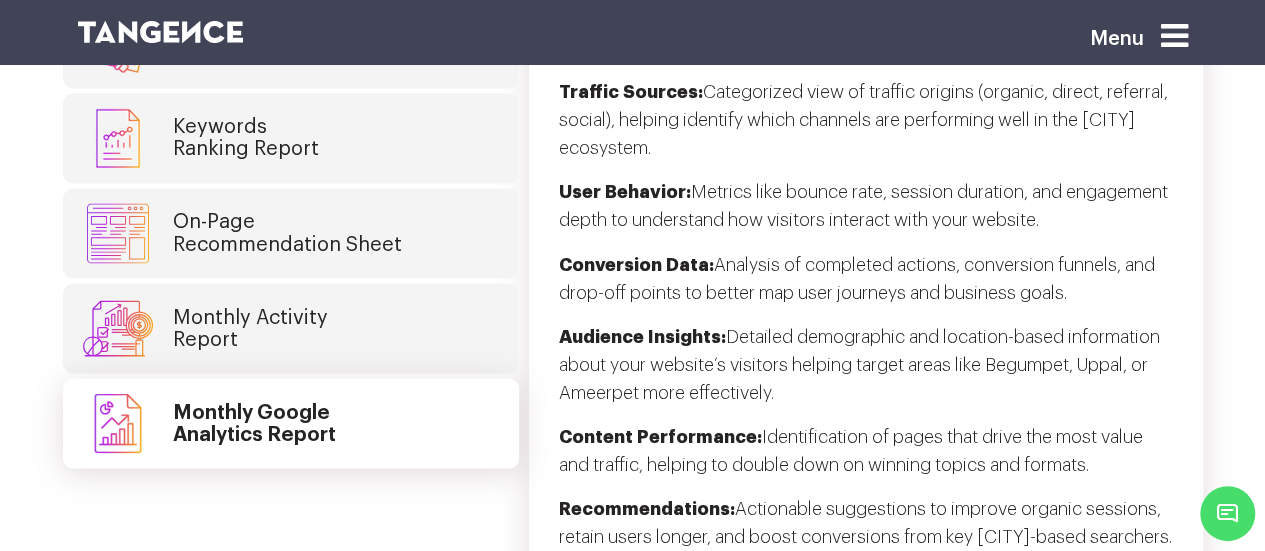 scroll, scrollTop: 5551, scrollLeft: 0, axis: vertical 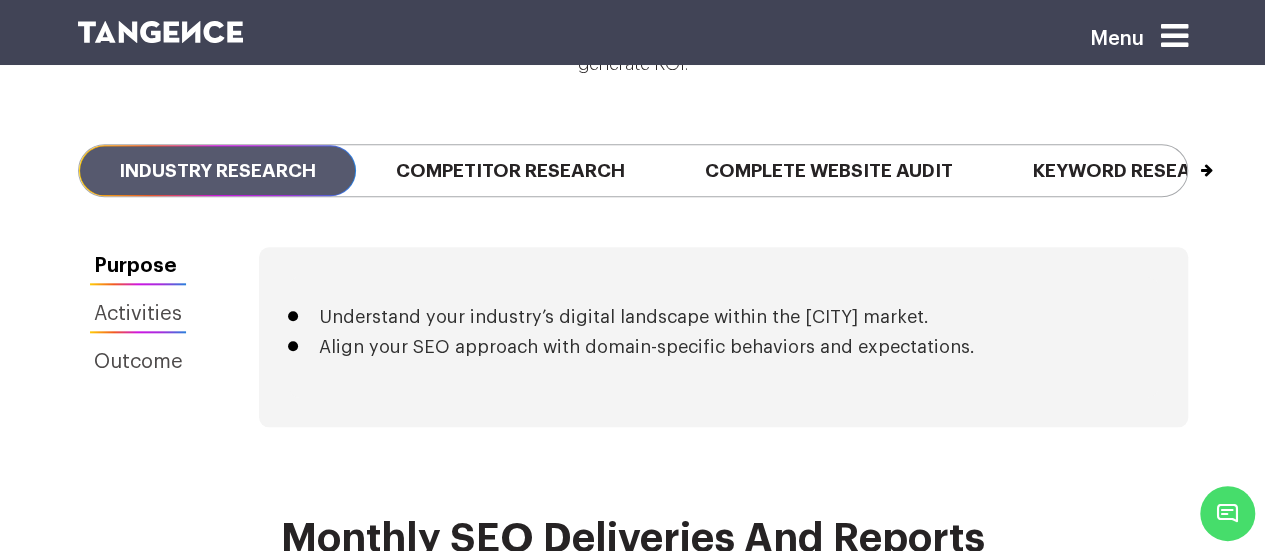 click on "Activities" at bounding box center [138, 314] 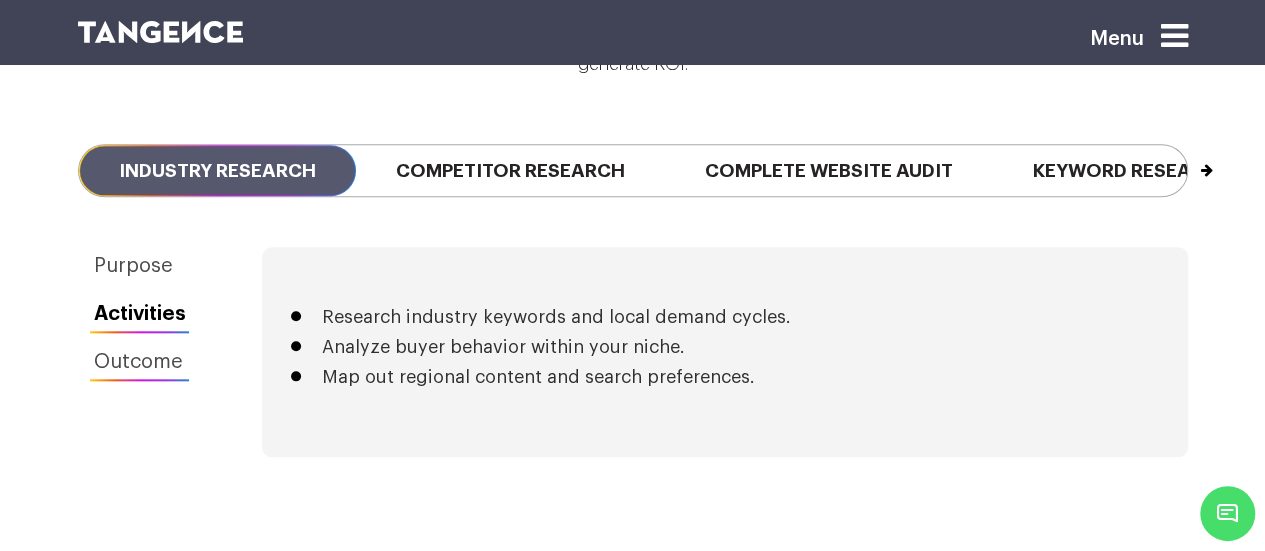 click on "Outcome" at bounding box center (140, 362) 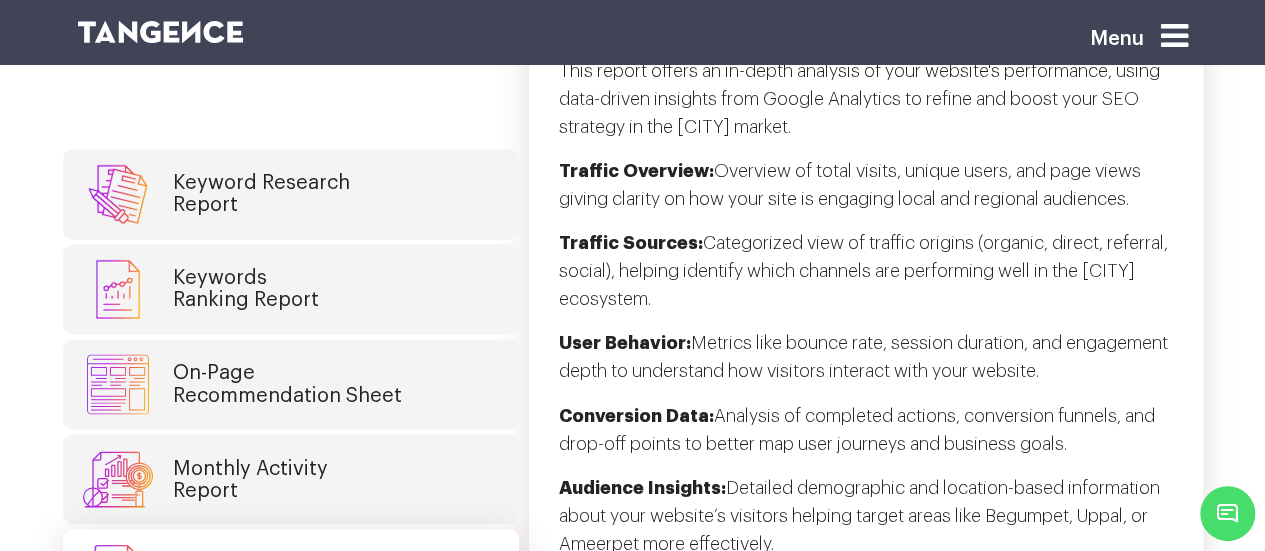 scroll, scrollTop: 5291, scrollLeft: 0, axis: vertical 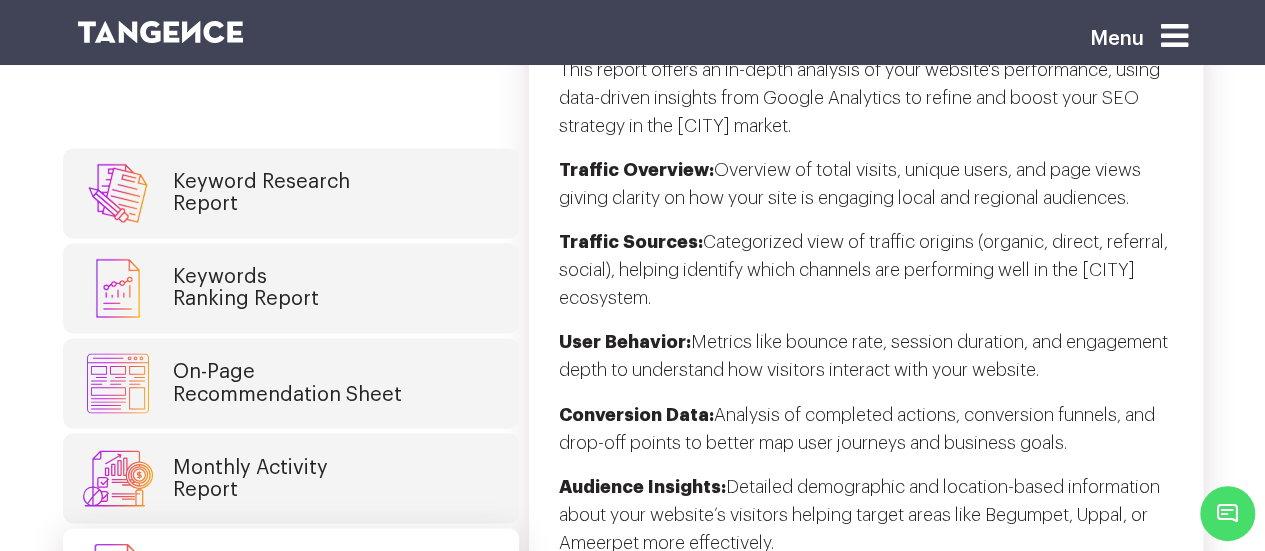 click on "Keyword Research  Report" at bounding box center [291, 193] 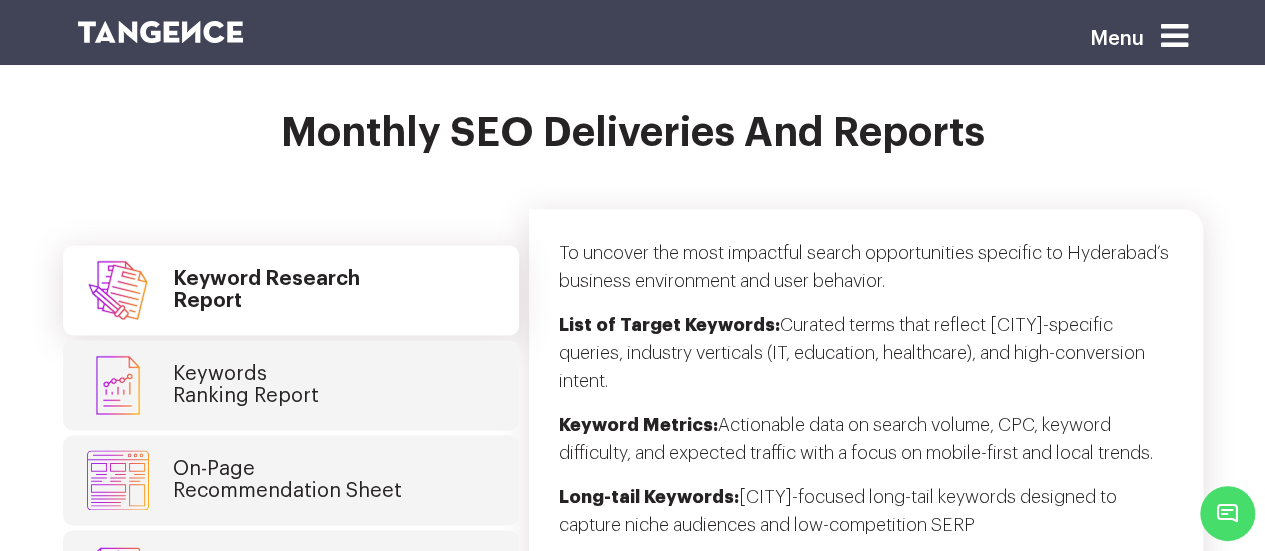 scroll, scrollTop: 5107, scrollLeft: 0, axis: vertical 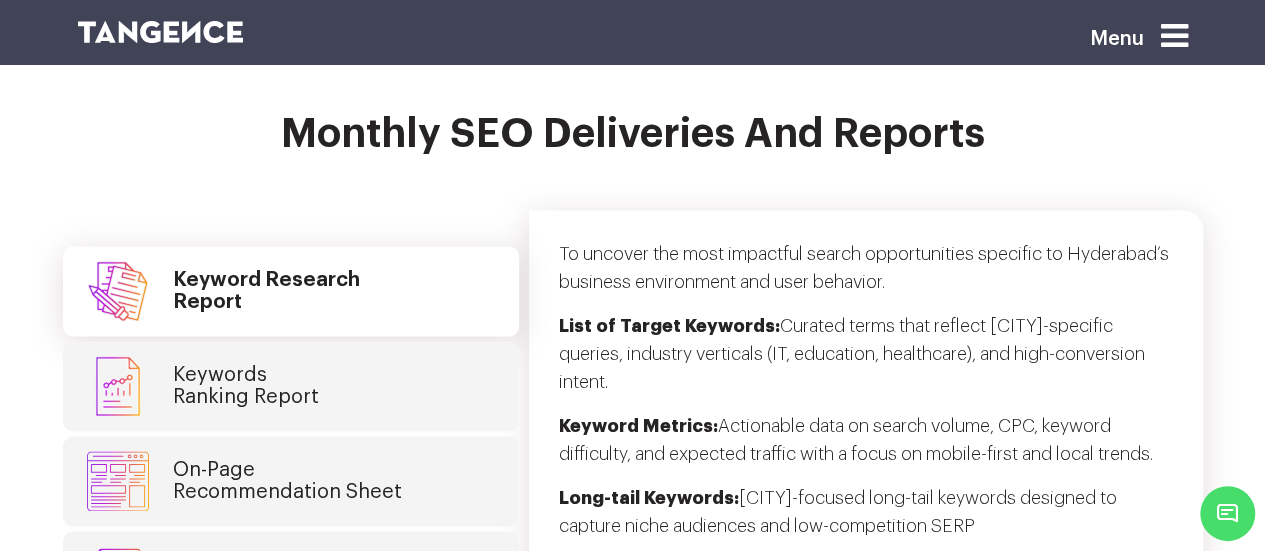 click on "Keywords  Ranking Report" at bounding box center [291, 386] 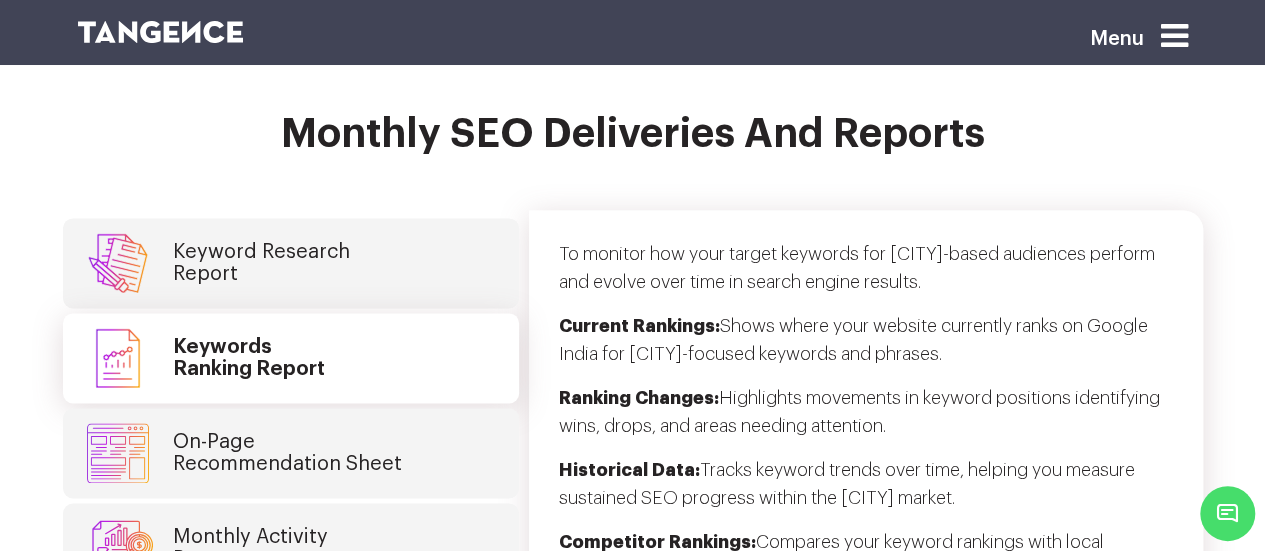 click on "On-Page  Recommendation Sheet" at bounding box center (287, 453) 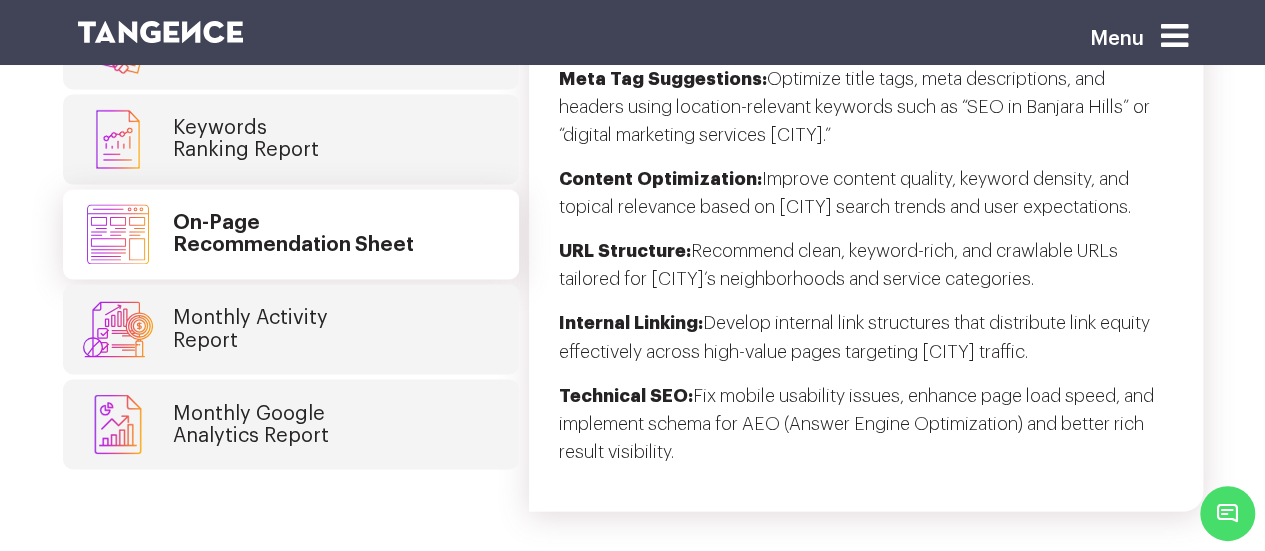 scroll, scrollTop: 5355, scrollLeft: 0, axis: vertical 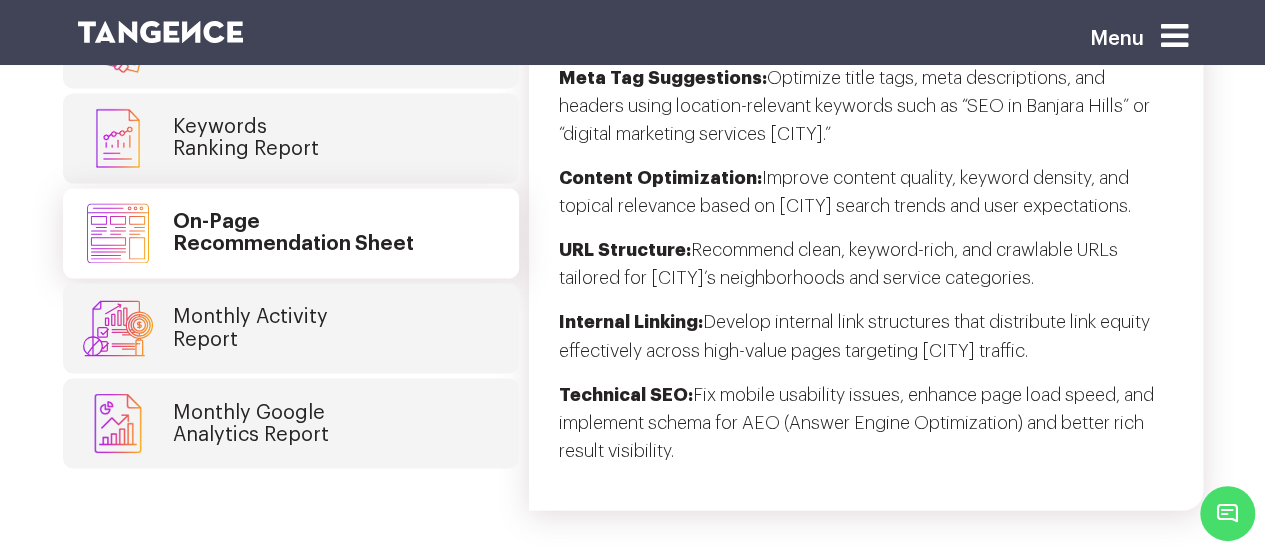 click on "Monthly Activity  Report" at bounding box center [250, 328] 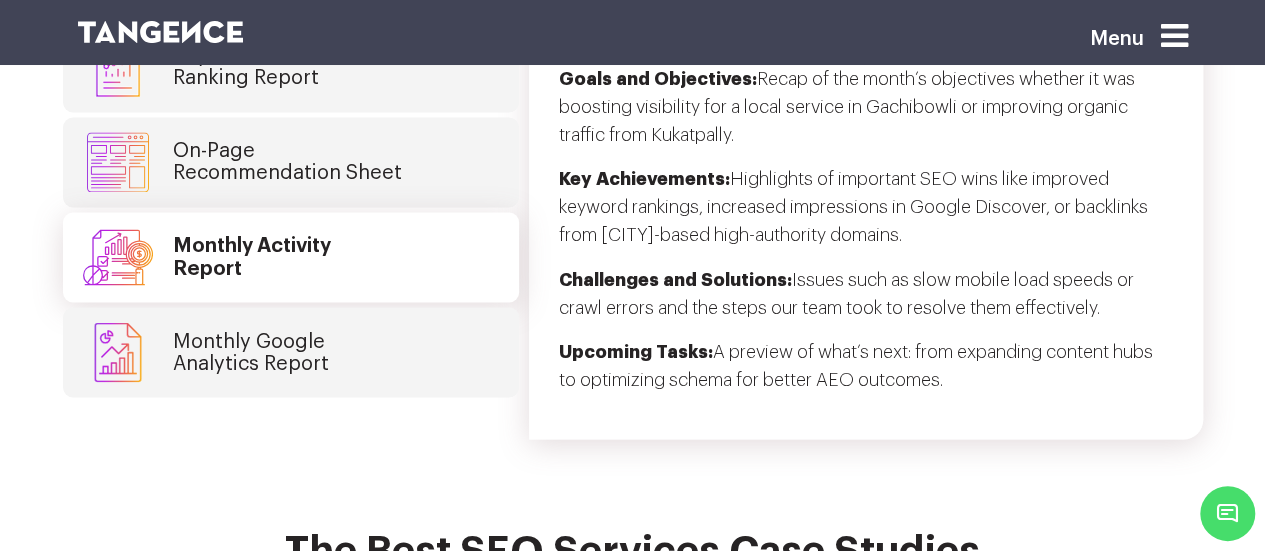 scroll, scrollTop: 5427, scrollLeft: 0, axis: vertical 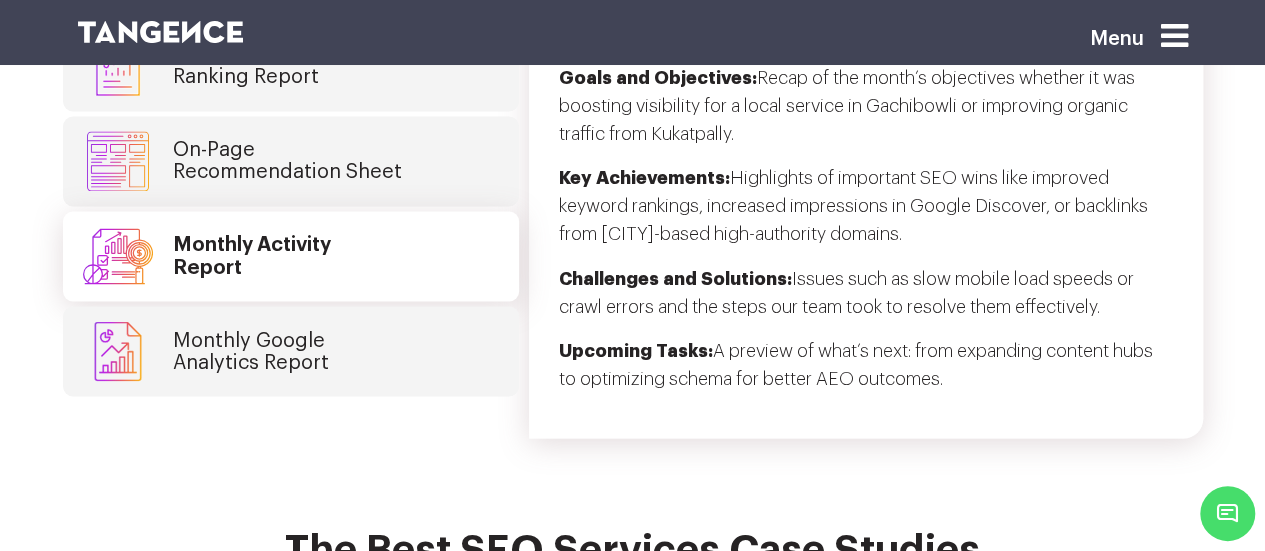 click on "Monthly Google  Analytics Report" at bounding box center (291, 351) 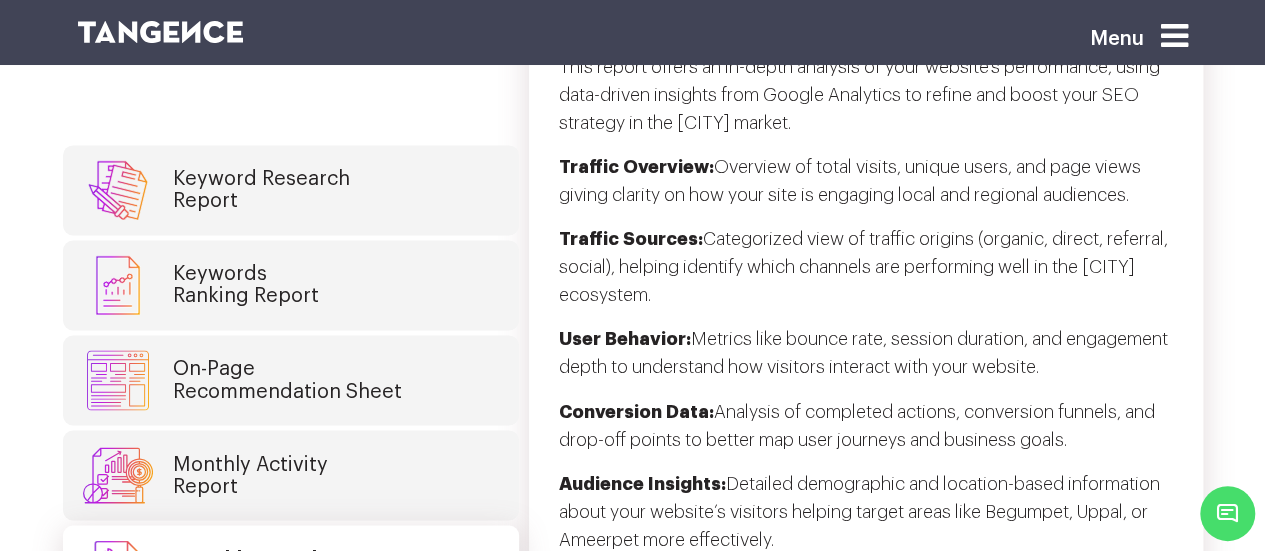scroll, scrollTop: 5293, scrollLeft: 0, axis: vertical 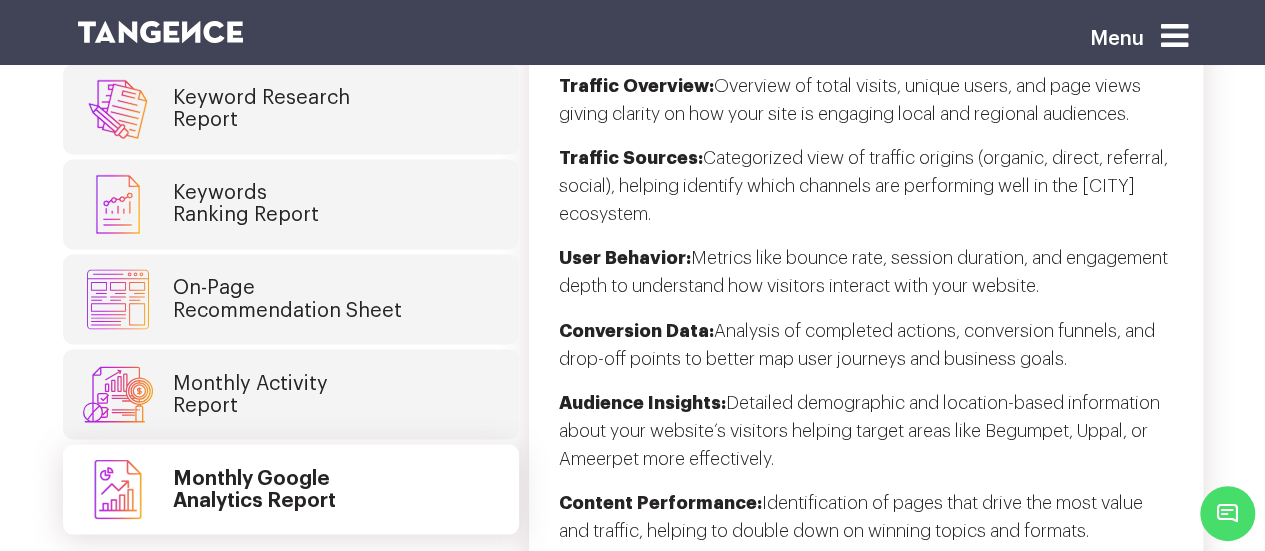 click on "On-Page  Recommendation Sheet" at bounding box center [291, 299] 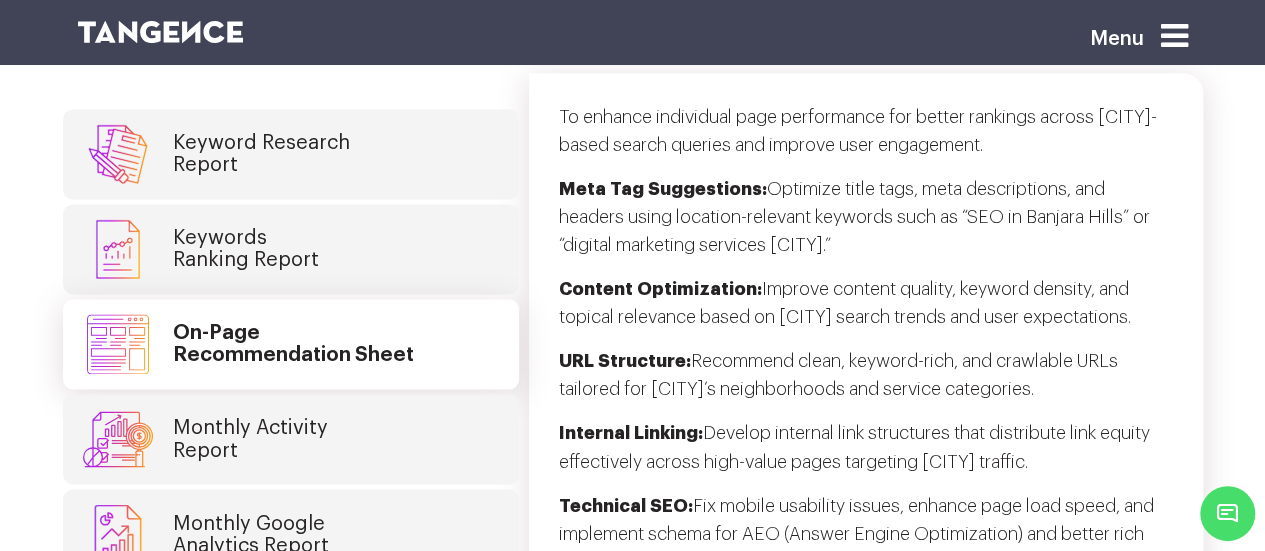 scroll, scrollTop: 5243, scrollLeft: 0, axis: vertical 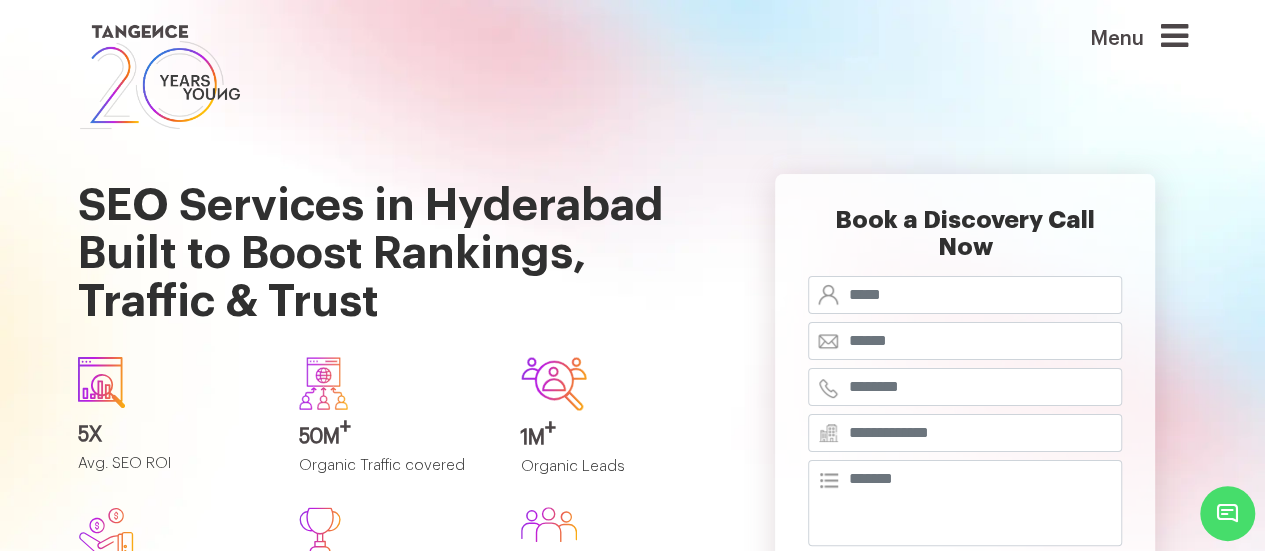 click at bounding box center (538, 77) 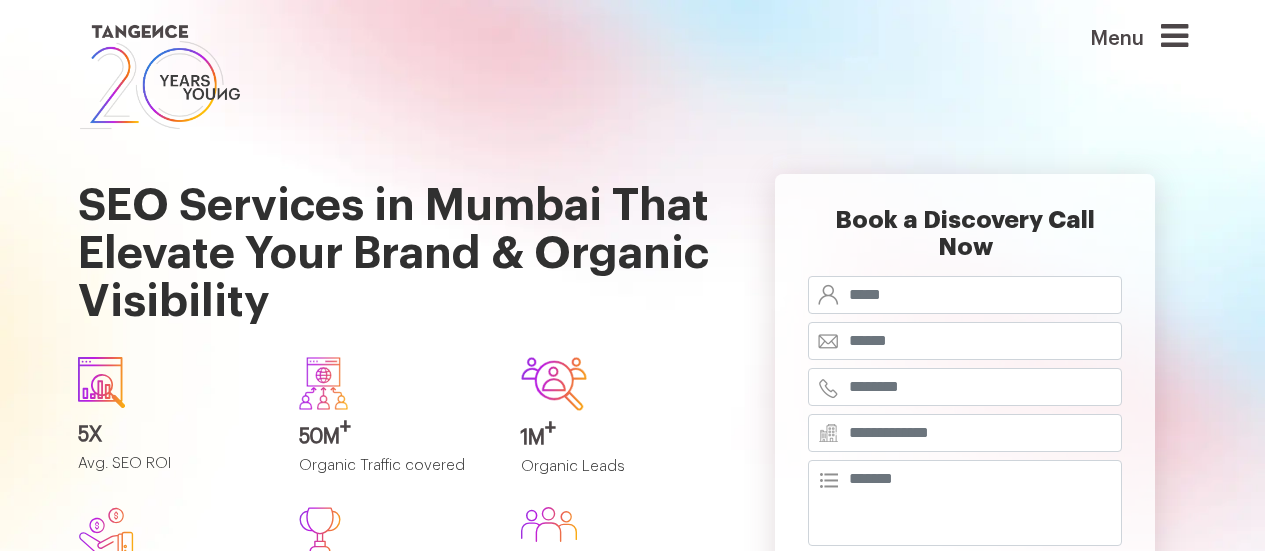 scroll, scrollTop: 0, scrollLeft: 0, axis: both 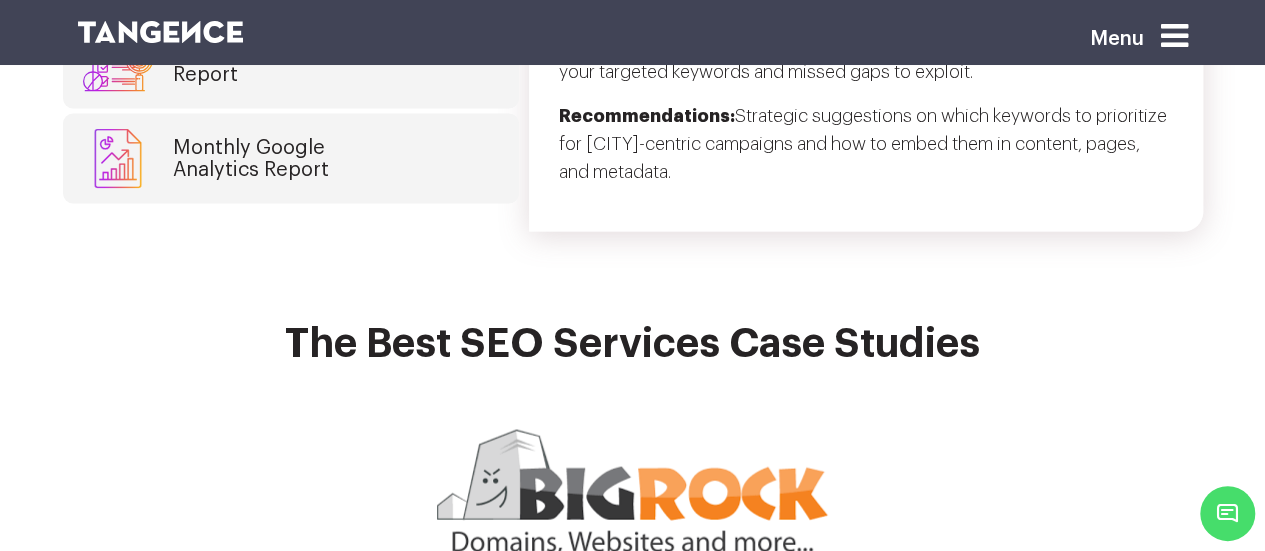 click on "Monthly Google  Analytics Report" at bounding box center (291, 158) 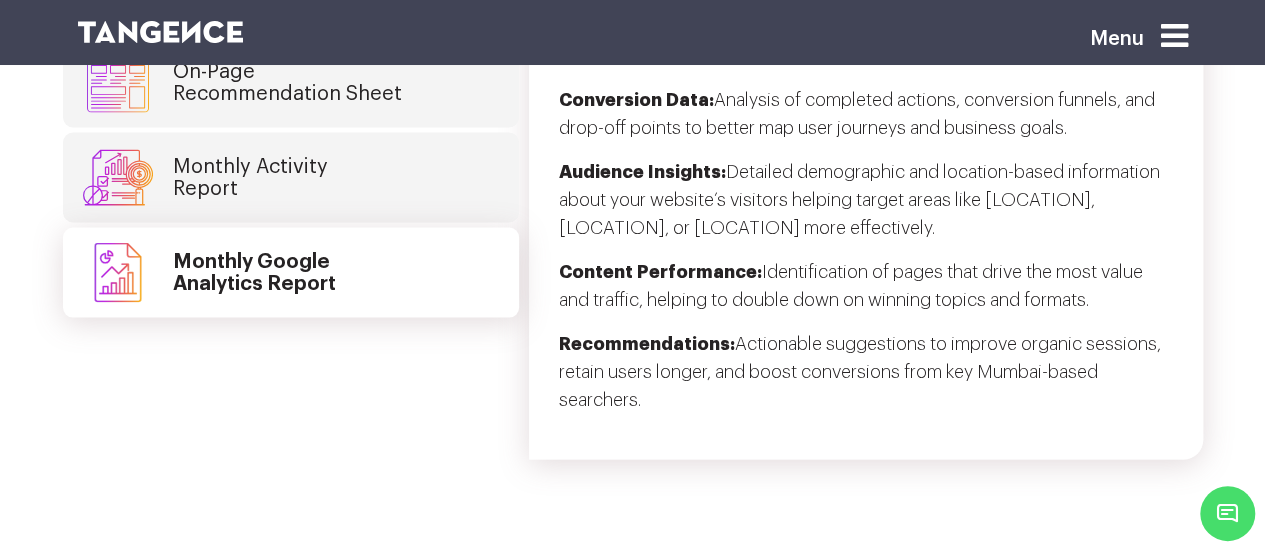 scroll, scrollTop: 5742, scrollLeft: 0, axis: vertical 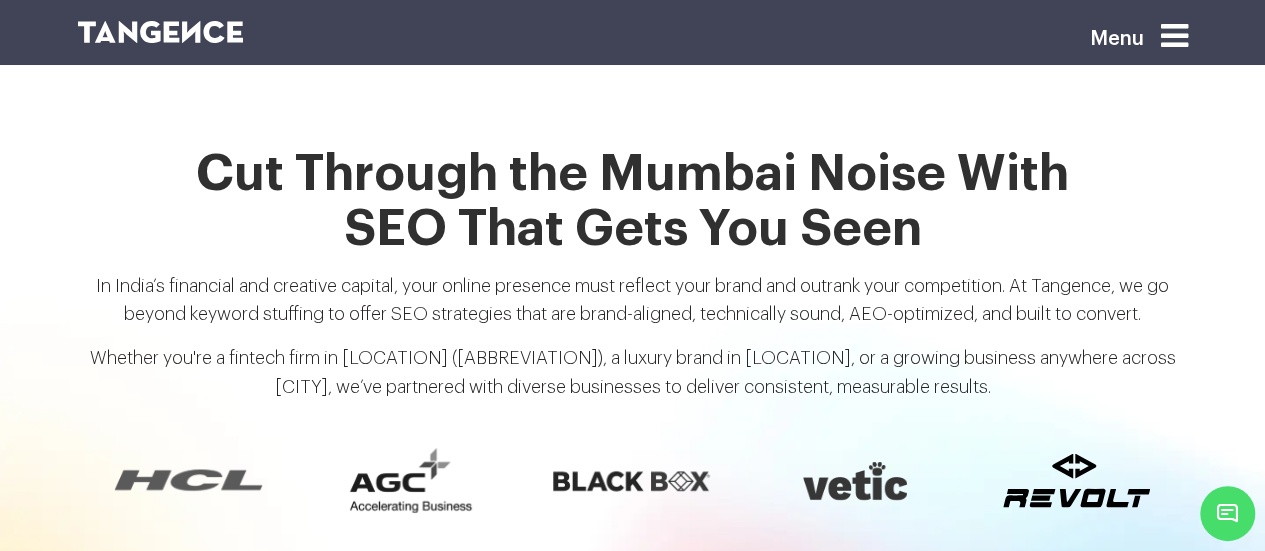 click at bounding box center (1174, 36) 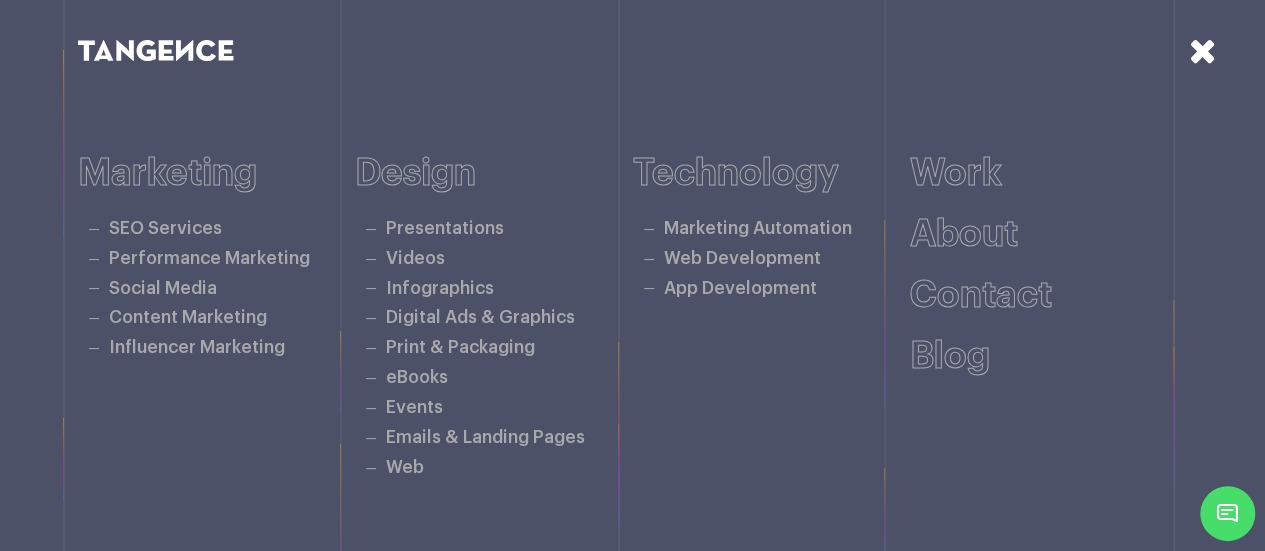 click at bounding box center (1203, 50) 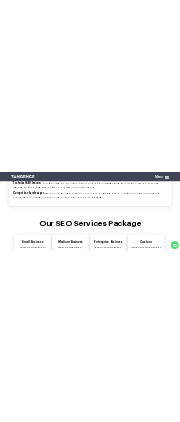 scroll, scrollTop: 7233, scrollLeft: 0, axis: vertical 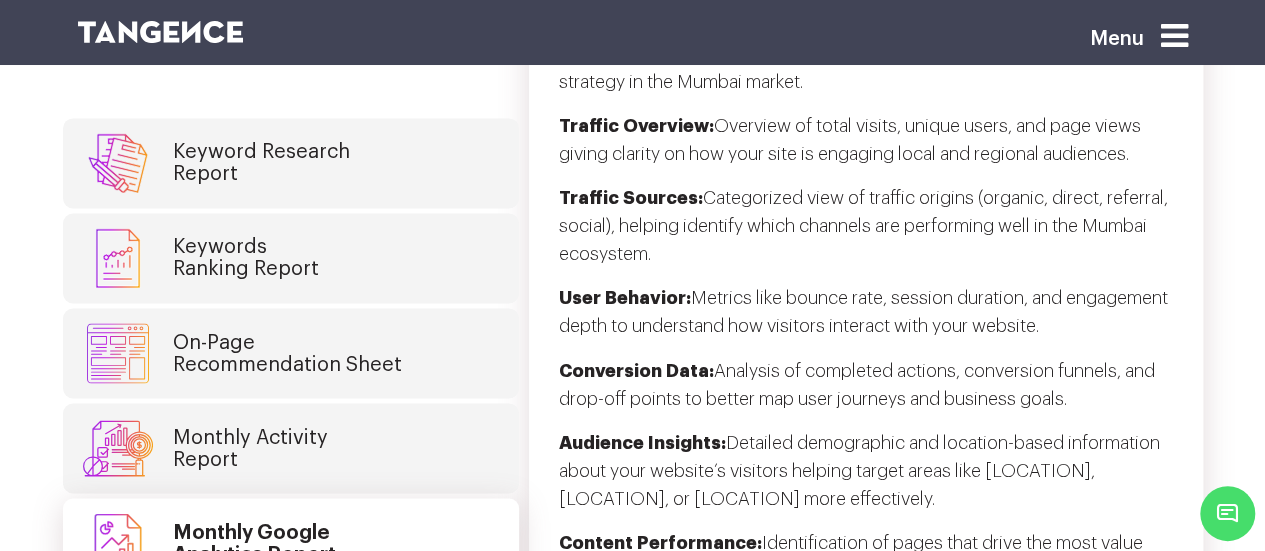 click on "Keywords  Ranking Report" at bounding box center (291, 258) 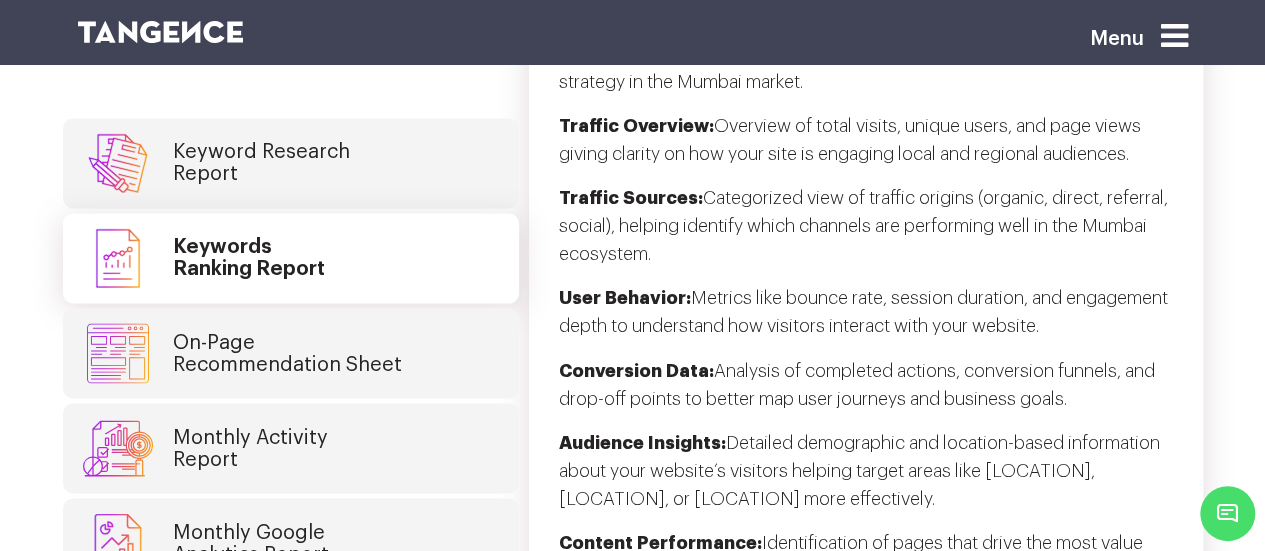 scroll, scrollTop: 5229, scrollLeft: 0, axis: vertical 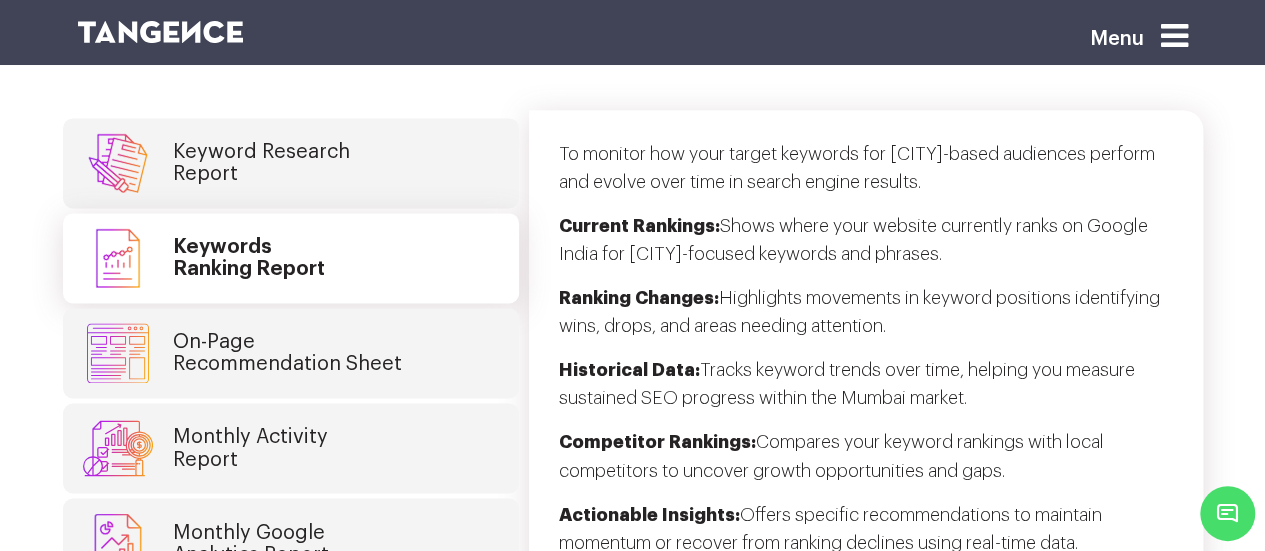 click on "On-Page  Recommendation Sheet" at bounding box center (291, 353) 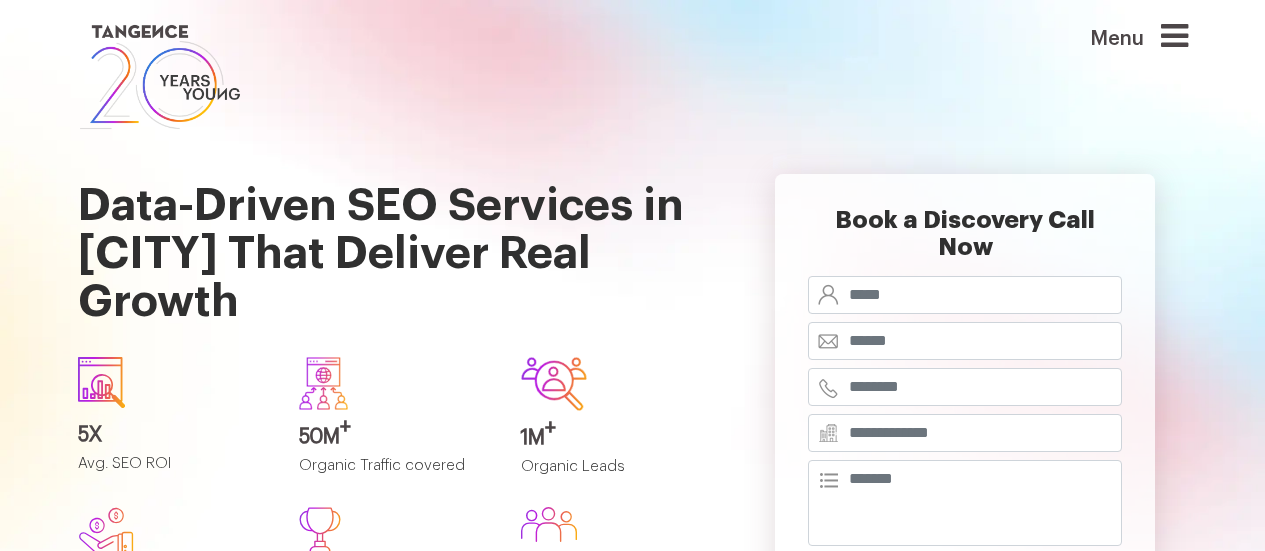 scroll, scrollTop: 0, scrollLeft: 0, axis: both 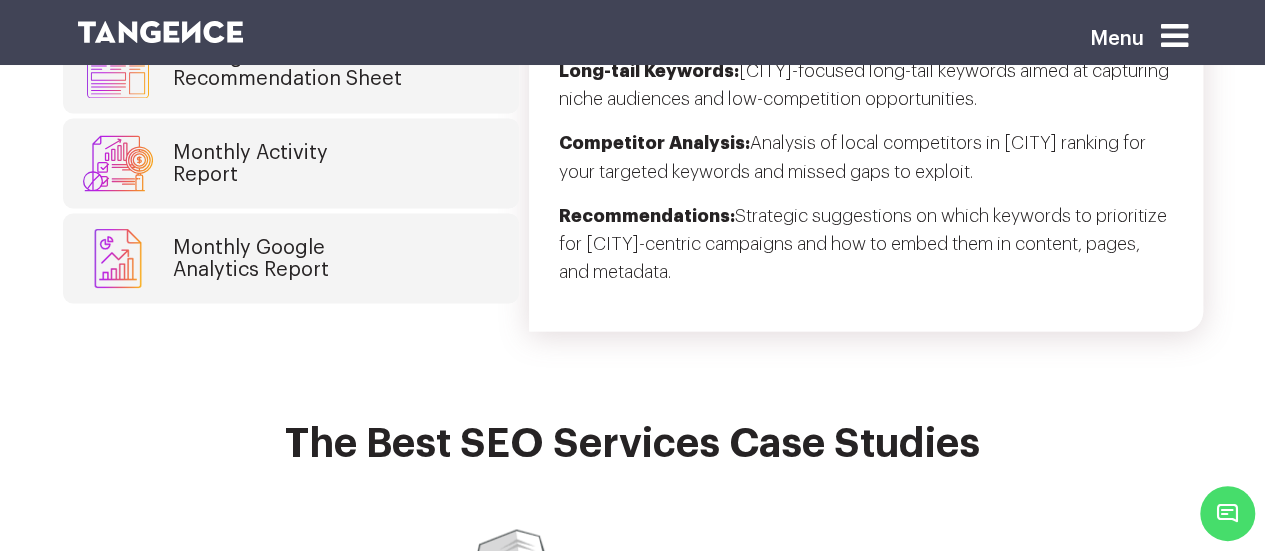 click on "Monthly Google  Analytics Report" at bounding box center (291, 258) 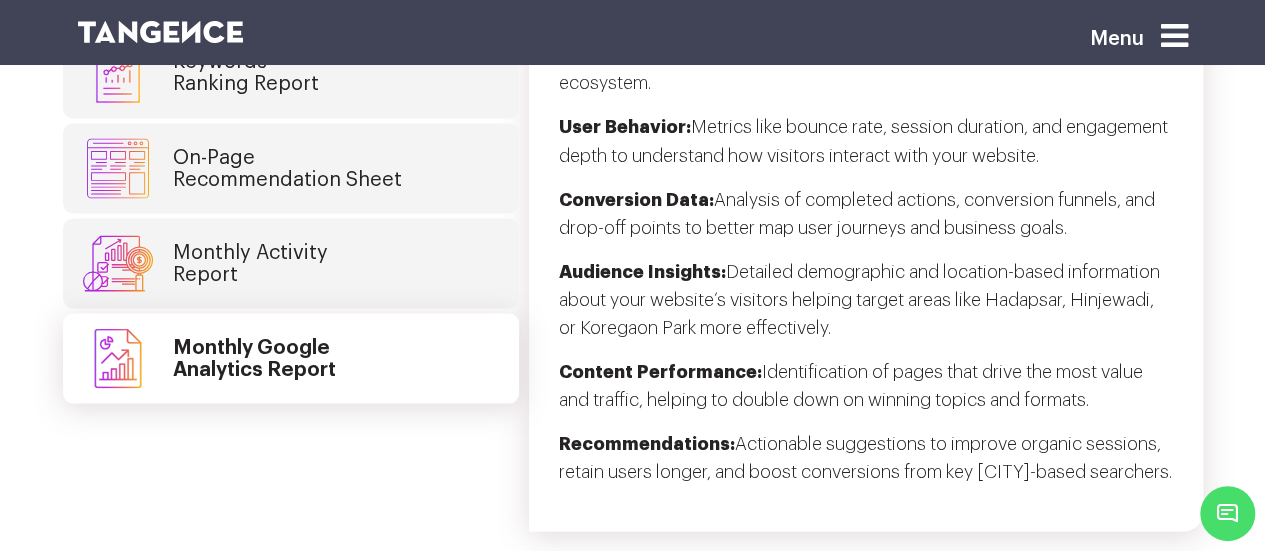 scroll, scrollTop: 5633, scrollLeft: 0, axis: vertical 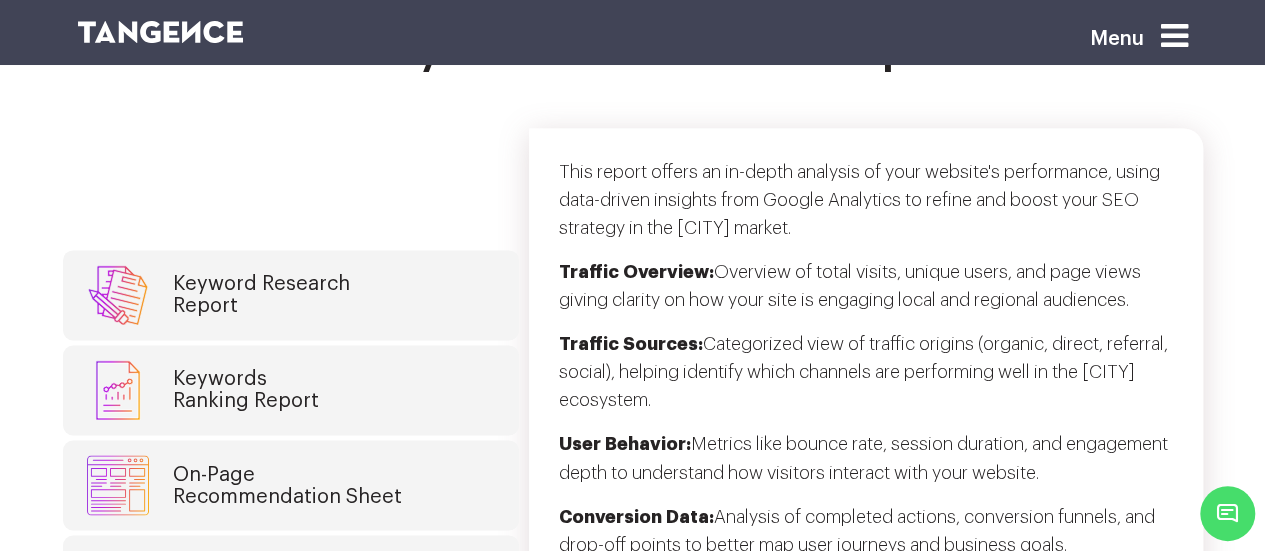 click on "Keyword Research  Report" at bounding box center (291, 295) 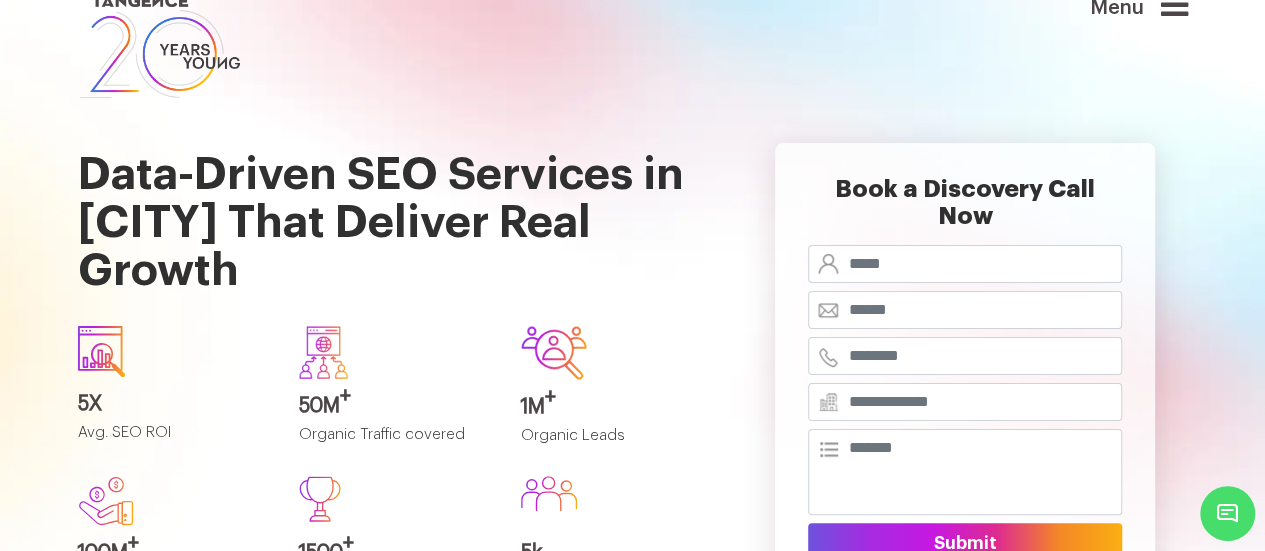 scroll, scrollTop: 43, scrollLeft: 0, axis: vertical 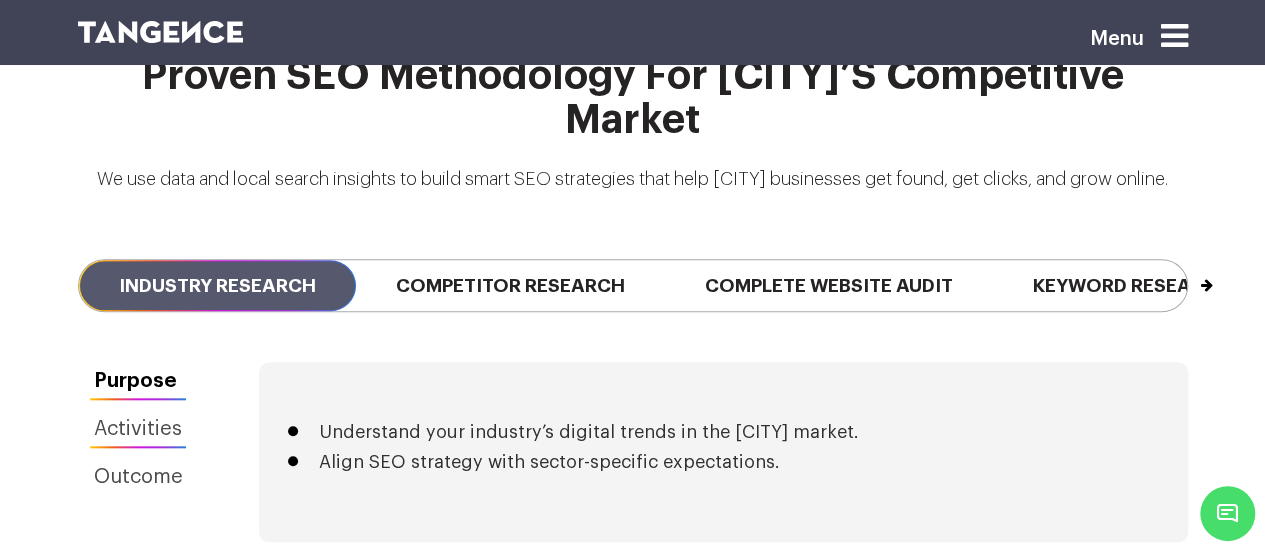 click on "Activities" at bounding box center (138, 429) 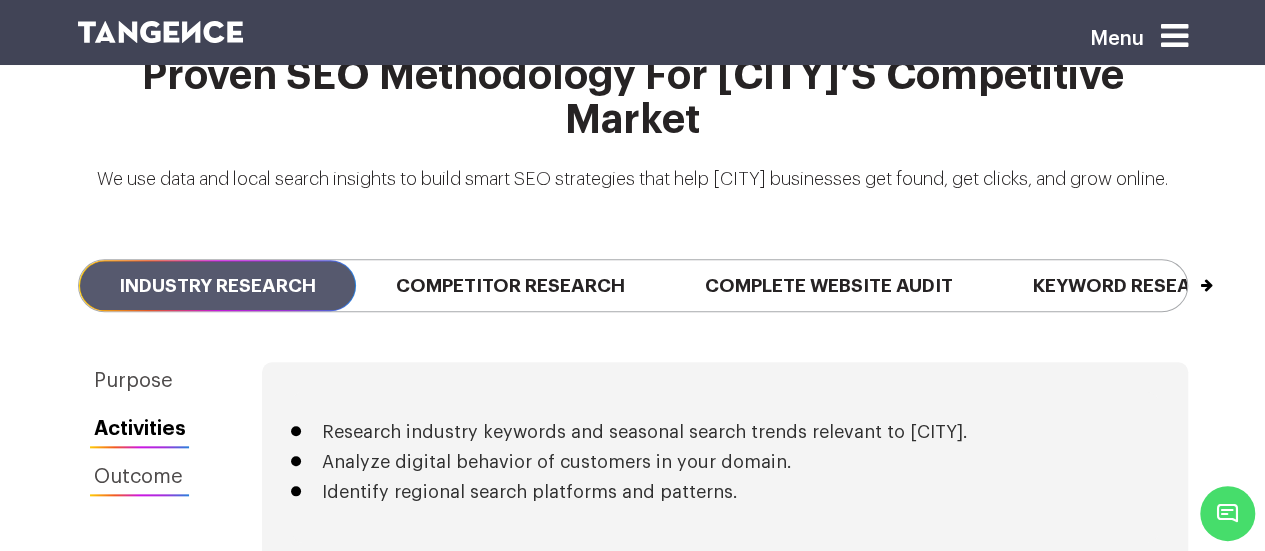 click on "Outcome" at bounding box center (140, 477) 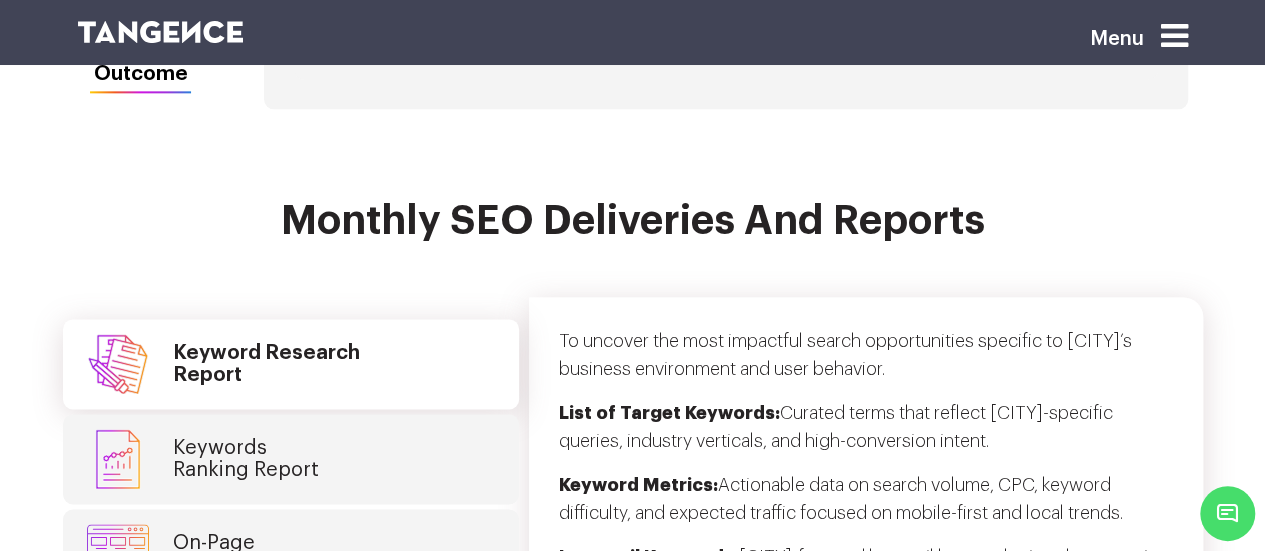 scroll, scrollTop: 5018, scrollLeft: 0, axis: vertical 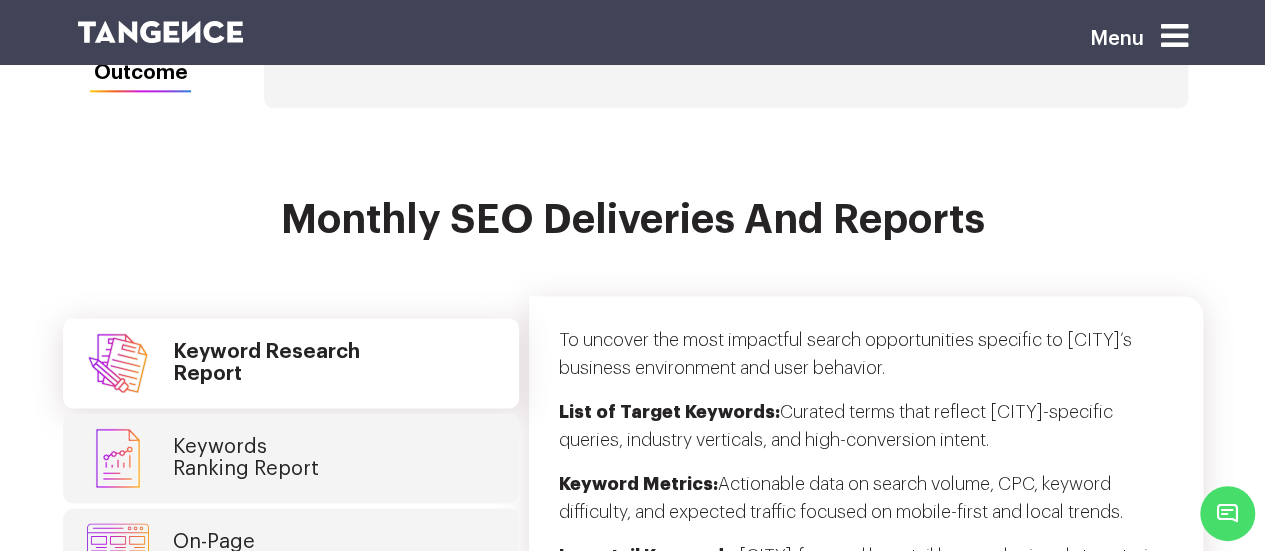 click on "Keywords  Ranking Report" at bounding box center [291, 458] 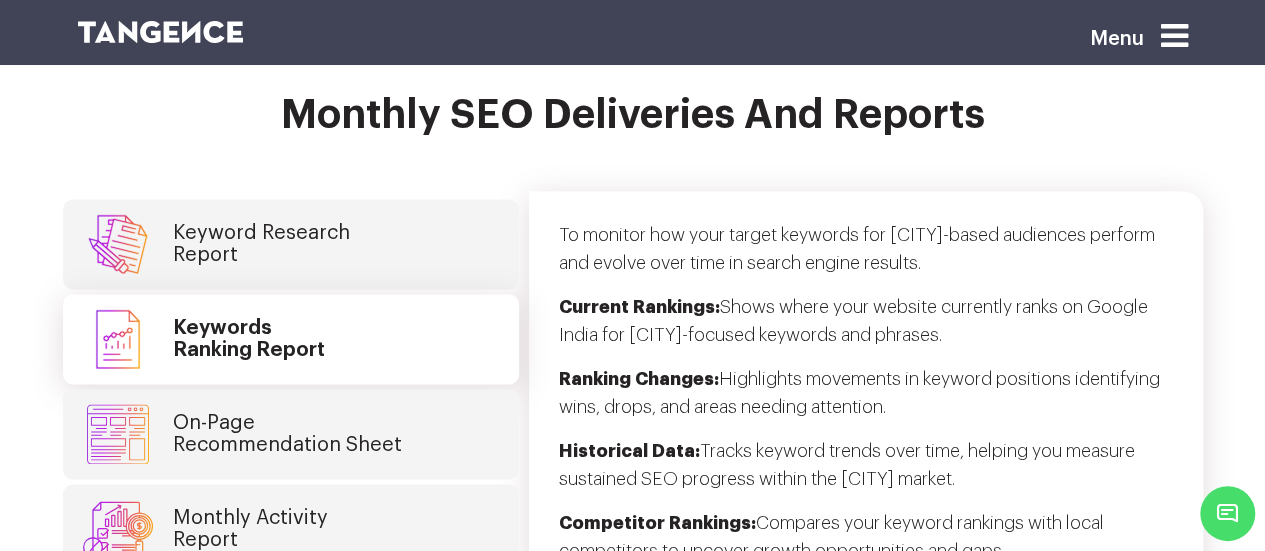 scroll, scrollTop: 5124, scrollLeft: 0, axis: vertical 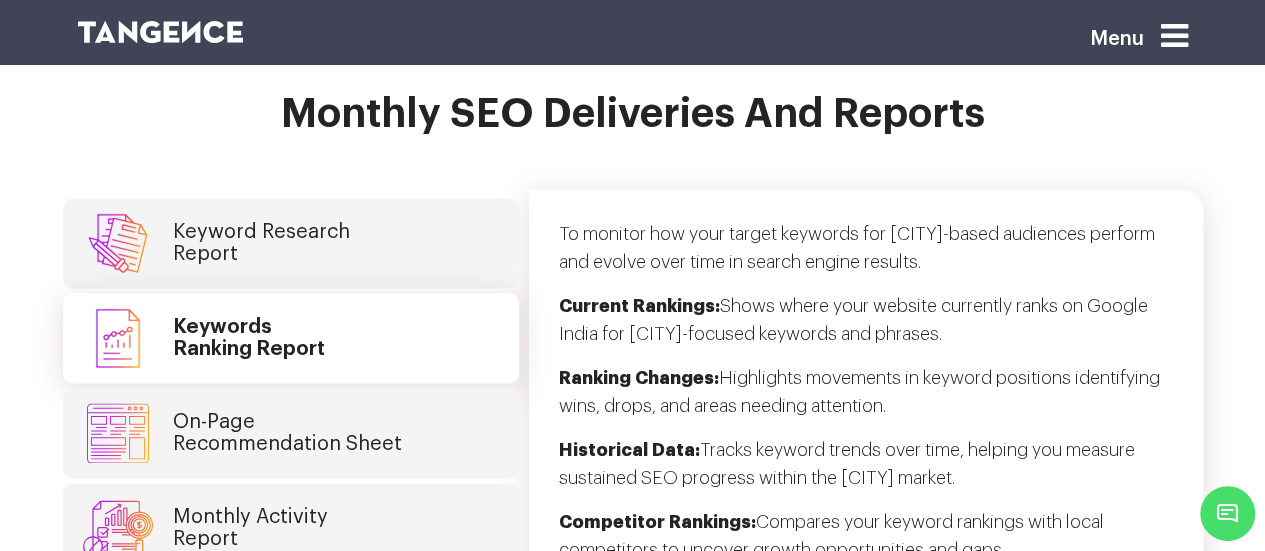 click on "On-Page  Recommendation Sheet" at bounding box center [287, 433] 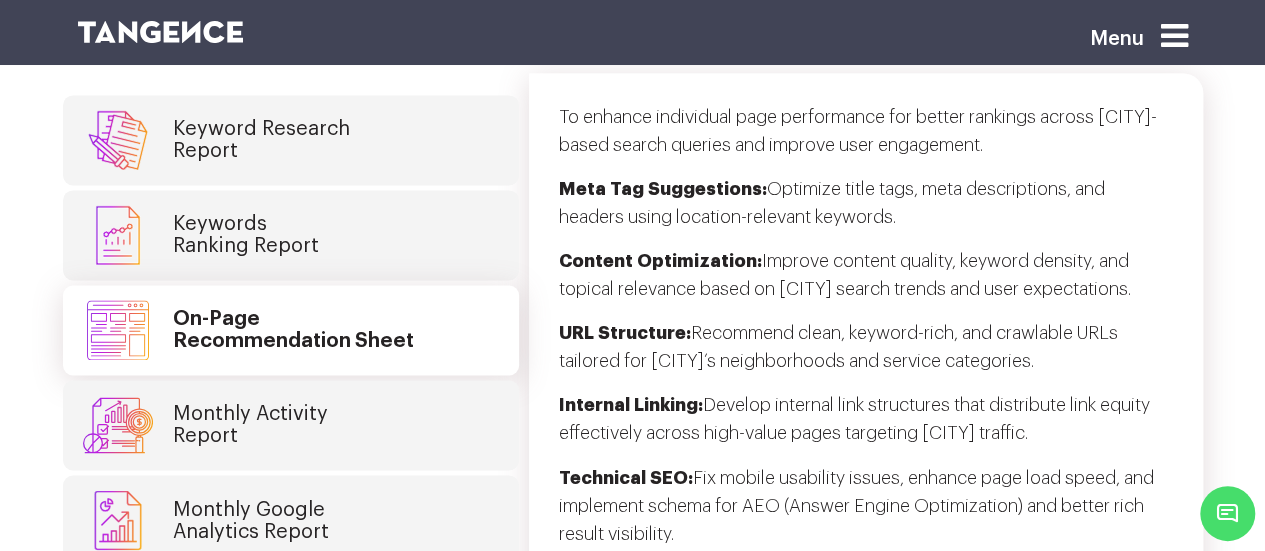 scroll, scrollTop: 5243, scrollLeft: 0, axis: vertical 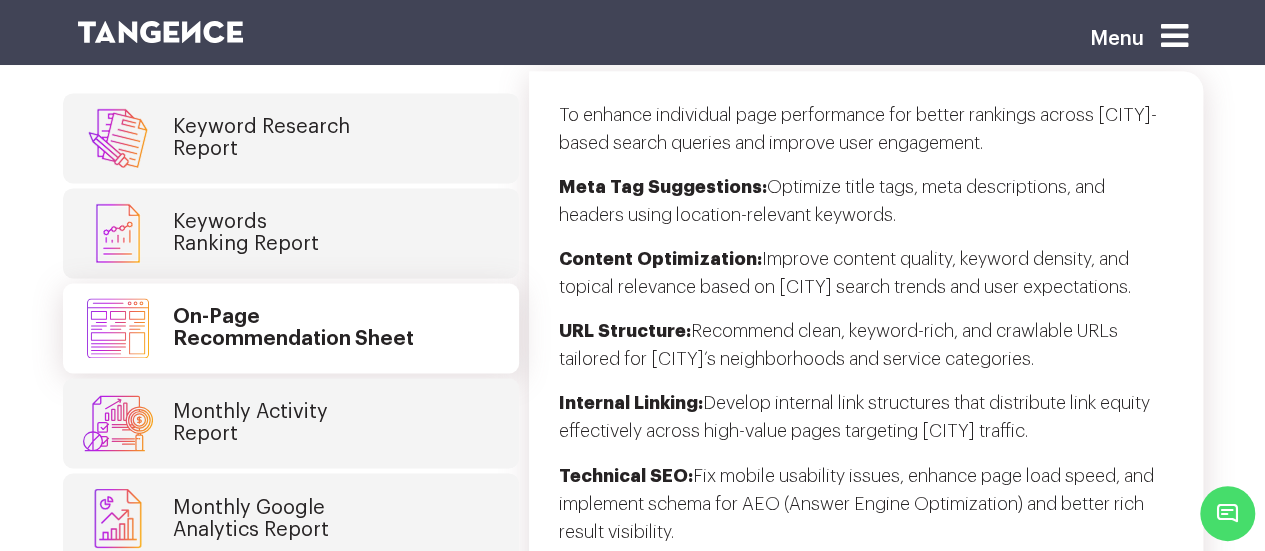 click on "Monthly Activity  Report" at bounding box center (291, 423) 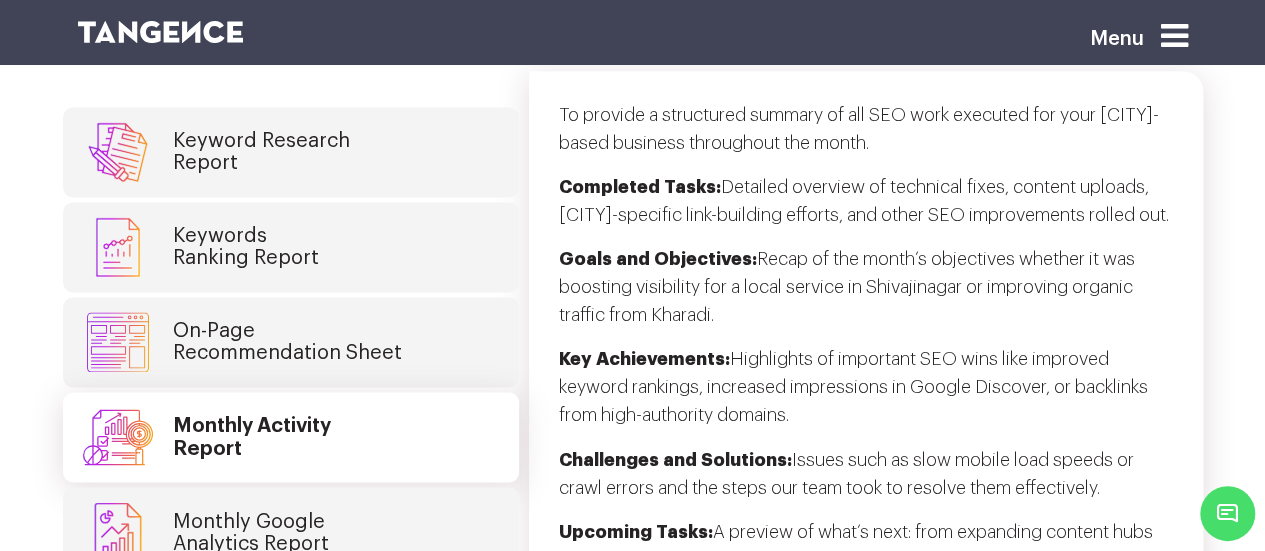 scroll, scrollTop: 5257, scrollLeft: 0, axis: vertical 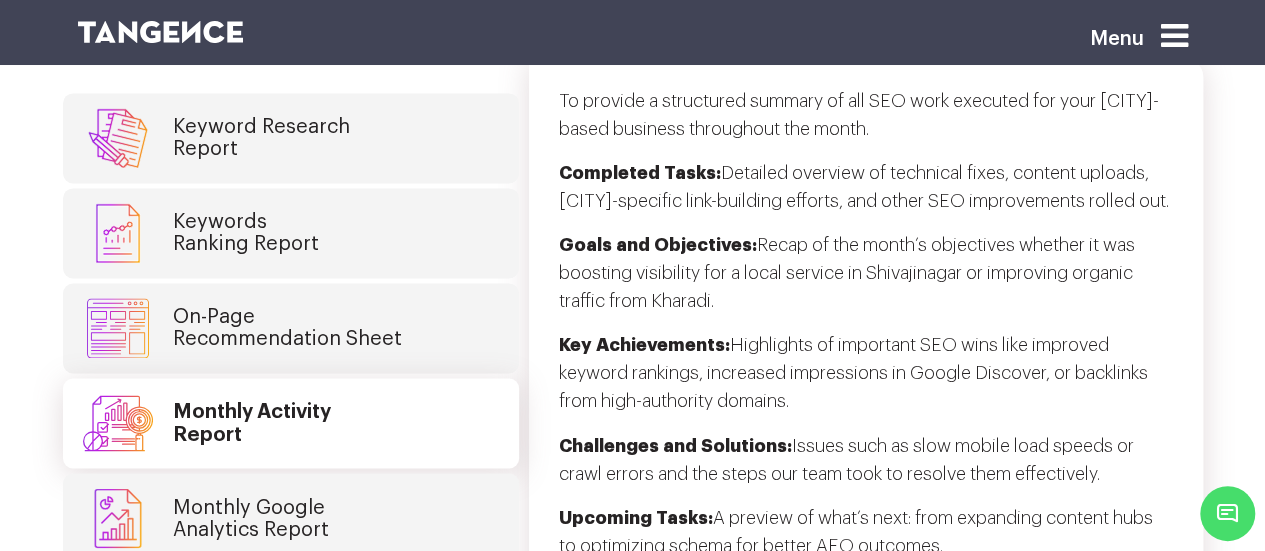 click on "Monthly Google  Analytics Report" at bounding box center [291, 518] 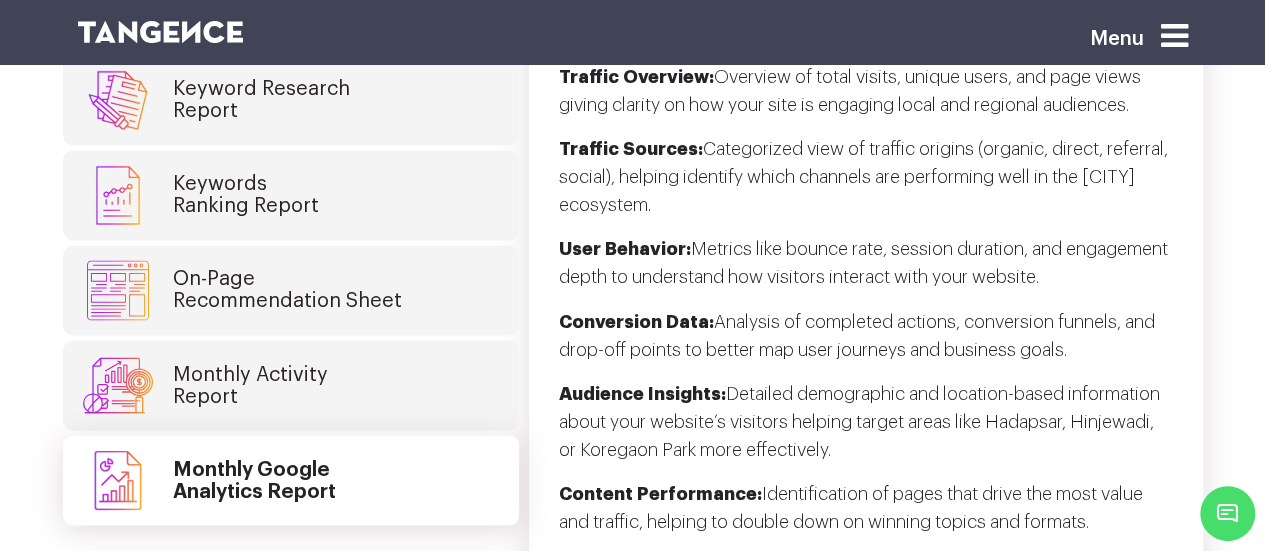 scroll, scrollTop: 5384, scrollLeft: 0, axis: vertical 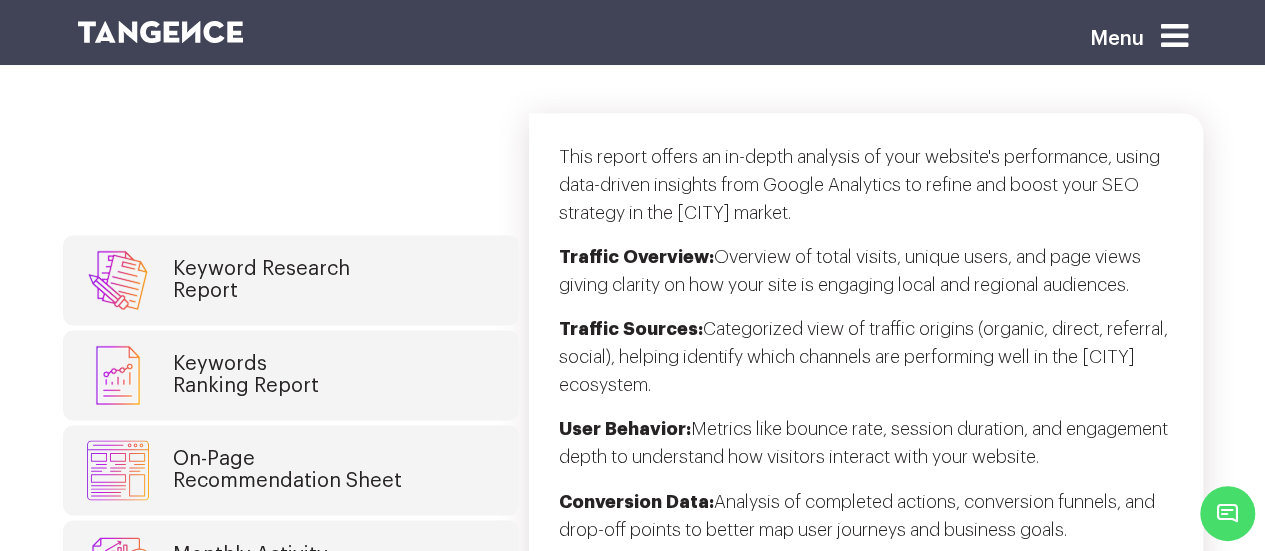 click on "On-Page  Recommendation Sheet" at bounding box center (287, 470) 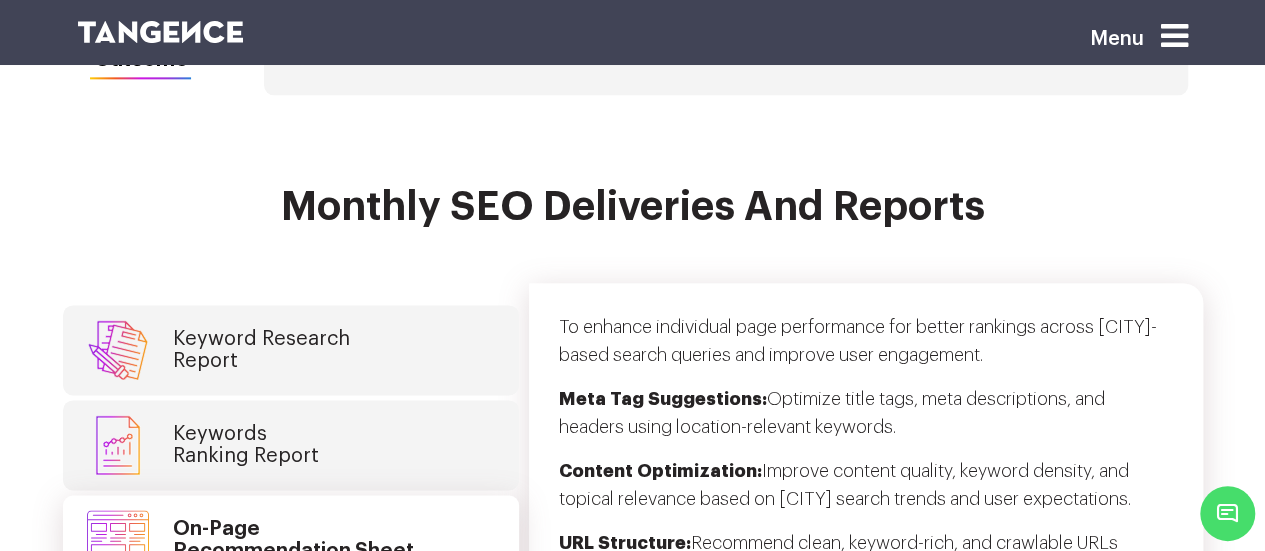 scroll, scrollTop: 5030, scrollLeft: 0, axis: vertical 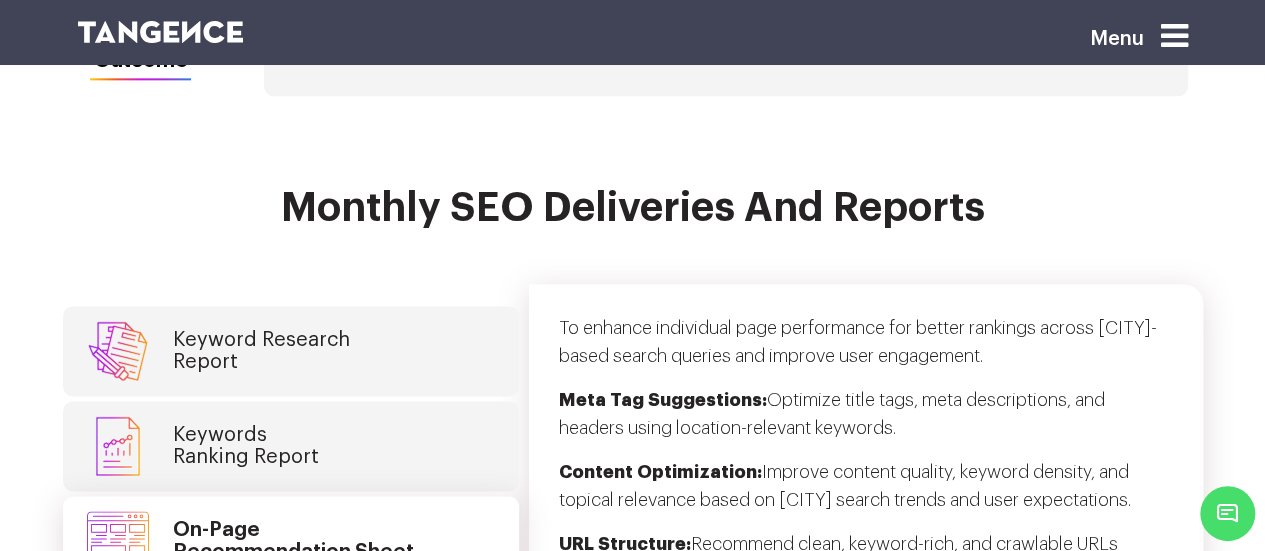 click on "Keyword Research  Report
Keywords  Ranking Report
On-Page  Recommendation Sheet
Monthly Activity  Report
Monthly Google  Analytics Report
To uncover the most impactful search opportunities specific to Pune’s business environment and user behavior.
List of Target Keywords:  Curated terms that reflect Pune-specific queries, industry verticals, and high-conversion intent.
Keyword Metrics:  Actionable data on search volume, CPC, keyword difficulty, and expected traffic focused on mobile-first and local trends.
Long-tail Keywords:  Pune-focused long-tail keywords aimed at capturing niche audiences and low-competition opportunities.
Competitor Analysis:  Analysis of local competitors in Pune ranking for your targeted keywords and missed gaps to exploit.
Recommendations:
Current Rankings:
Ranking Changes:" at bounding box center [633, 529] 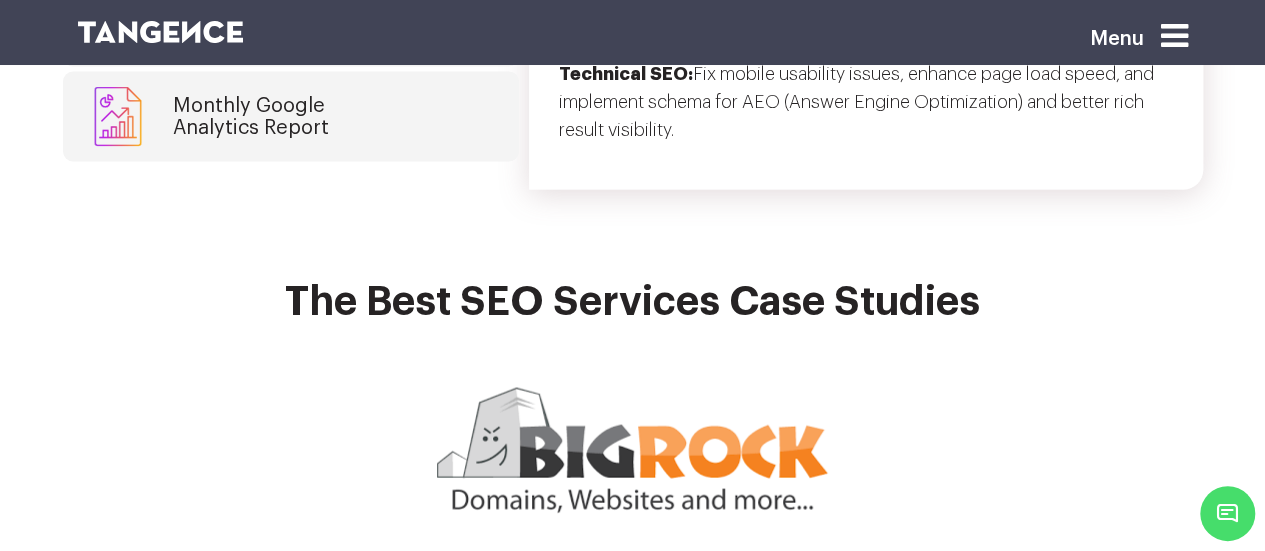 scroll, scrollTop: 5646, scrollLeft: 0, axis: vertical 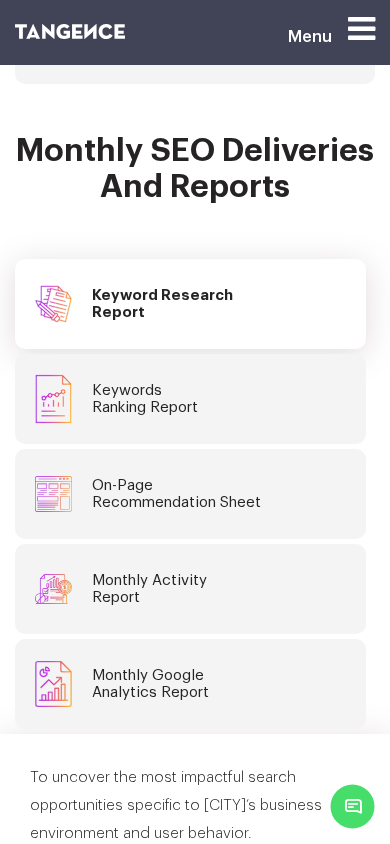 click on "Keywords  Ranking Report" at bounding box center (145, 399) 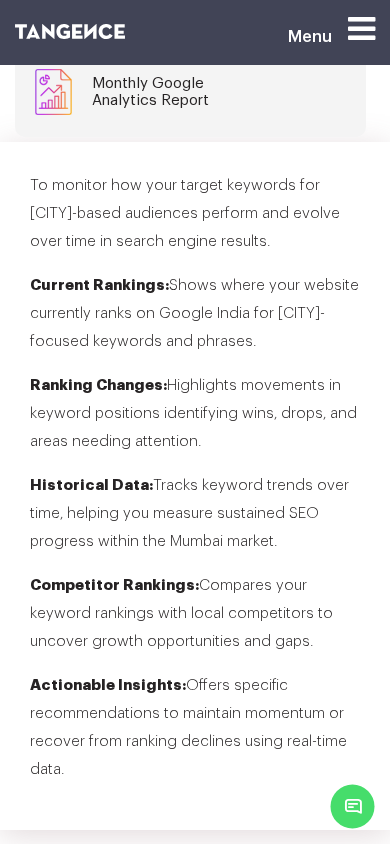 scroll, scrollTop: 9395, scrollLeft: 0, axis: vertical 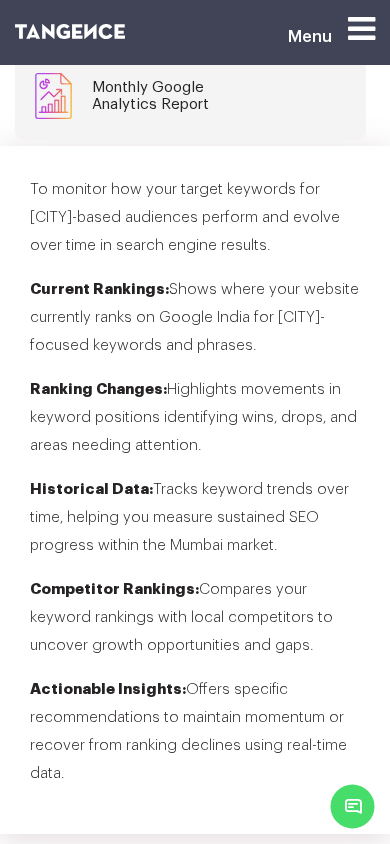 click on "Monthly Google  Analytics Report" at bounding box center [150, 96] 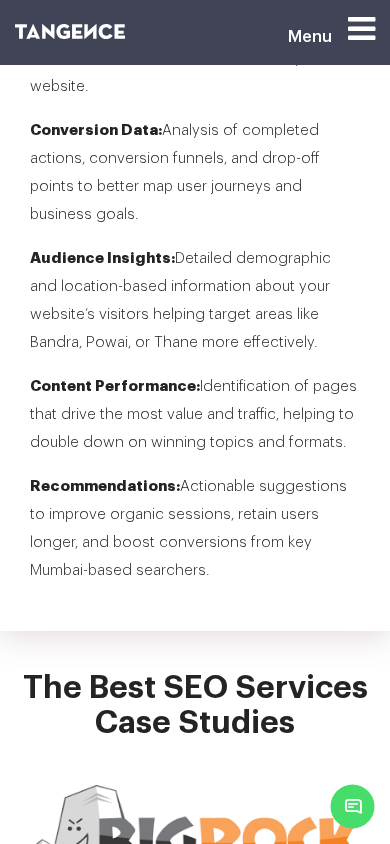 scroll, scrollTop: 9967, scrollLeft: 0, axis: vertical 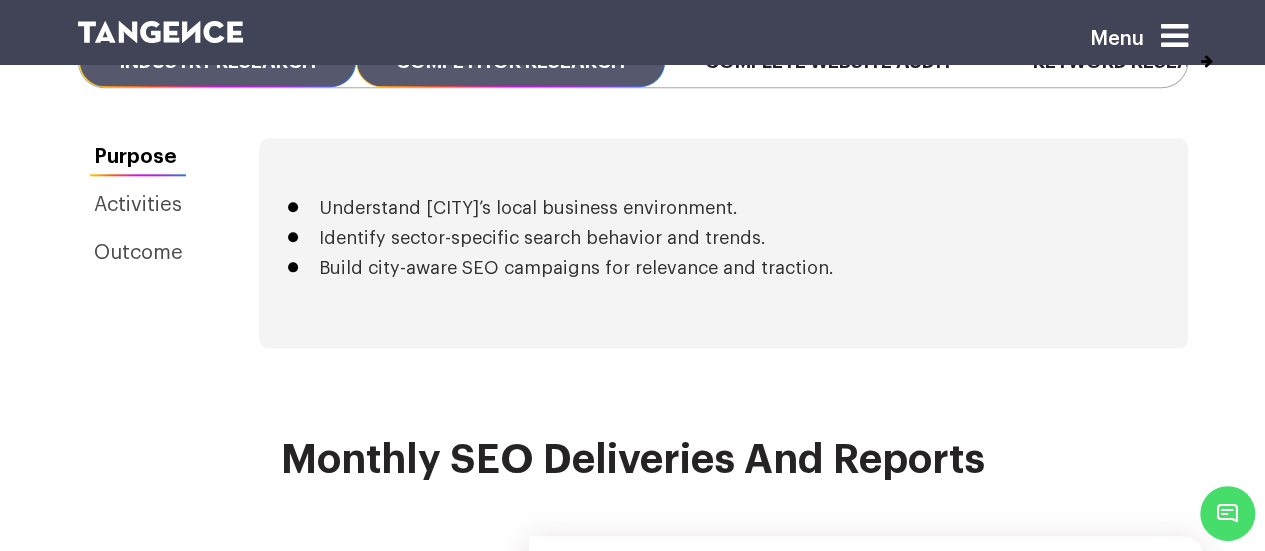 click on "Competitor Research" at bounding box center (510, 61) 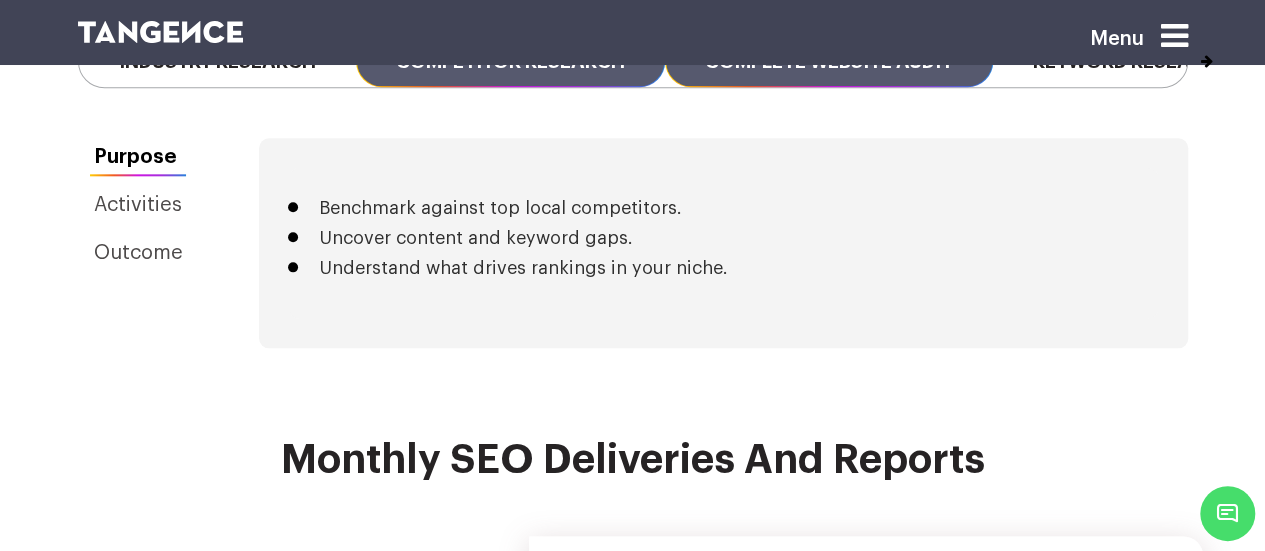 click on "Complete Website Audit" at bounding box center [829, 61] 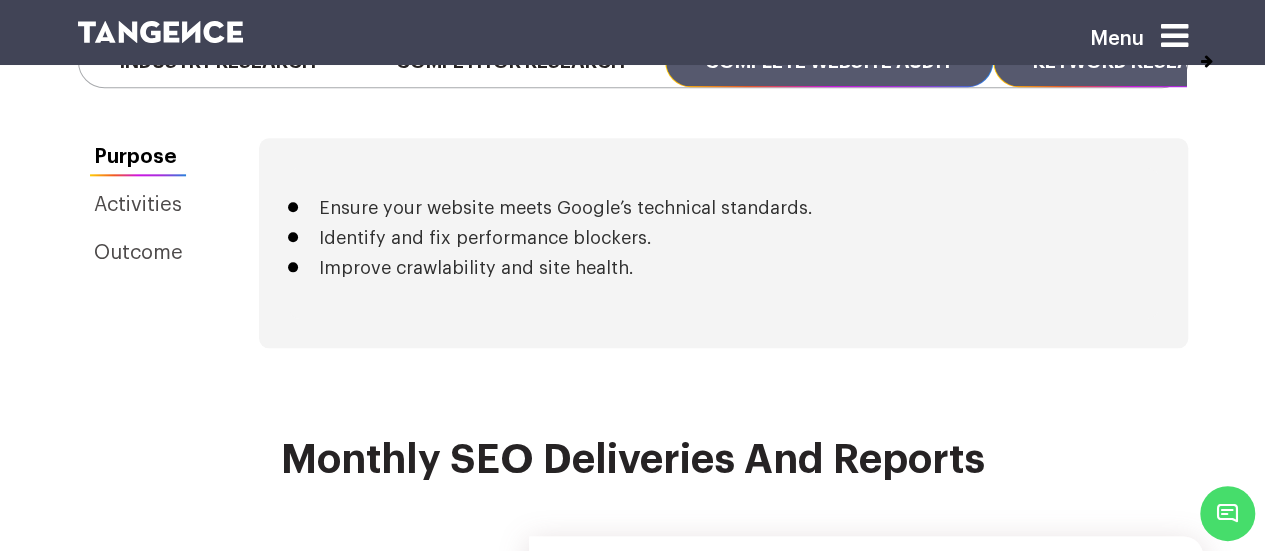 click on "Keyword Research" at bounding box center (1132, 61) 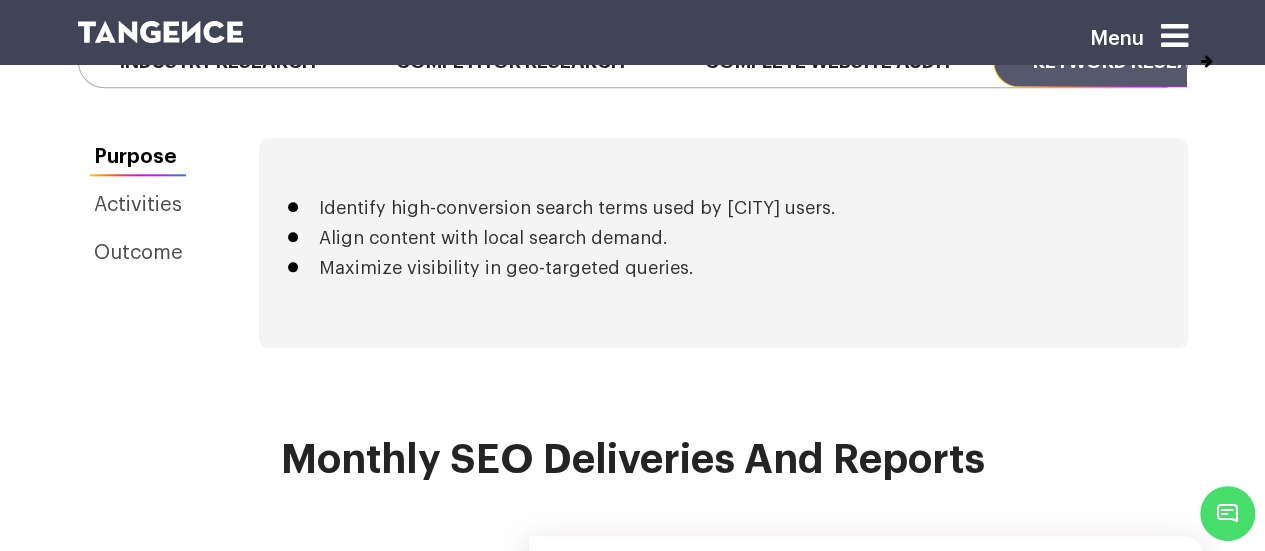click on "Next" at bounding box center [1186, 52] 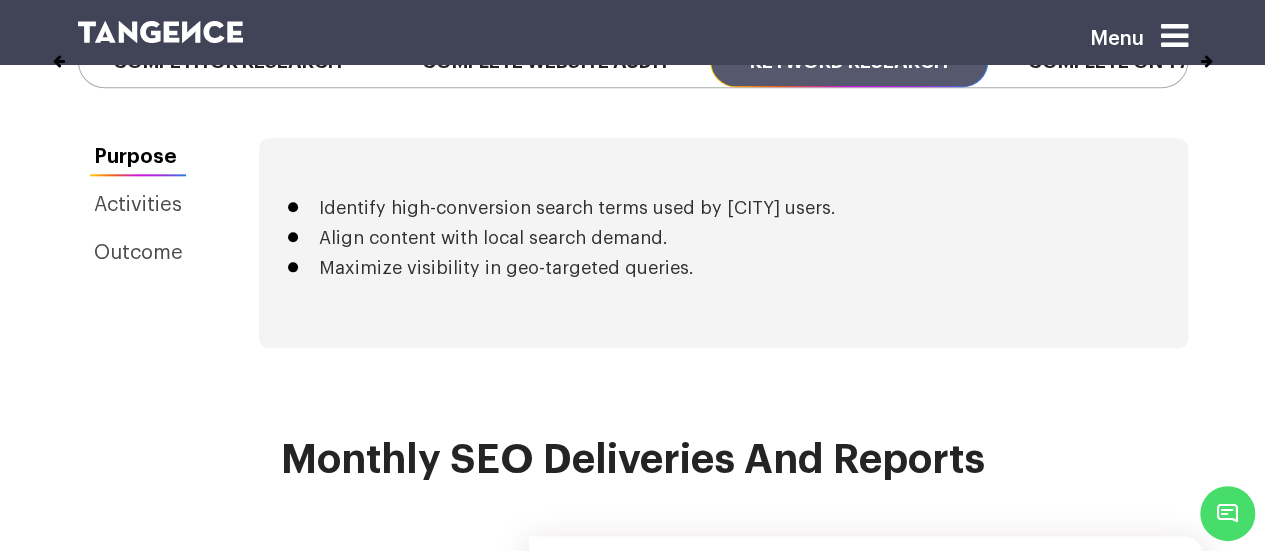 click on "Next" at bounding box center (1186, 52) 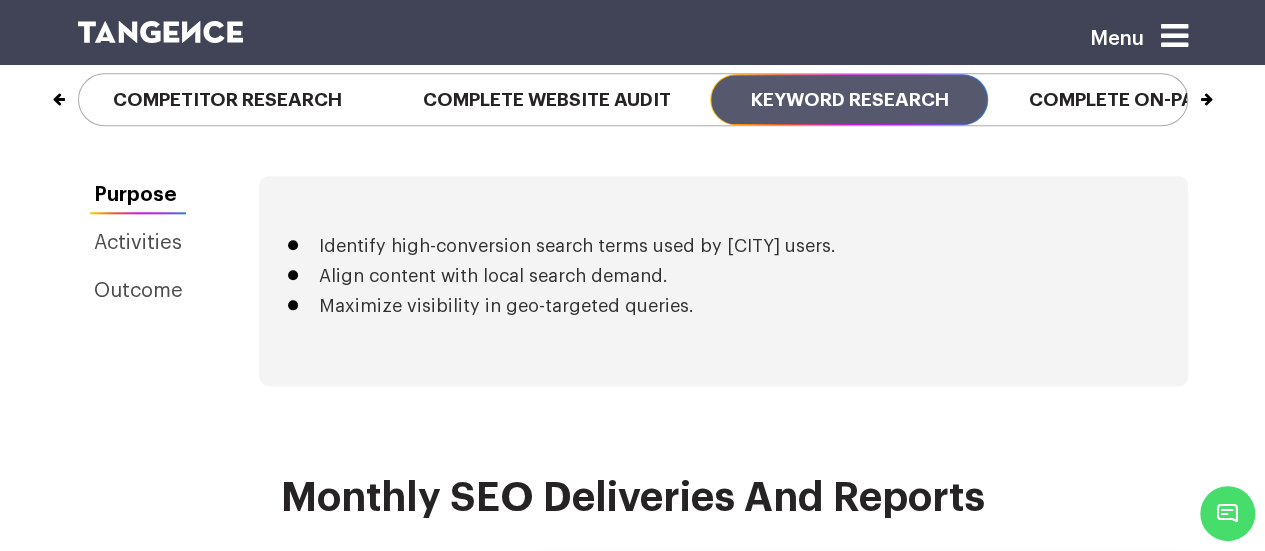 scroll, scrollTop: 4788, scrollLeft: 0, axis: vertical 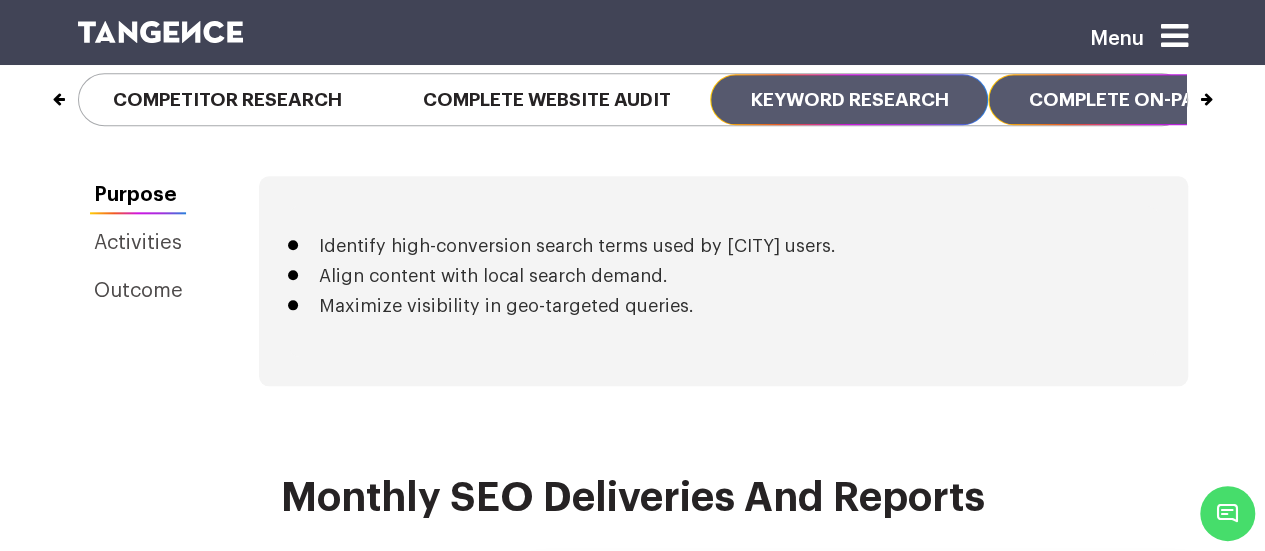 click on "Complete On-page SEO" at bounding box center [1145, 99] 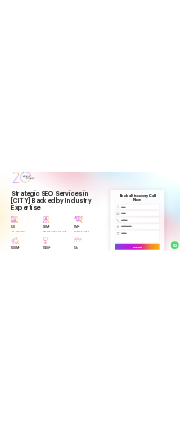 scroll, scrollTop: 52, scrollLeft: 0, axis: vertical 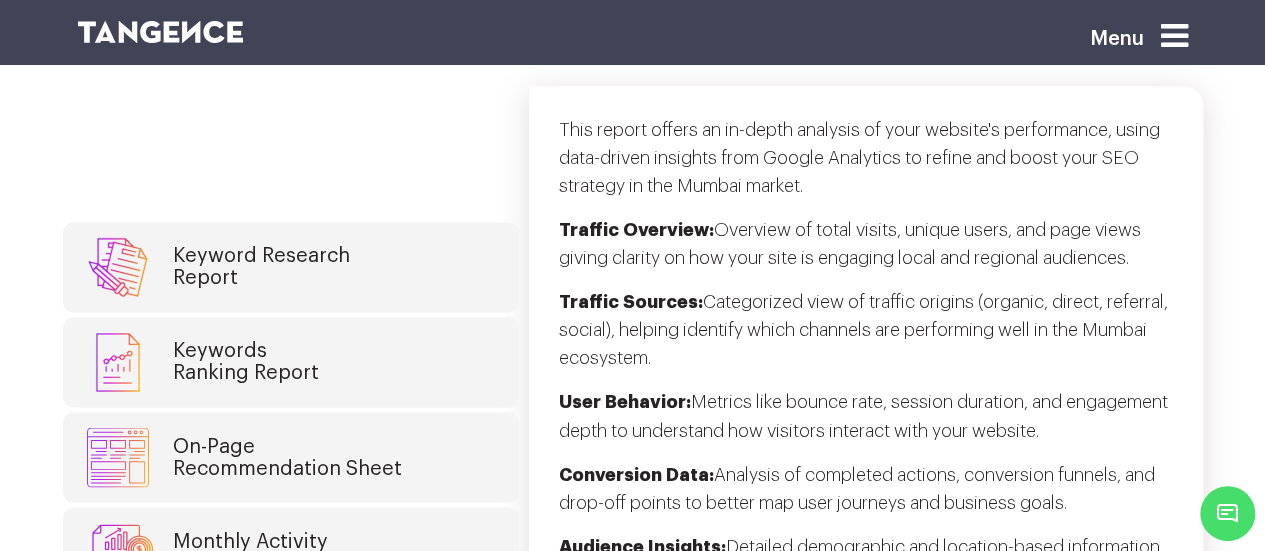 click on "Keyword Research  Report" at bounding box center [291, 267] 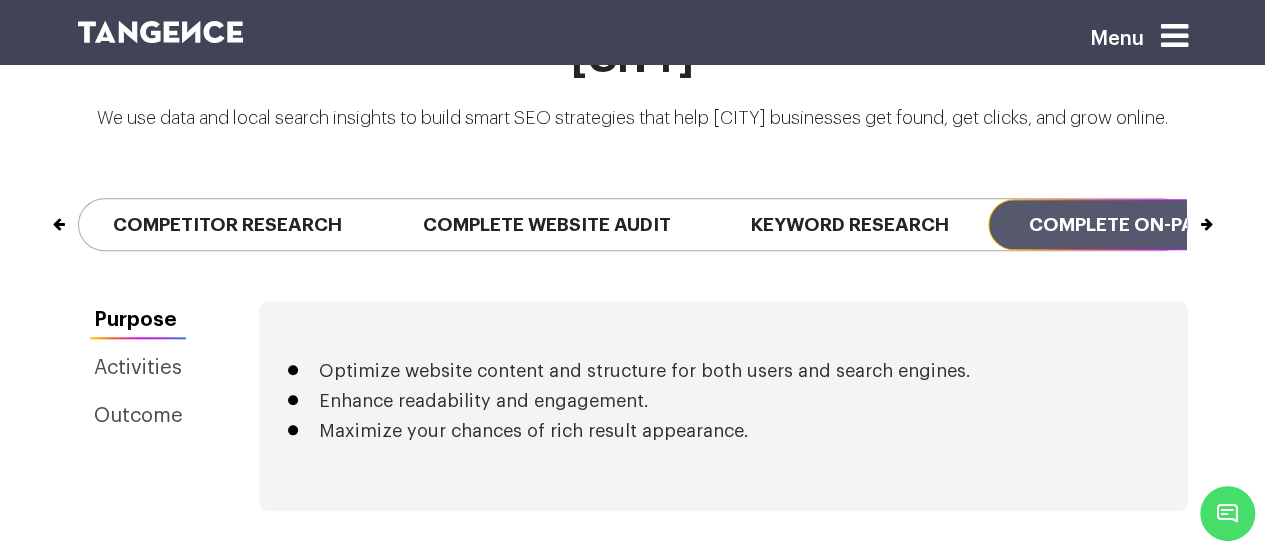 scroll, scrollTop: 4678, scrollLeft: 0, axis: vertical 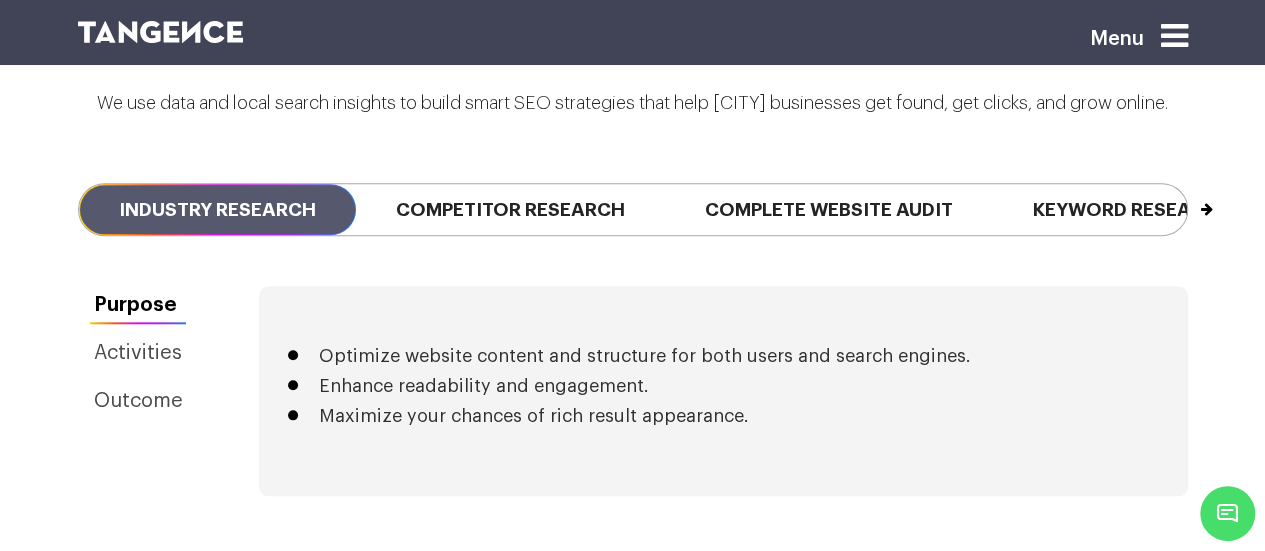 click on "Industry Research" at bounding box center (217, 209) 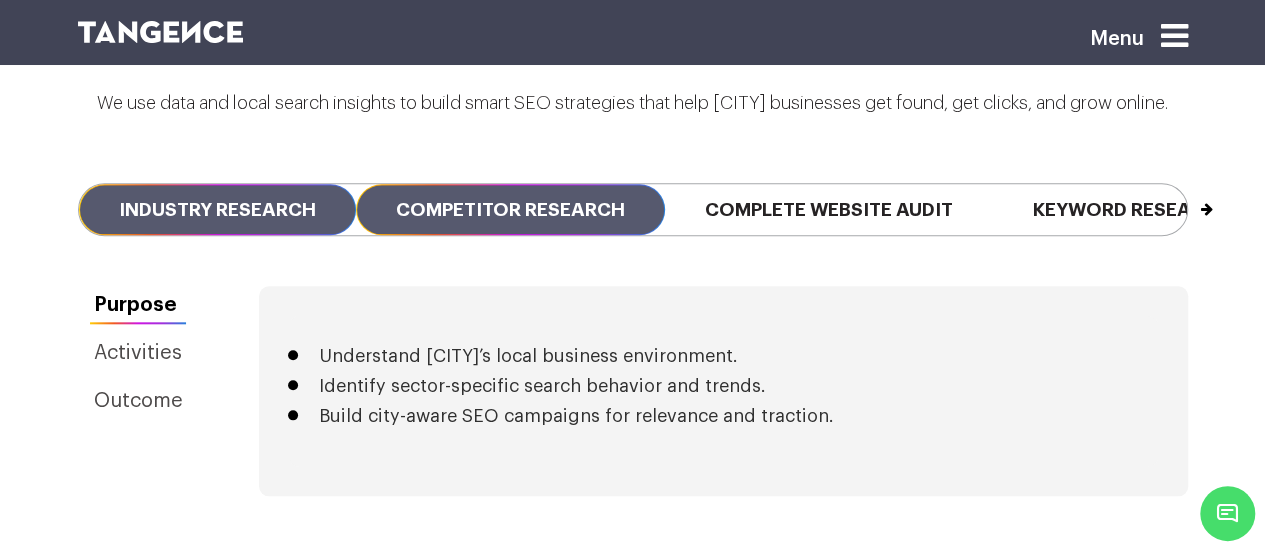 click on "Competitor Research" at bounding box center [510, 209] 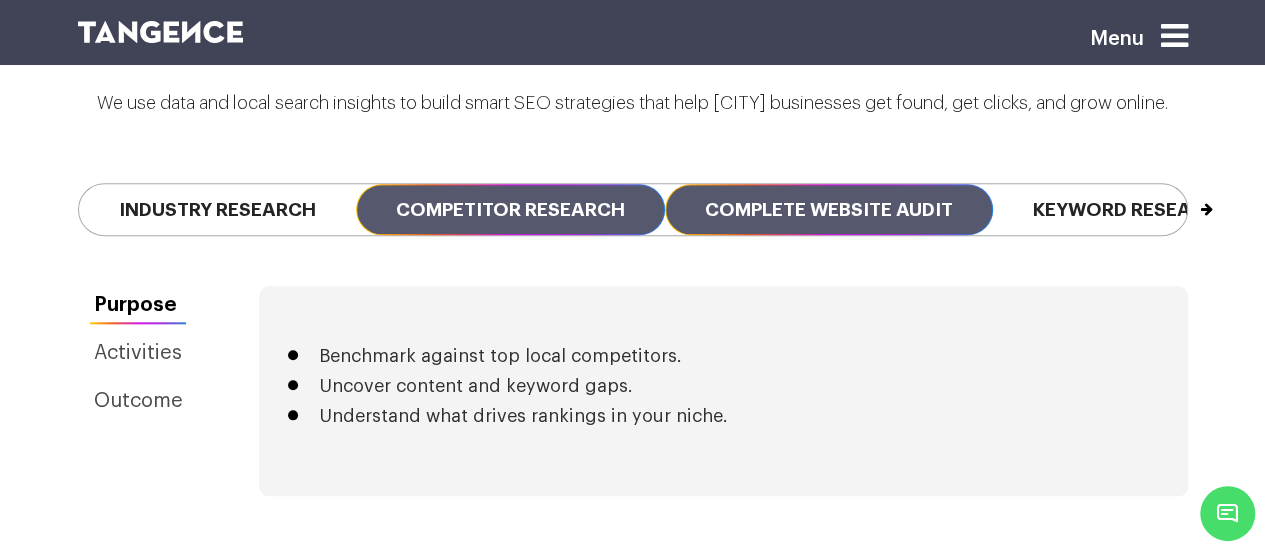 click on "Complete Website Audit" at bounding box center (829, 209) 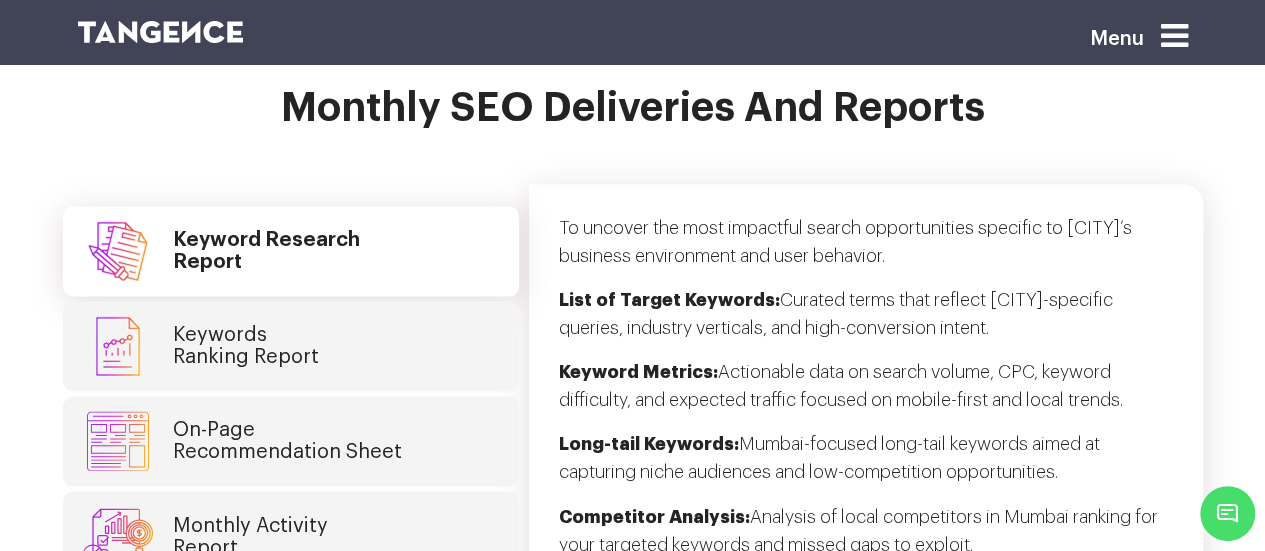 scroll, scrollTop: 5249, scrollLeft: 0, axis: vertical 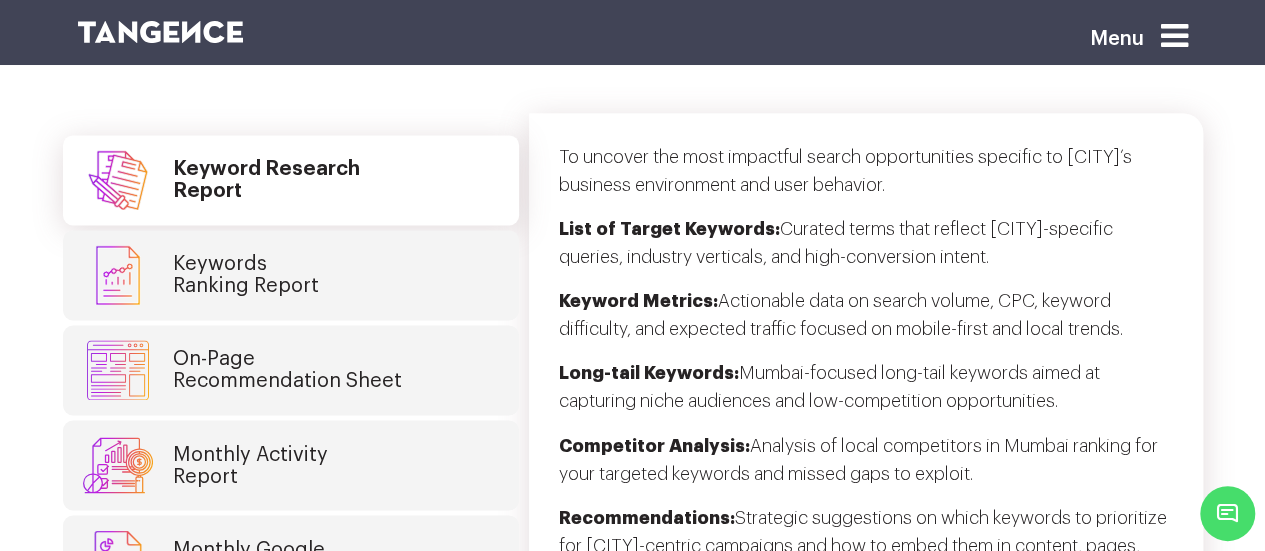 click on "Keywords  Ranking Report" at bounding box center (291, 275) 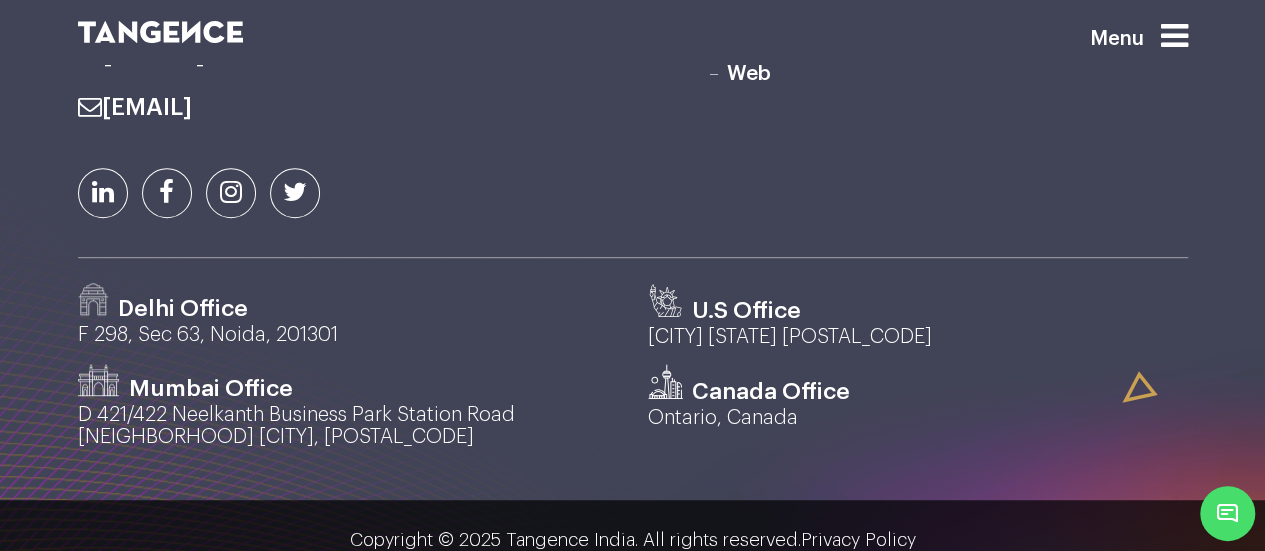 scroll, scrollTop: 11776, scrollLeft: 0, axis: vertical 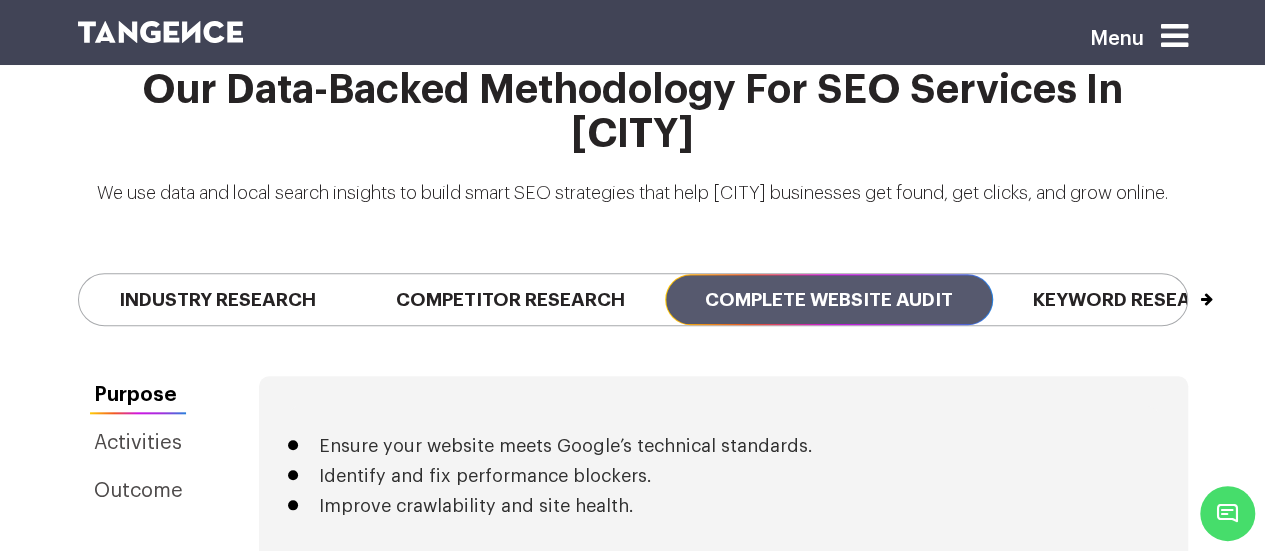 click on "We use data and local search insights to build smart SEO strategies that help [CITY] businesses get found, get clicks, and grow online." at bounding box center (633, 201) 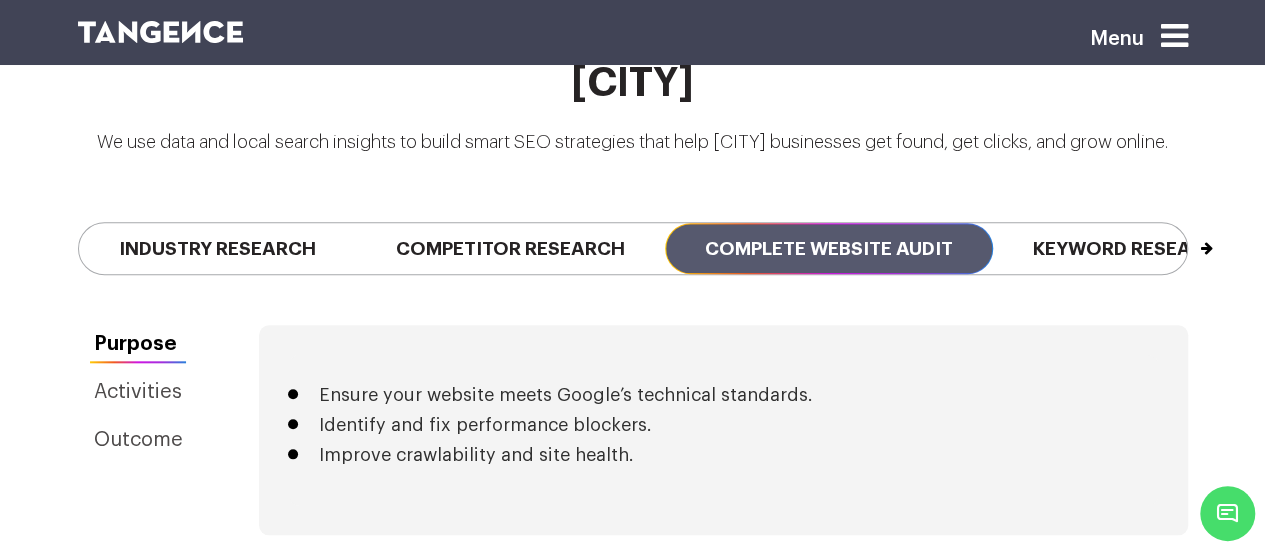 scroll, scrollTop: 4654, scrollLeft: 0, axis: vertical 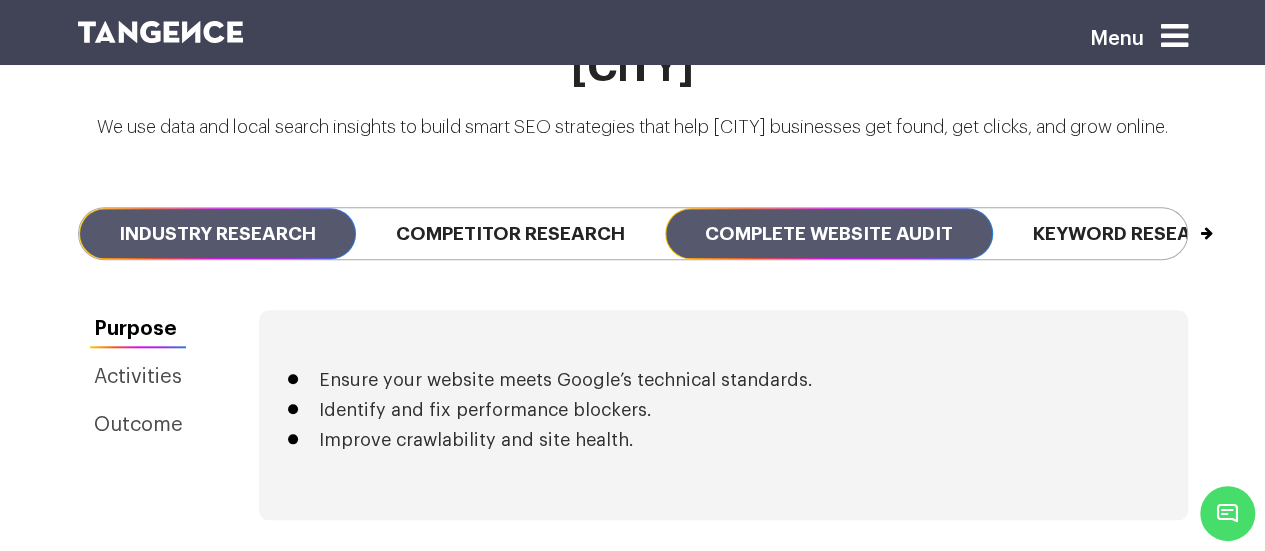 click on "Industry Research" at bounding box center (217, 233) 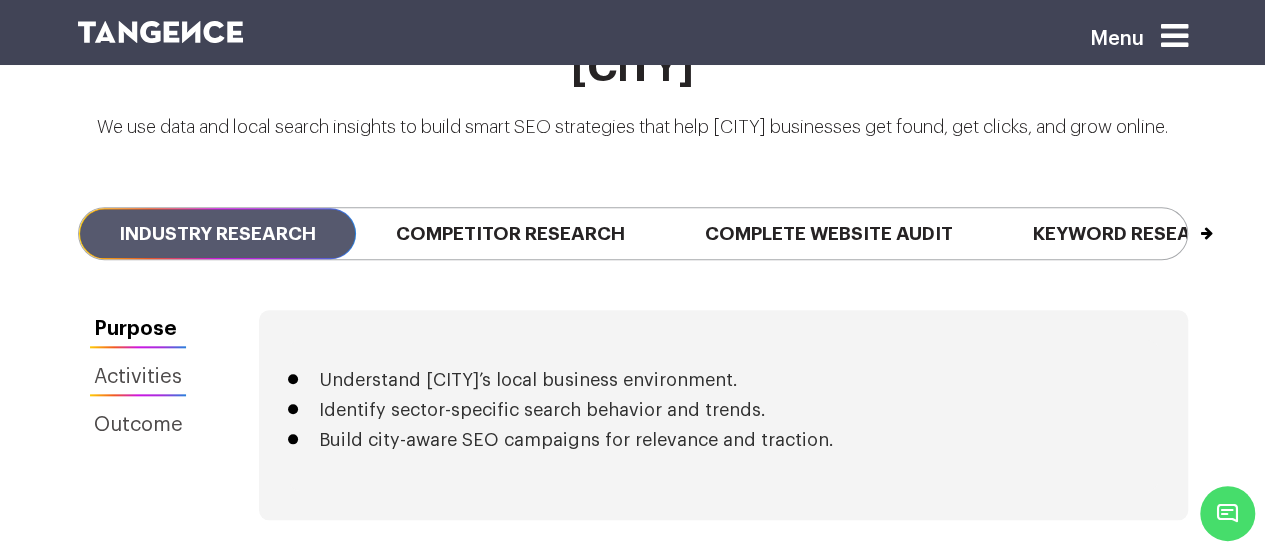 click on "Activities" at bounding box center (138, 377) 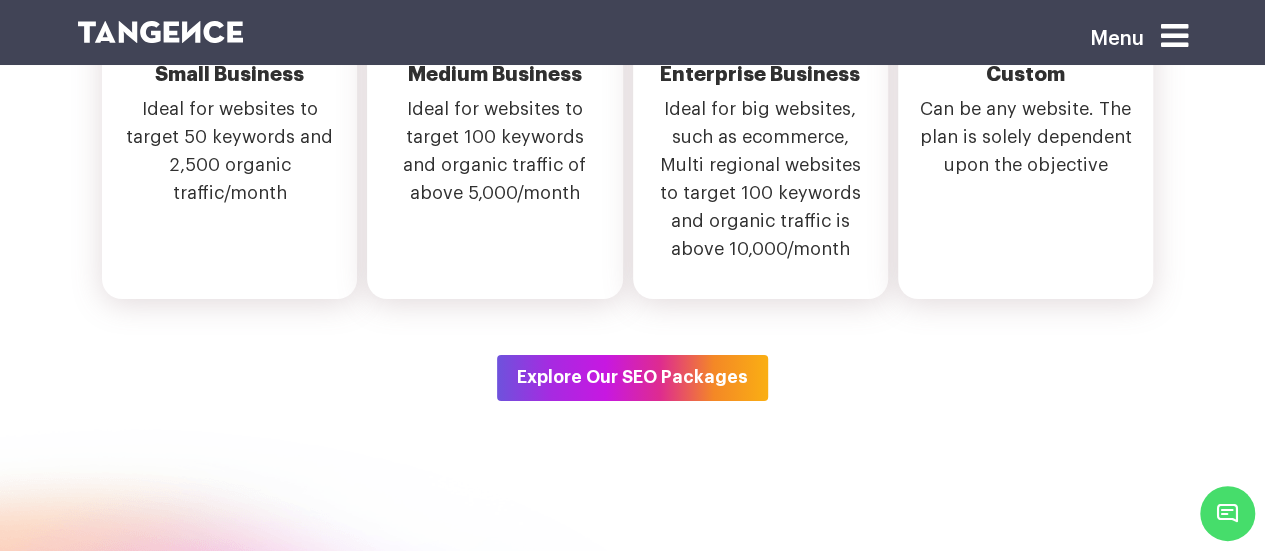 scroll, scrollTop: 7412, scrollLeft: 0, axis: vertical 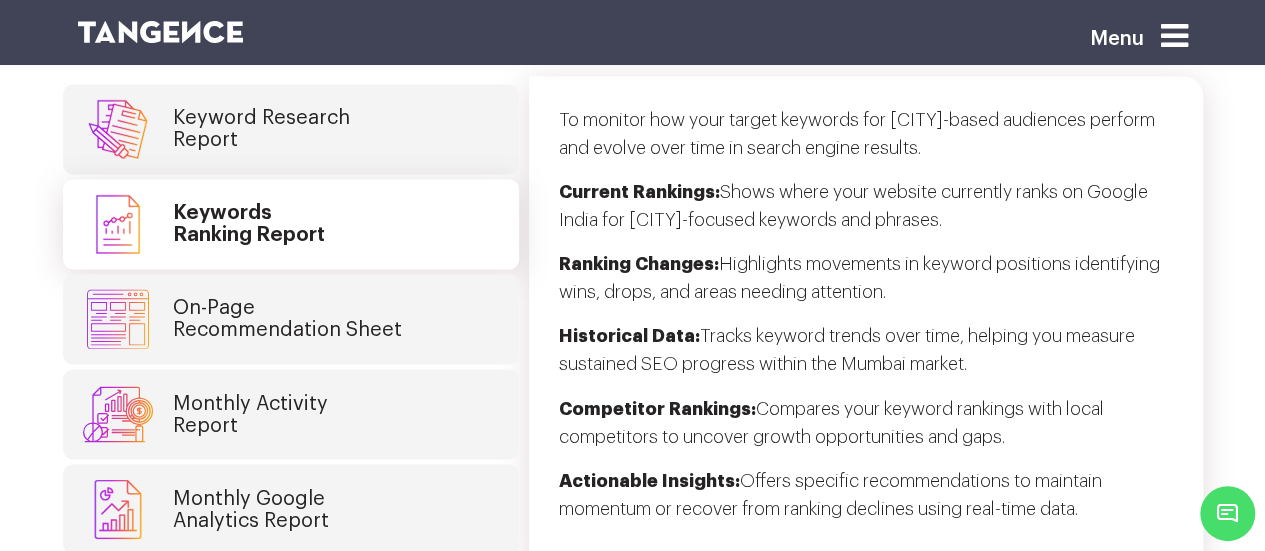 click on "On-Page  Recommendation Sheet" at bounding box center [291, 319] 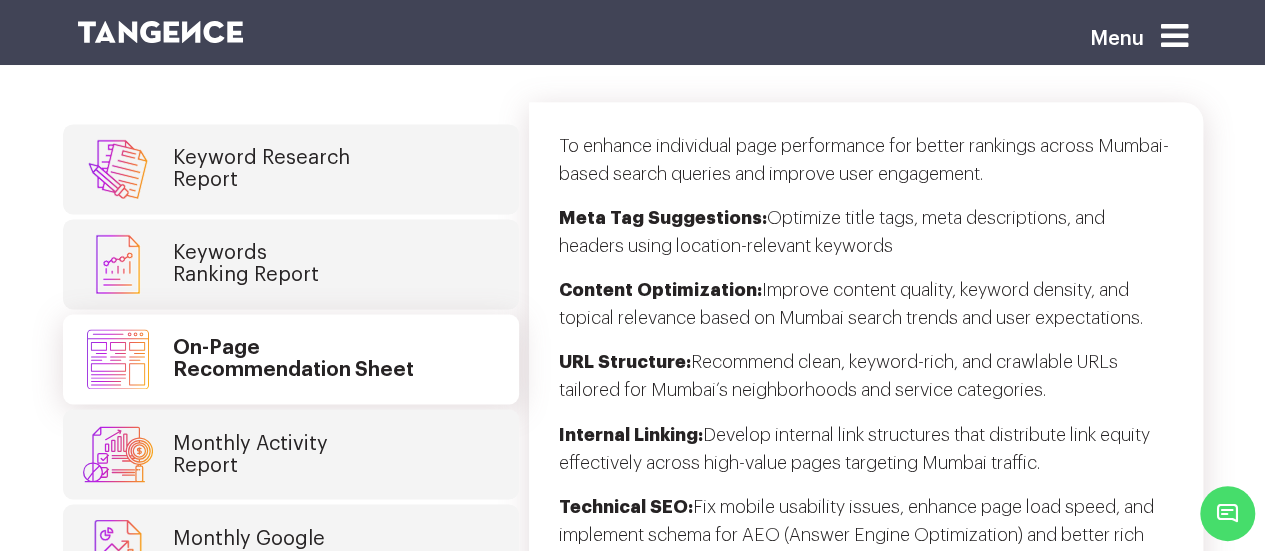 scroll, scrollTop: 5259, scrollLeft: 0, axis: vertical 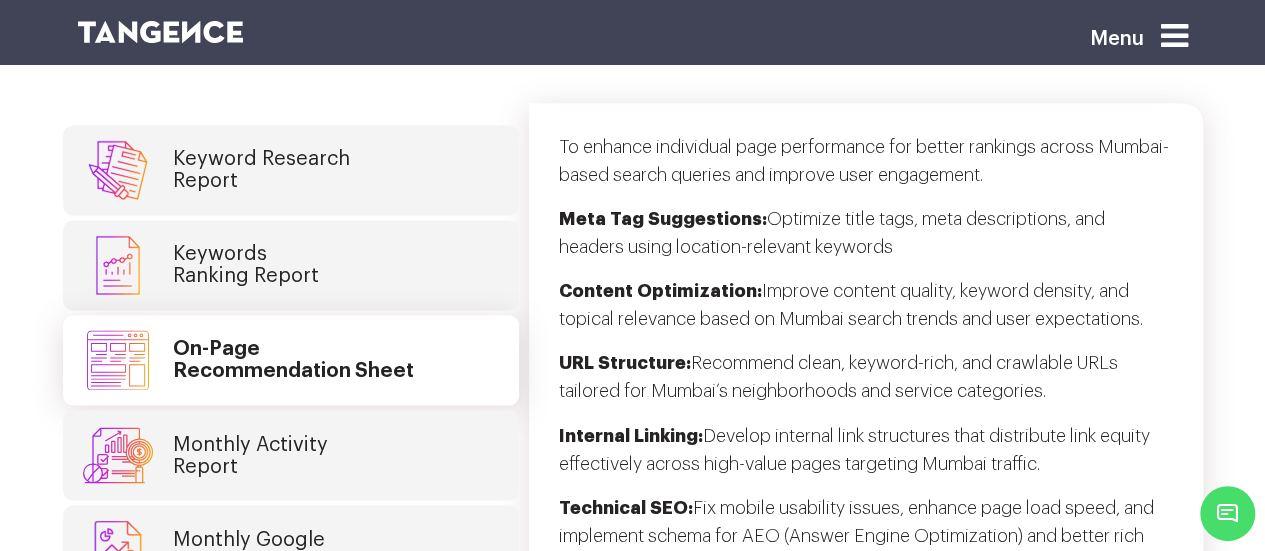 click on "Keyword Research  Report" at bounding box center (291, 170) 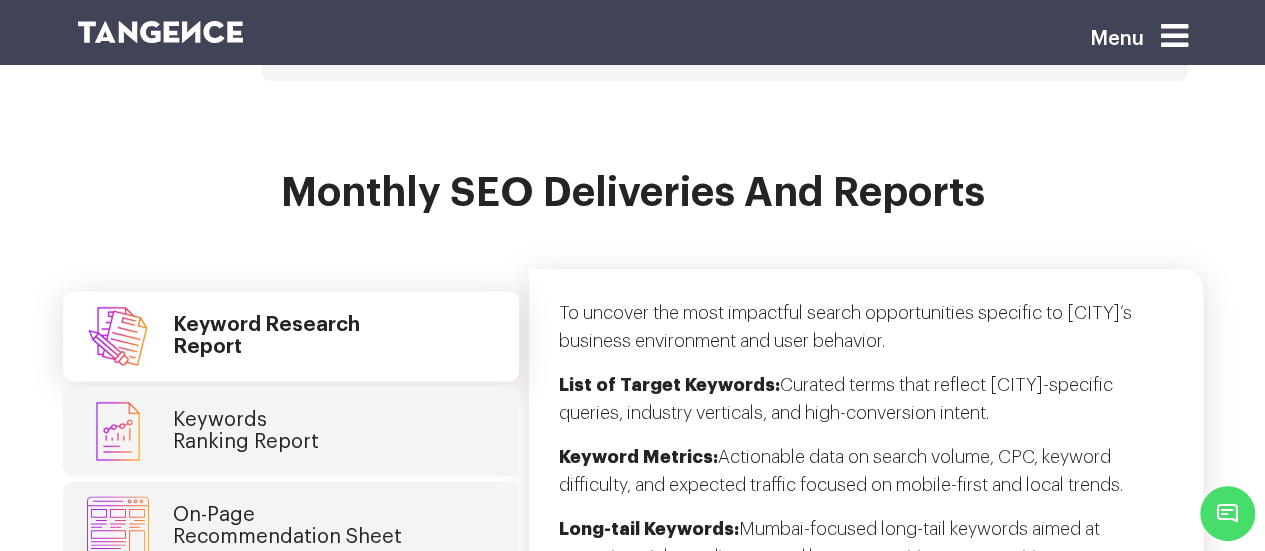 scroll, scrollTop: 5067, scrollLeft: 0, axis: vertical 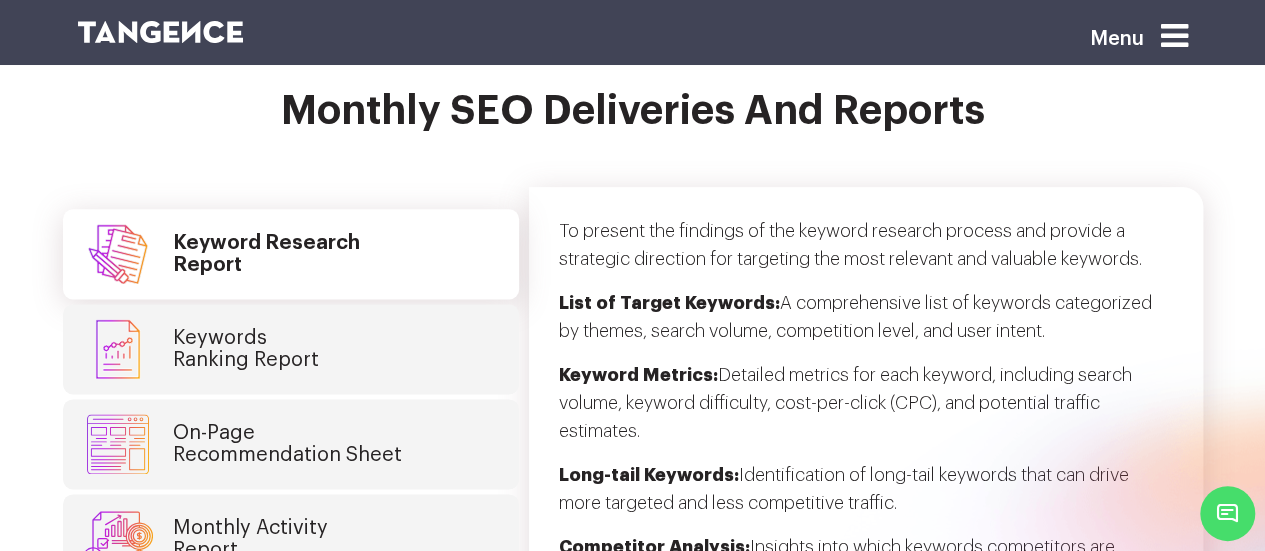 click on "On-Page  Recommendation Sheet" at bounding box center (287, 444) 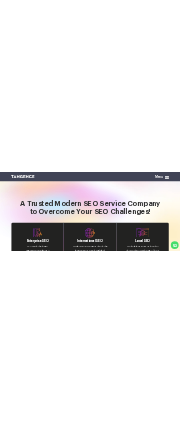 scroll, scrollTop: 2249, scrollLeft: 0, axis: vertical 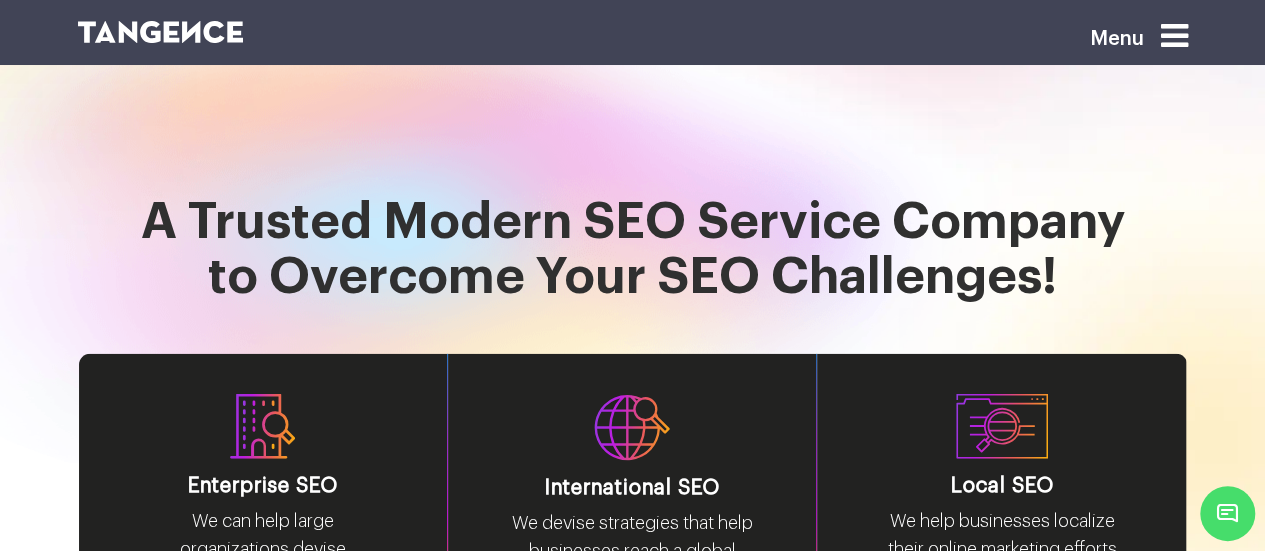 drag, startPoint x: 407, startPoint y: 183, endPoint x: 320, endPoint y: 157, distance: 90.80198 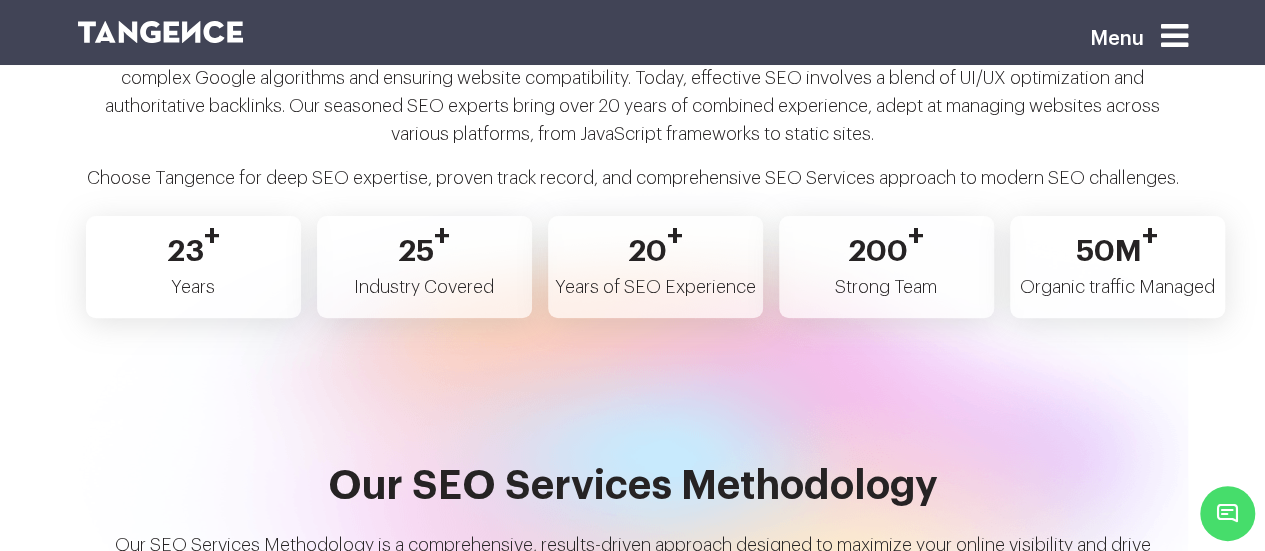 scroll, scrollTop: 4054, scrollLeft: 0, axis: vertical 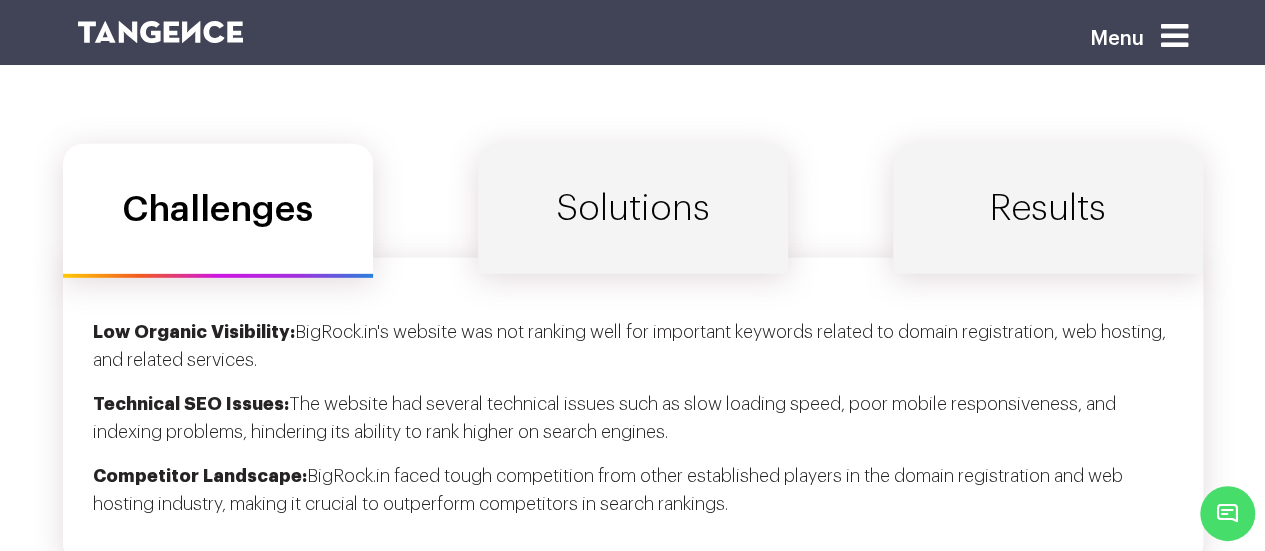 click on "Solutions" at bounding box center [633, 209] 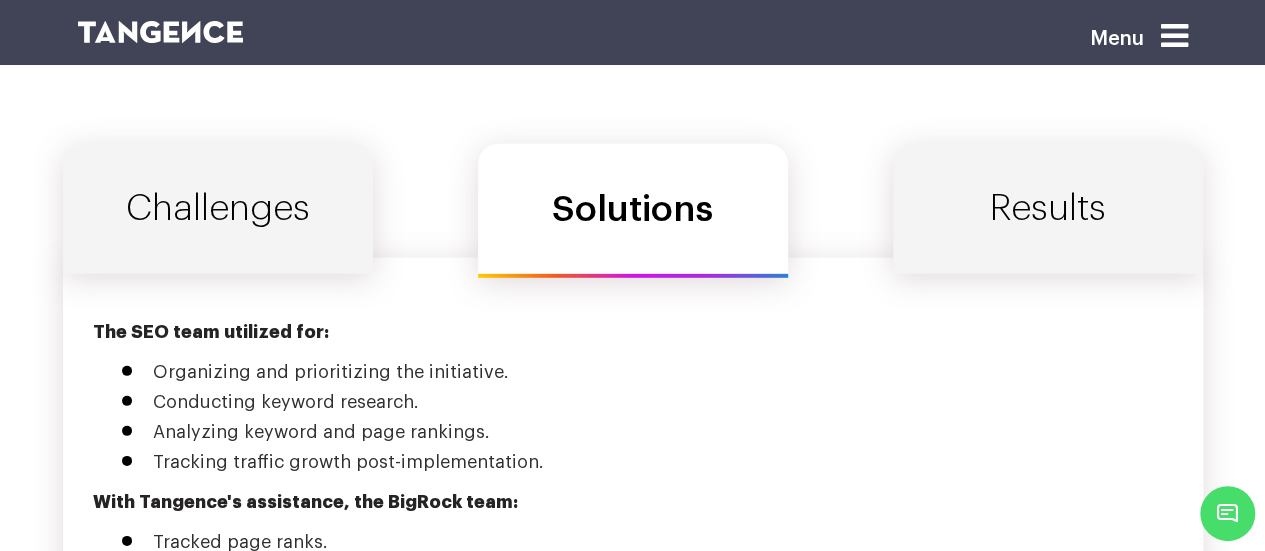 click on "Challenges
Solutions
Results" at bounding box center (633, 211) 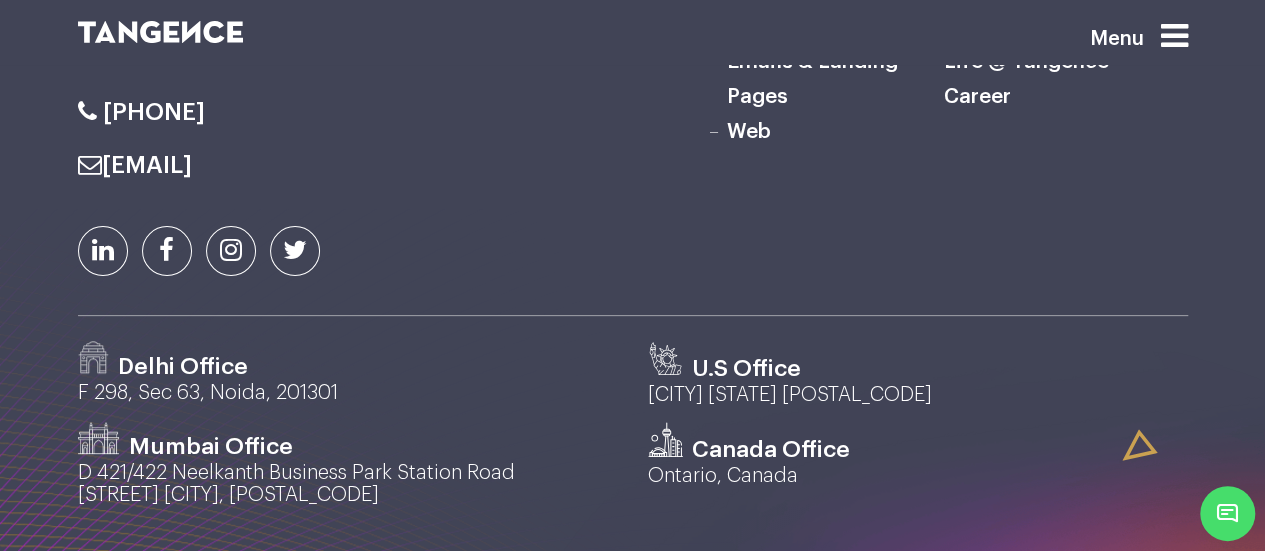 scroll, scrollTop: 11562, scrollLeft: 0, axis: vertical 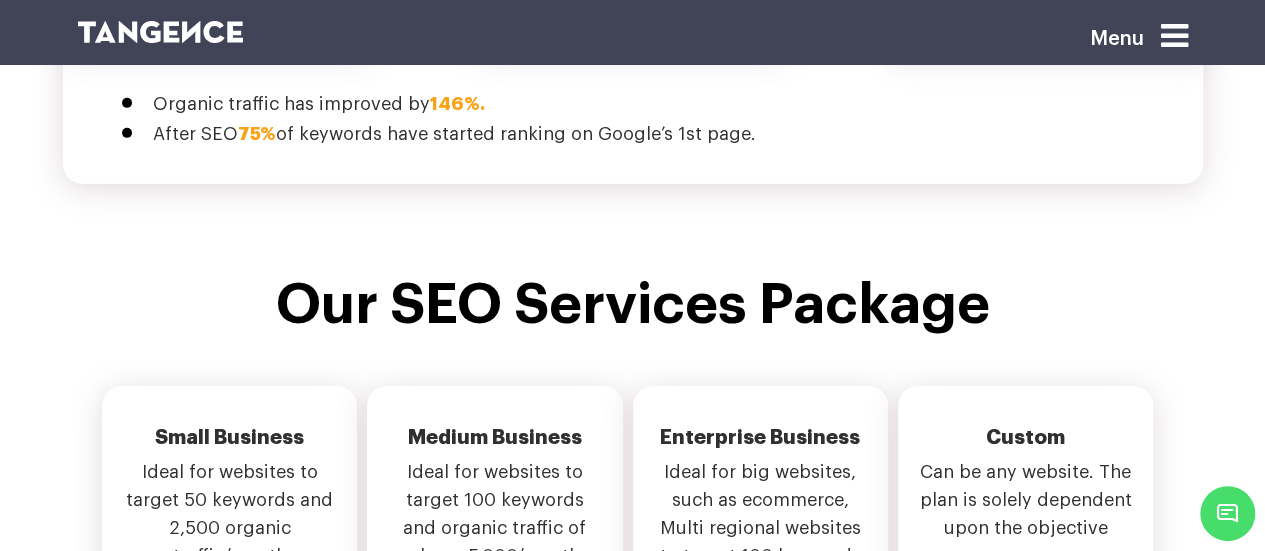 drag, startPoint x: 772, startPoint y: 137, endPoint x: 721, endPoint y: 255, distance: 128.5496 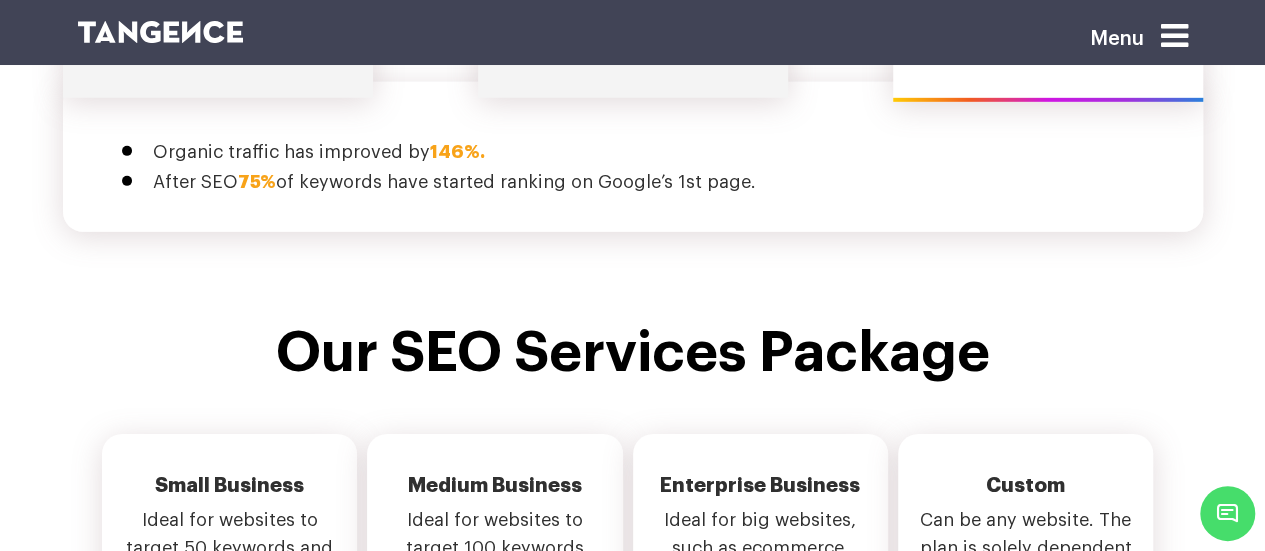 click on "The best SEO Services Case Studies
Challenges
Solutions
Results
Low Organic Visibility:  BigRock.in's website was not ranking well for important keywords related to domain registration, web hosting, and related services.
Technical SEO Issues:   The website had several technical issues such as slow loading speed, poor mobile responsiveness, and indexing problems, hindering its ability to rank higher on search engines.
Competitor Landscape:   BigRock.in faced tough competition from other established players in the domain registration and web hosting industry, making it crucial to outperform competitors in search rankings.
The SEO team utilized for:" at bounding box center (632, -335) 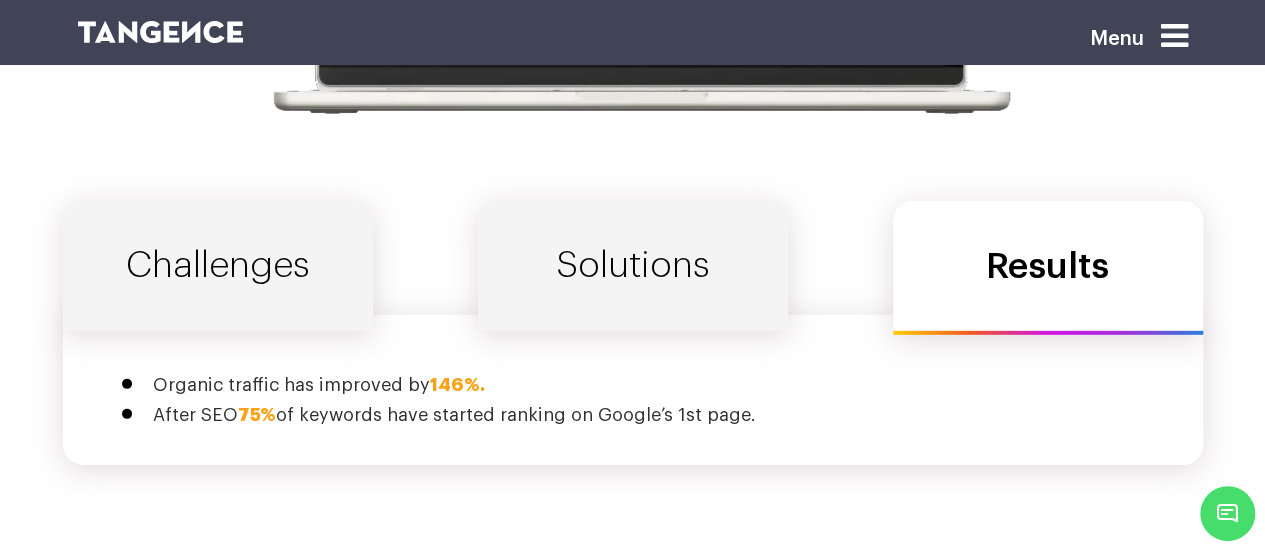 scroll, scrollTop: 6620, scrollLeft: 0, axis: vertical 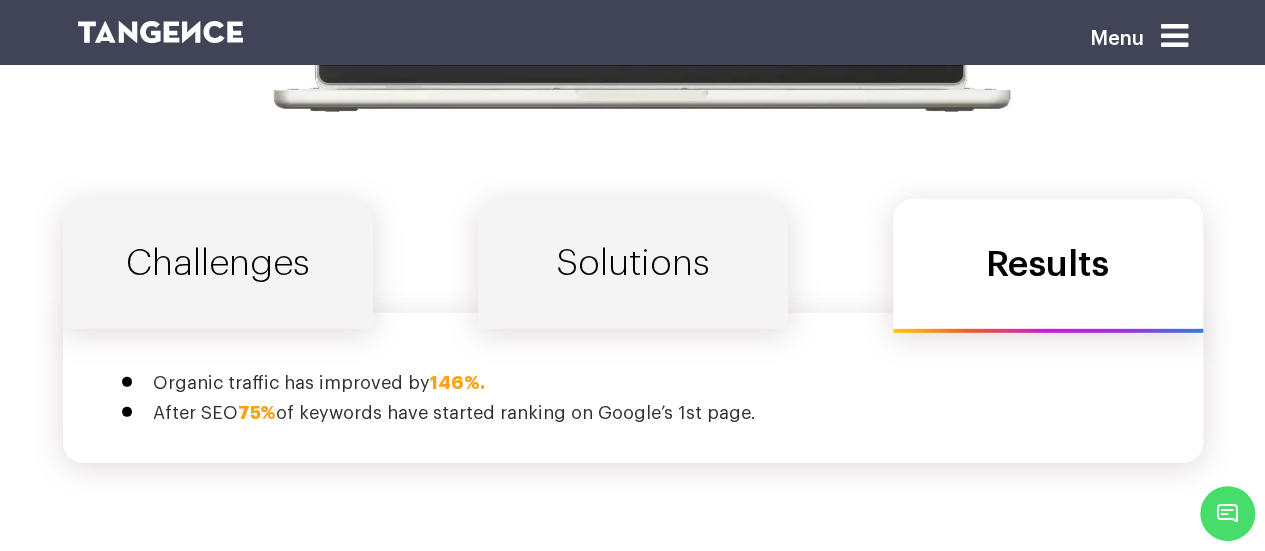 click on "Challenges" at bounding box center [218, 264] 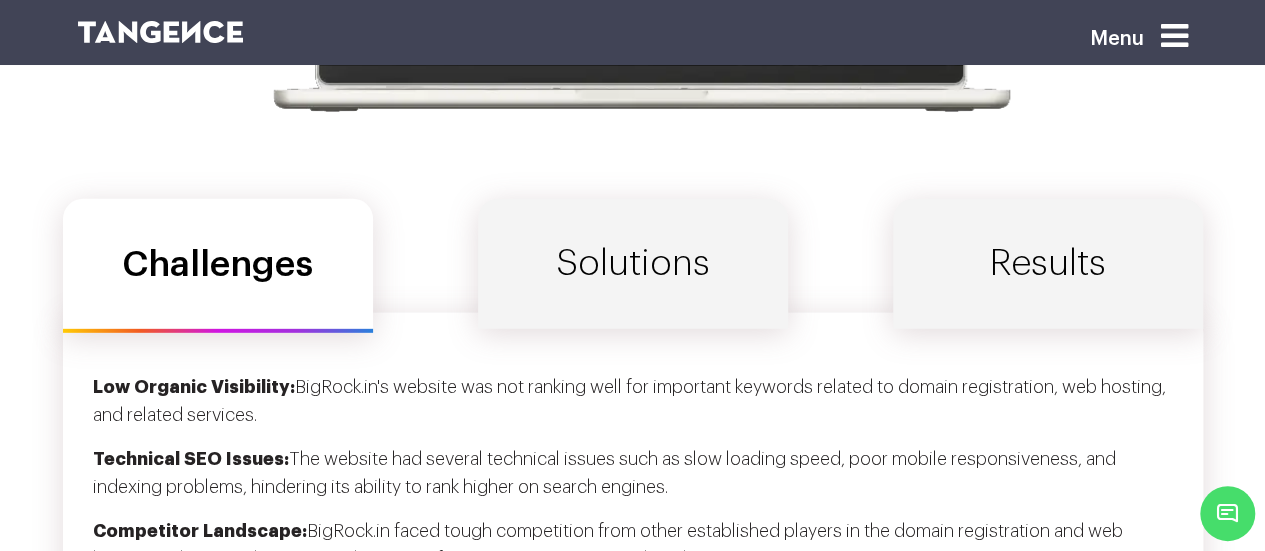 click on "Results" at bounding box center (1048, 264) 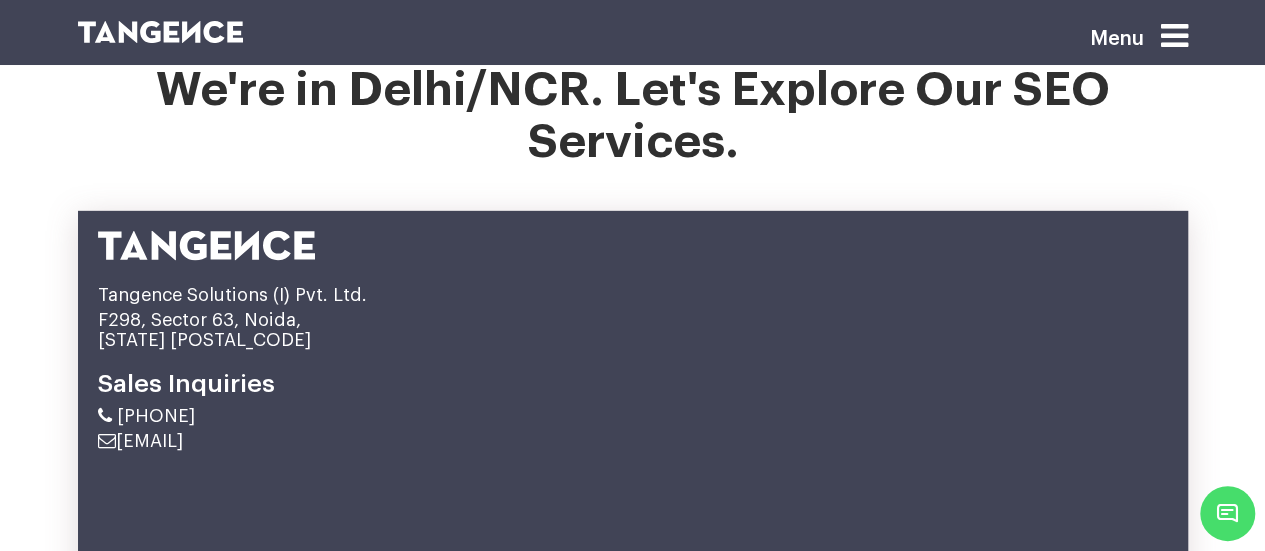 scroll, scrollTop: 10380, scrollLeft: 0, axis: vertical 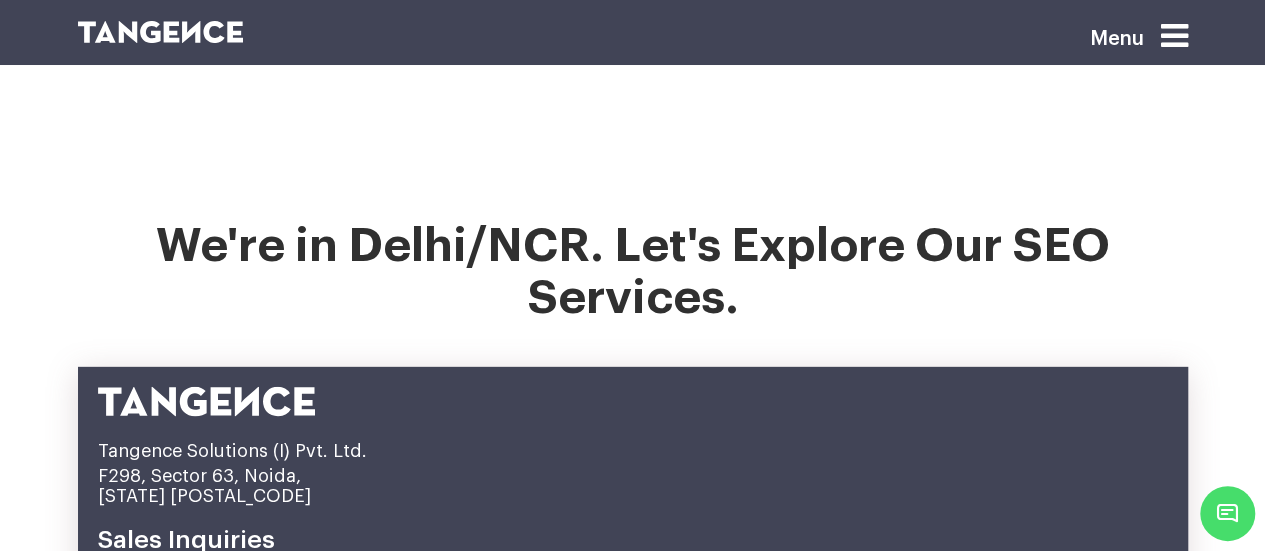 click on "We're in Delhi/NCR. Let's Explore Our SEO Services." at bounding box center [633, 283] 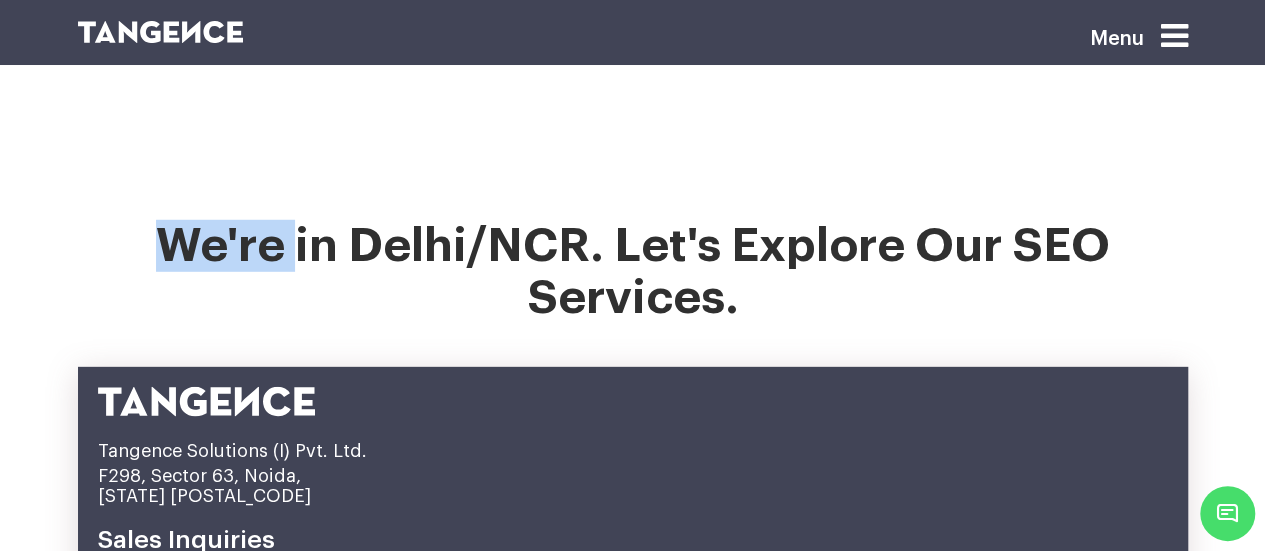click on "We're in Delhi/NCR. Let's Explore Our SEO Services." at bounding box center [633, 283] 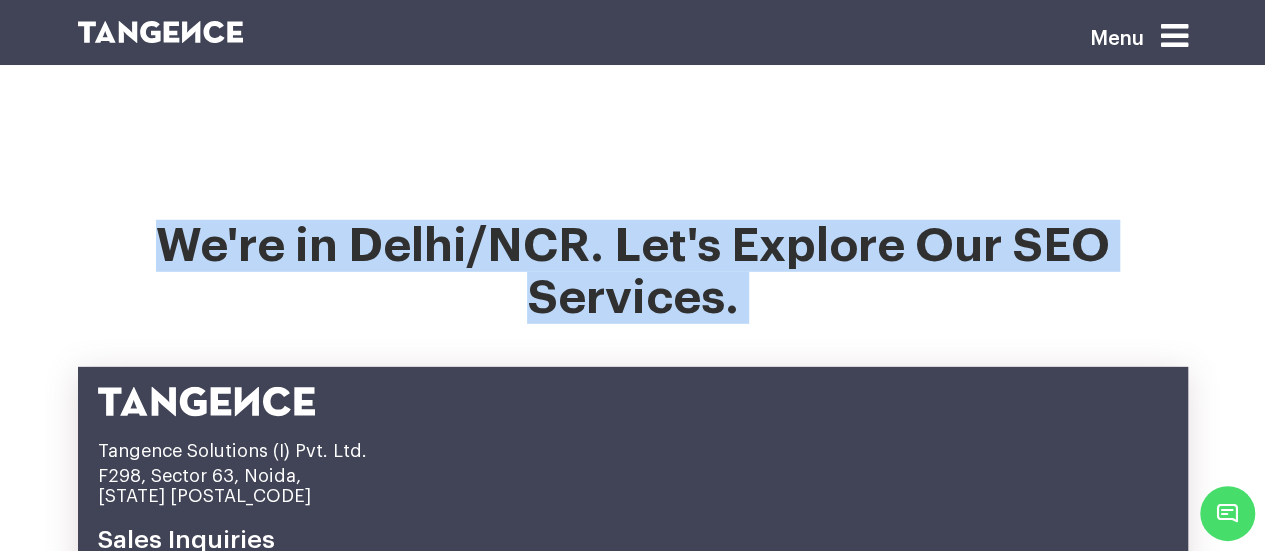 drag, startPoint x: 194, startPoint y: 164, endPoint x: 538, endPoint y: 197, distance: 345.57922 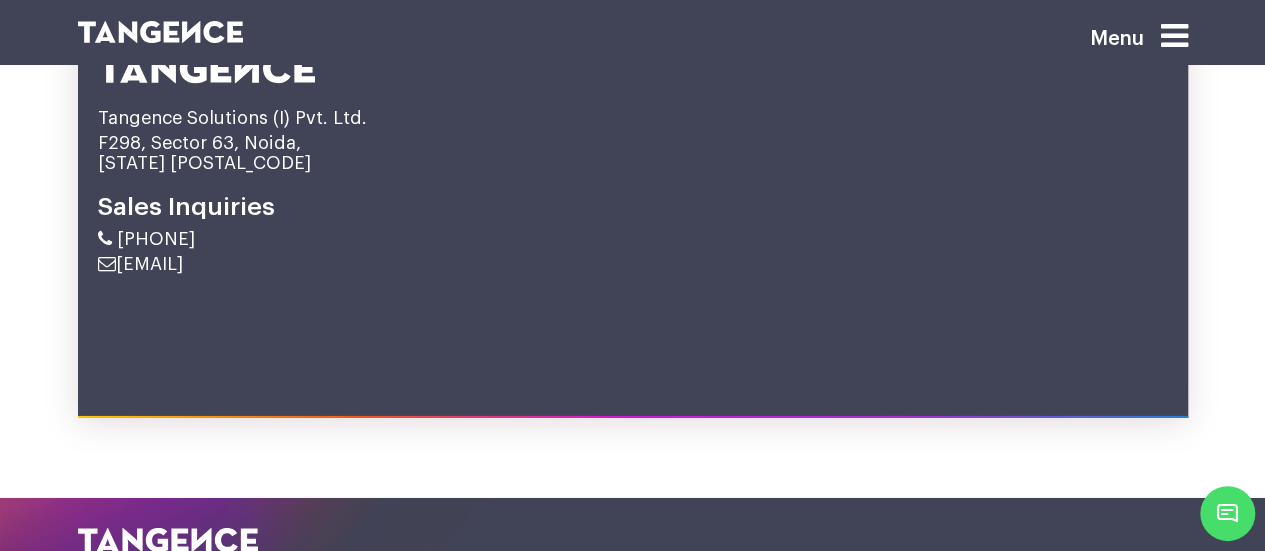 scroll, scrollTop: 10334, scrollLeft: 0, axis: vertical 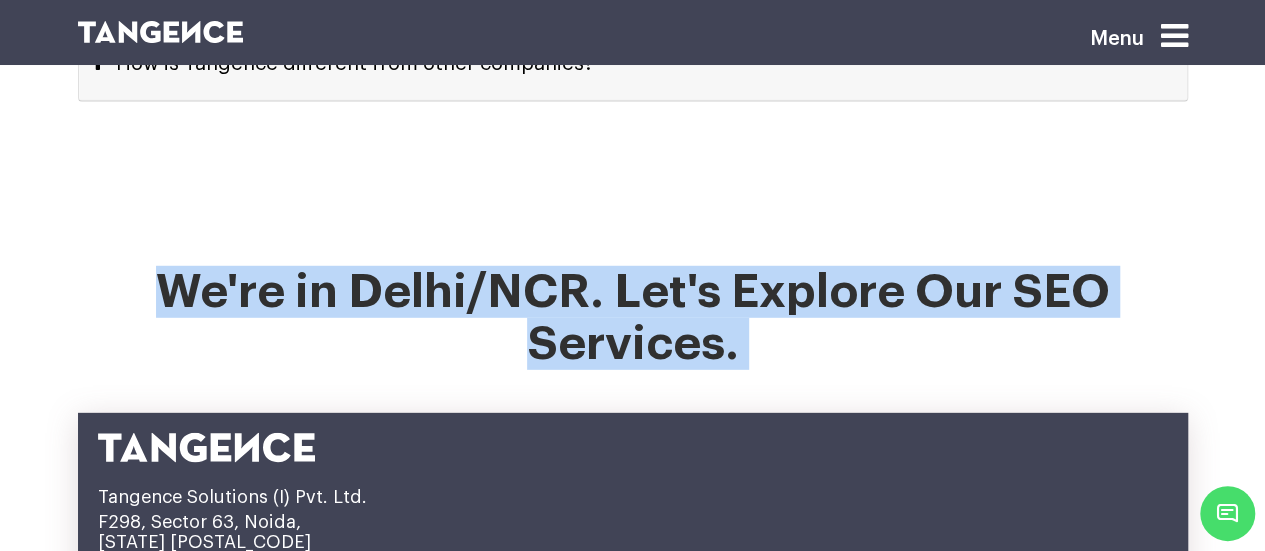 click on "We're in Delhi/NCR. Let's Explore Our SEO Services." at bounding box center [633, 329] 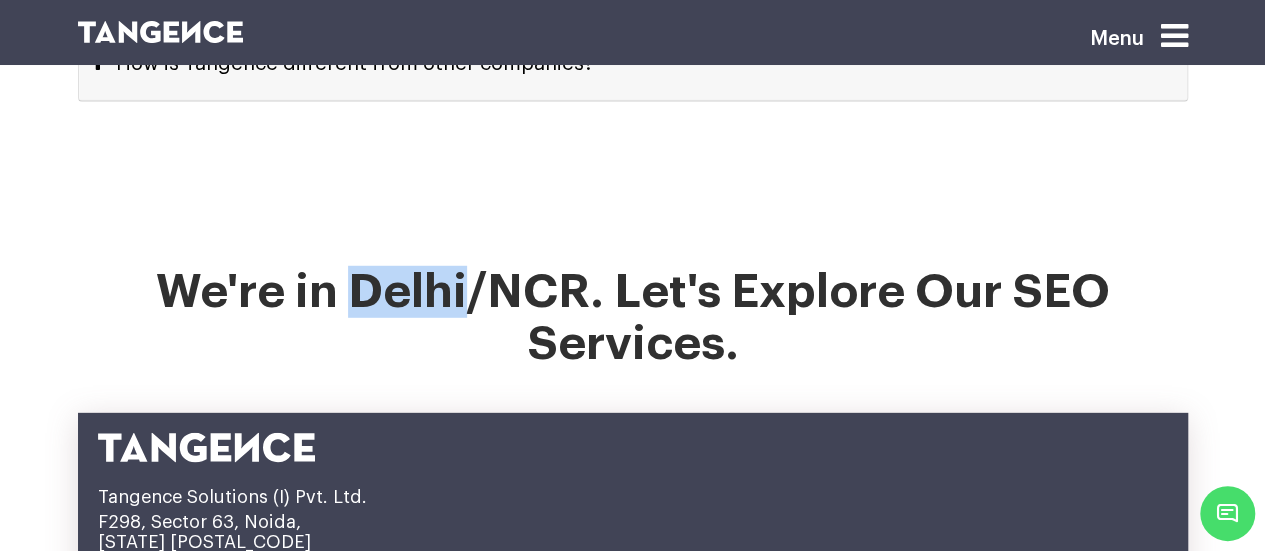 click on "We're in Delhi/NCR. Let's Explore Our SEO Services." at bounding box center (633, 329) 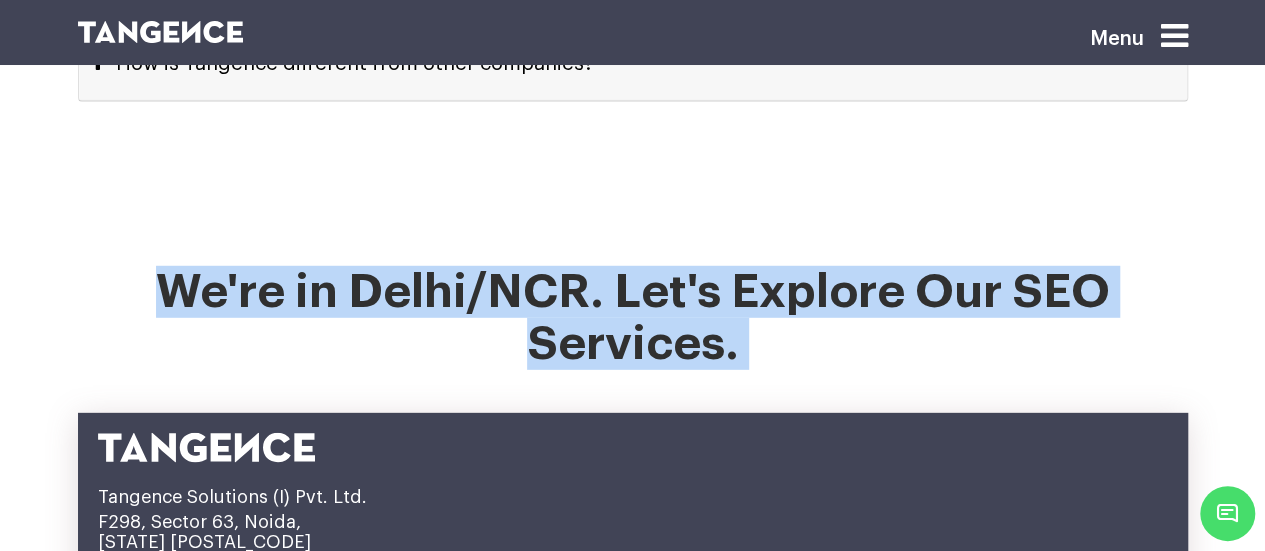 click on "We're in Delhi/NCR. Let's Explore Our SEO Services." at bounding box center [633, 329] 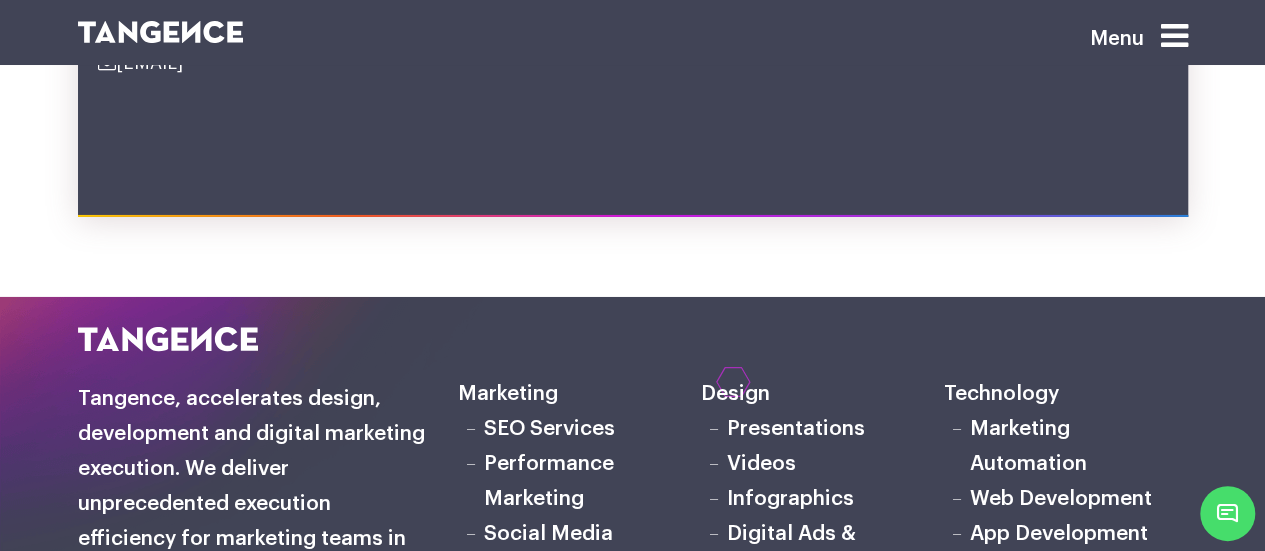 scroll, scrollTop: 10752, scrollLeft: 0, axis: vertical 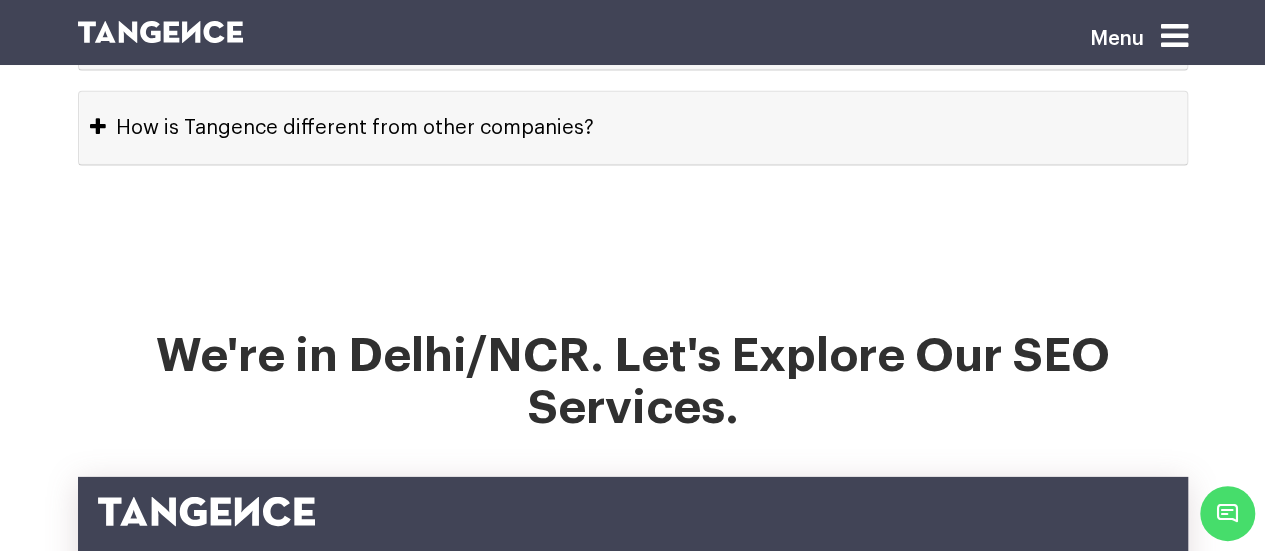 click on "We're in Delhi/NCR. Let's Explore Our SEO Services." at bounding box center [633, 393] 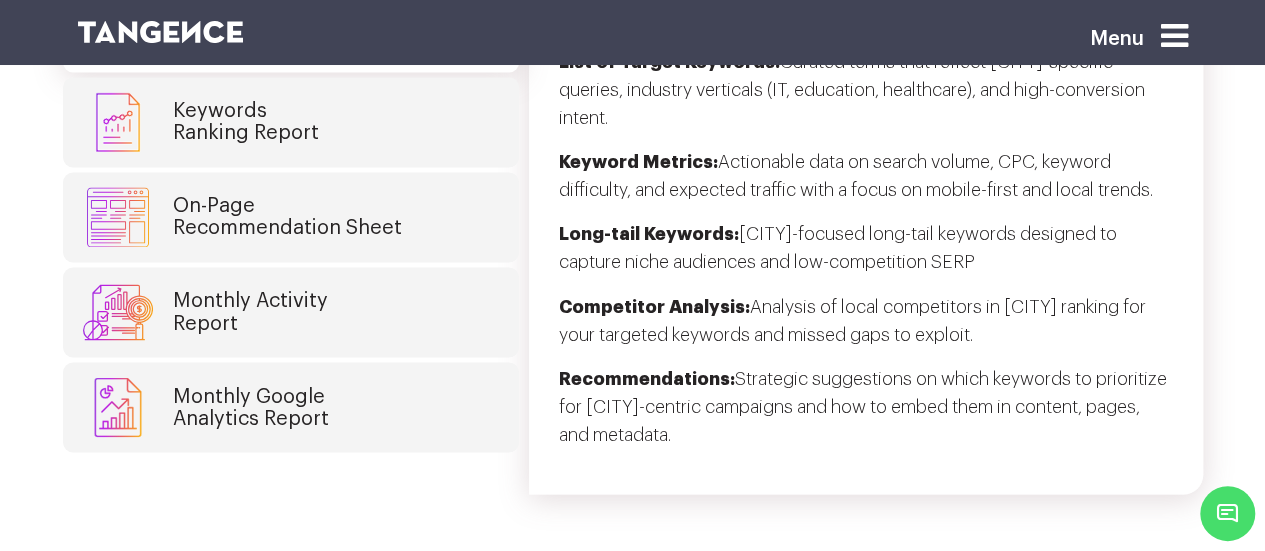 scroll, scrollTop: 5217, scrollLeft: 0, axis: vertical 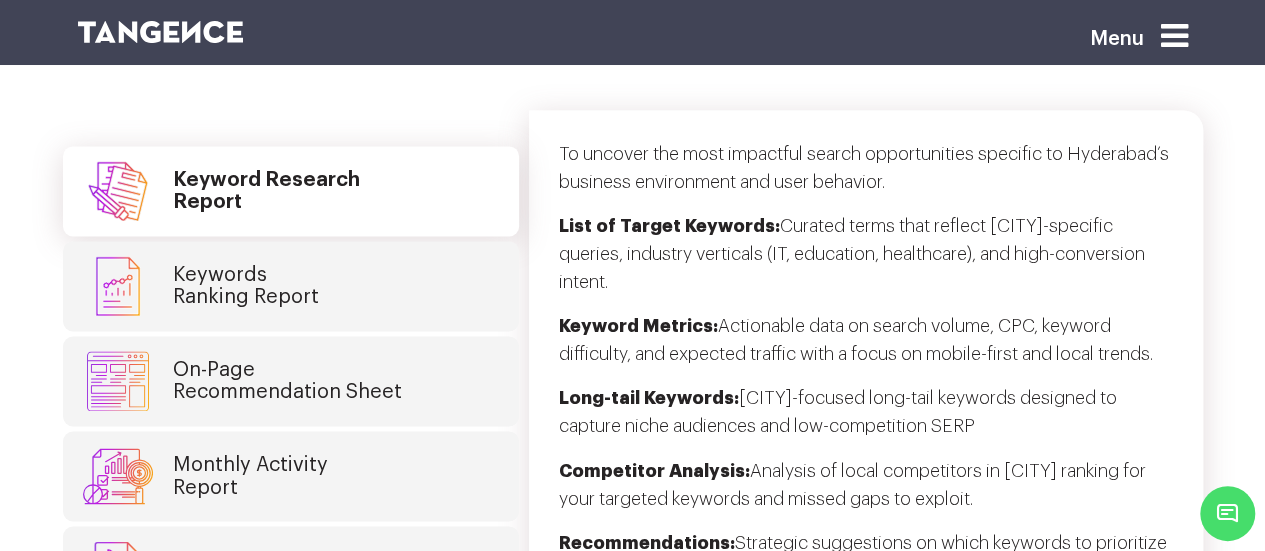 click on "On-Page  Recommendation Sheet" at bounding box center [291, 381] 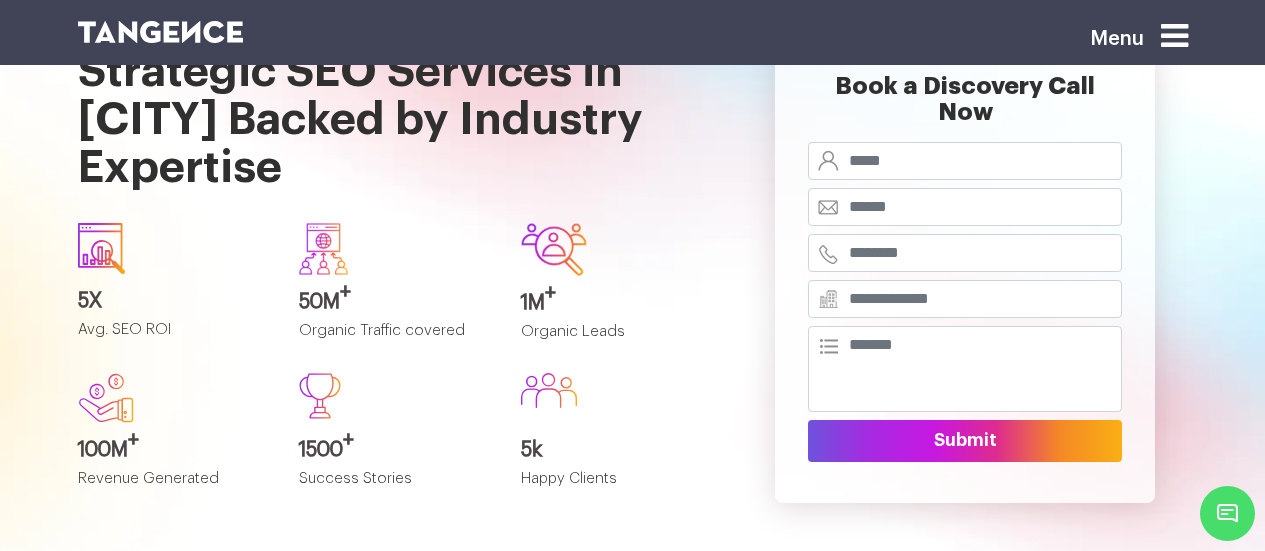 scroll, scrollTop: 5067, scrollLeft: 0, axis: vertical 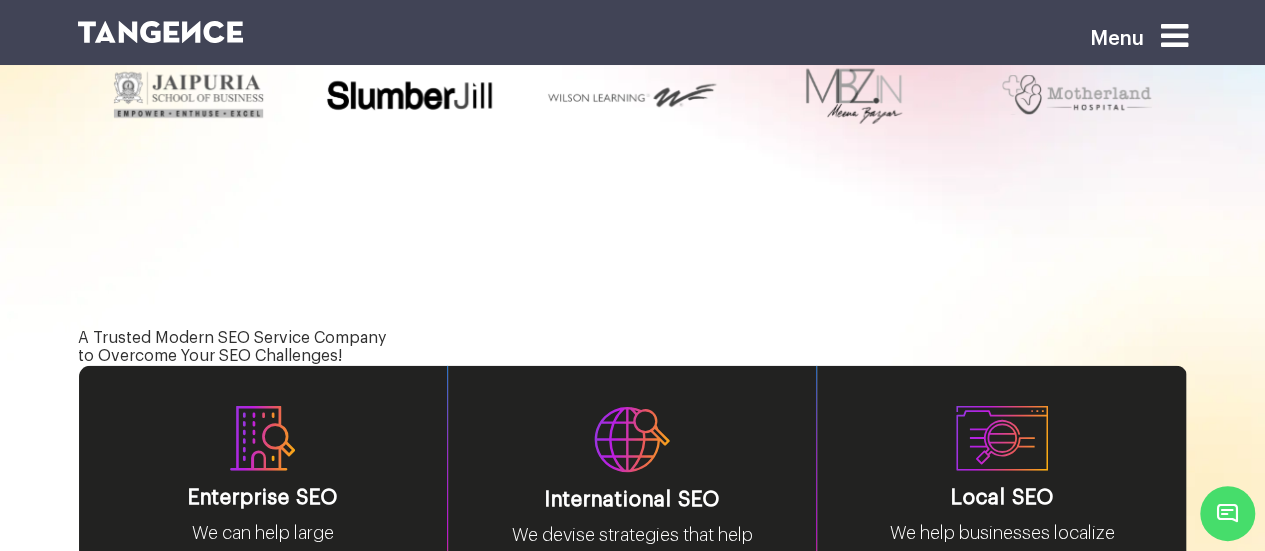 click on "A Trusted Modern SEO Service Company
to Overcome Your SEO Challenges!" at bounding box center (633, 347) 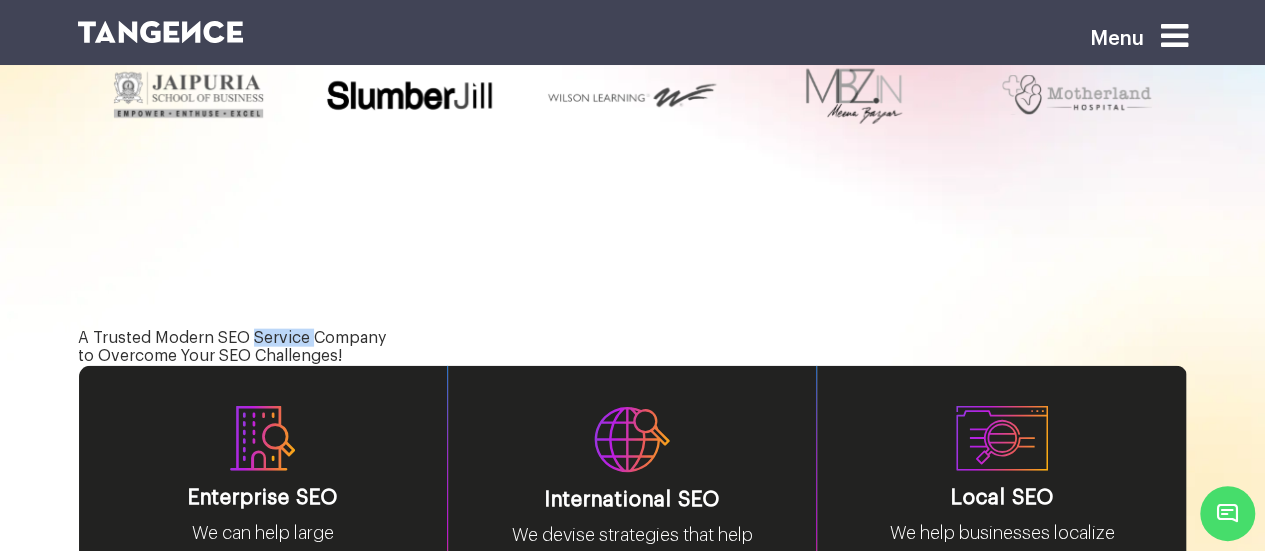 click on "A Trusted Modern SEO Service Company
to Overcome Your SEO Challenges!" at bounding box center [633, 347] 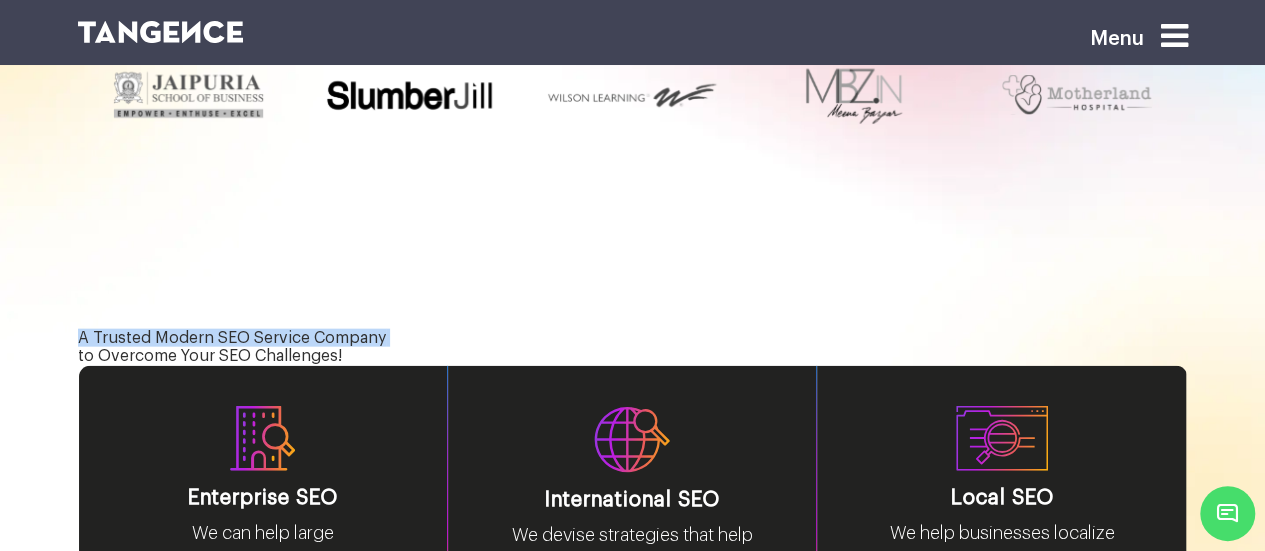 click on "A Trusted Modern SEO Service Company
to Overcome Your SEO Challenges!" at bounding box center (633, 347) 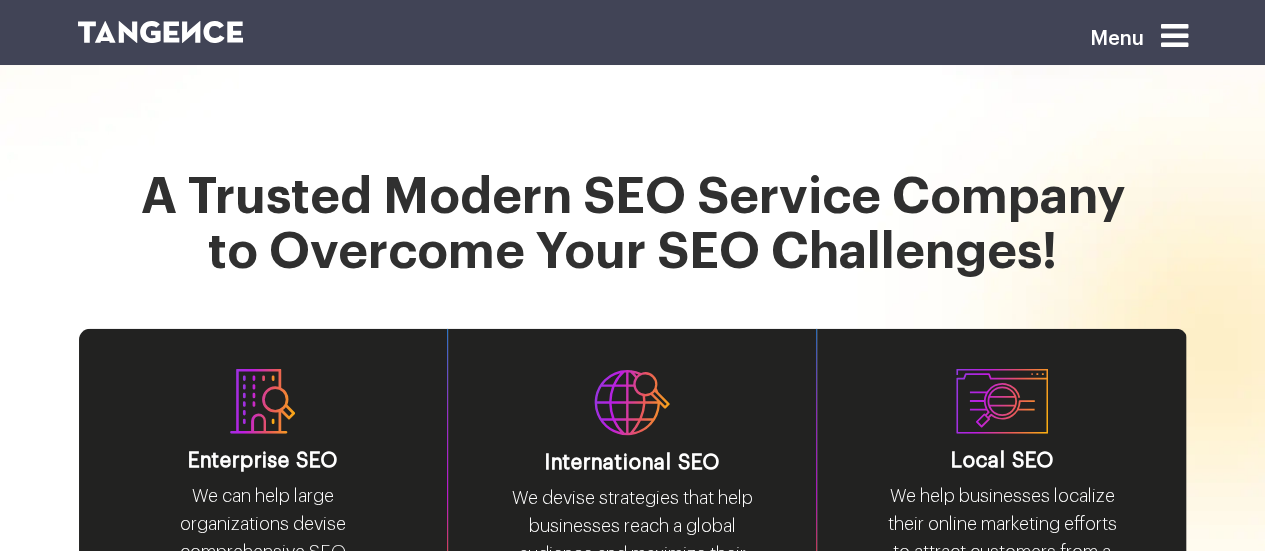 scroll, scrollTop: 2342, scrollLeft: 0, axis: vertical 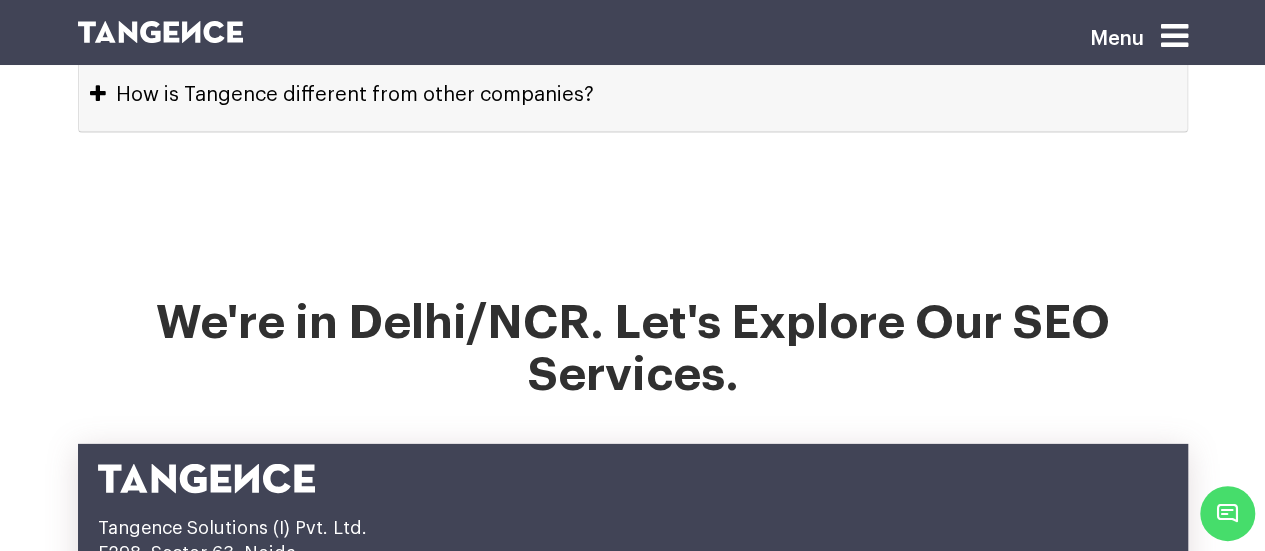 click on "Menu
SEO Services in Mumbai That Elevate Your Brand & Organic Visibility
5X
Avg. SEO ROI" at bounding box center (632, -4276) 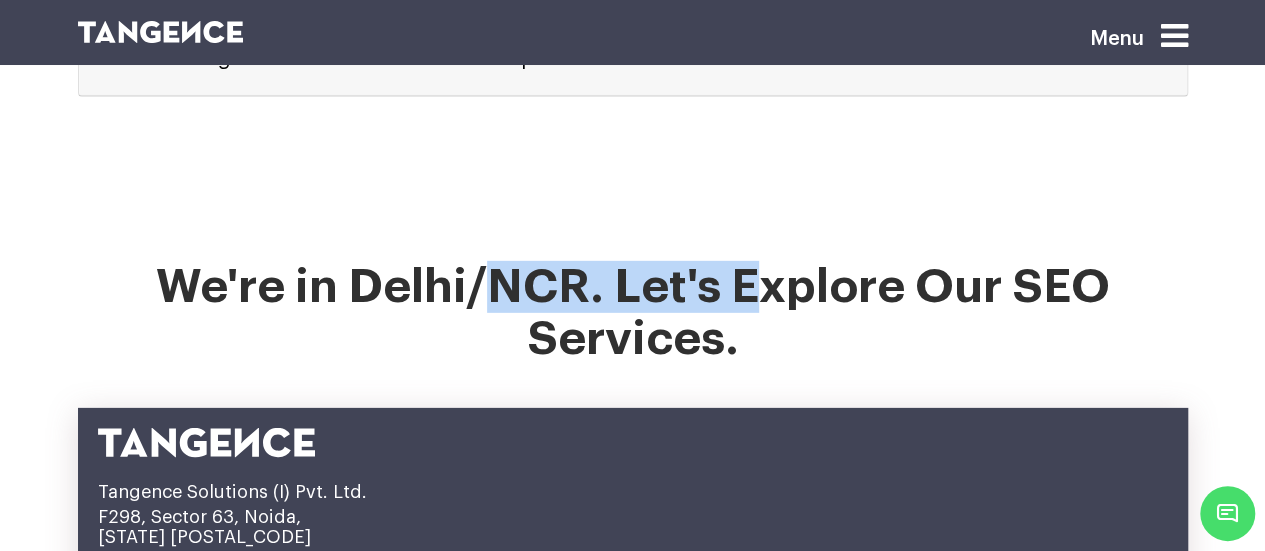 click on "Menu
SEO Services in Mumbai That Elevate Your Brand & Organic Visibility
5X
Avg. SEO ROI" at bounding box center [632, -4312] 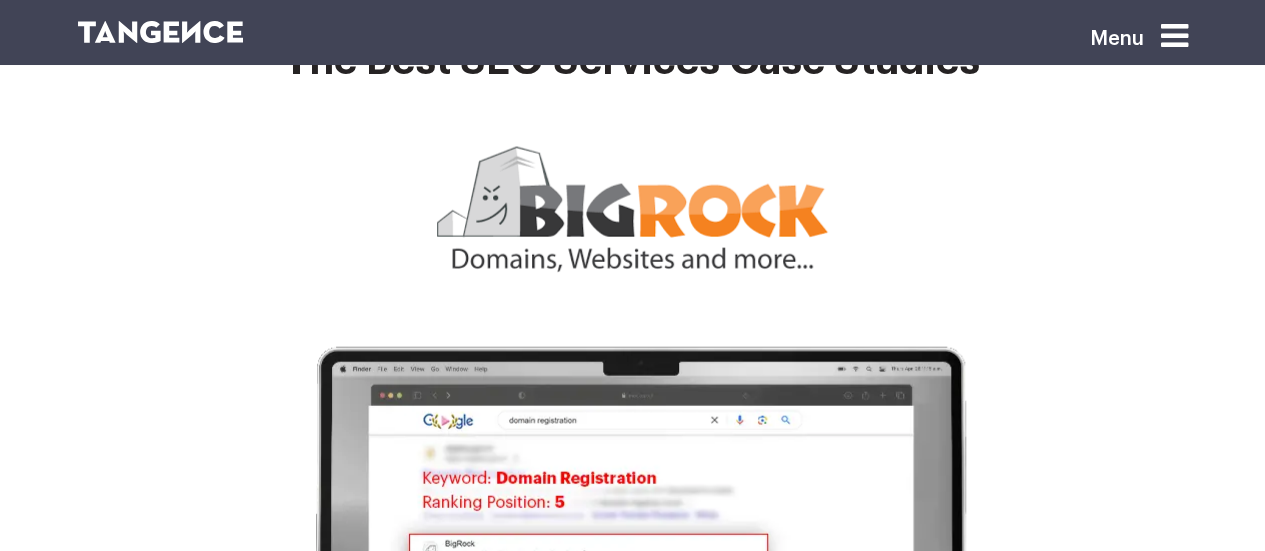 scroll, scrollTop: 5958, scrollLeft: 0, axis: vertical 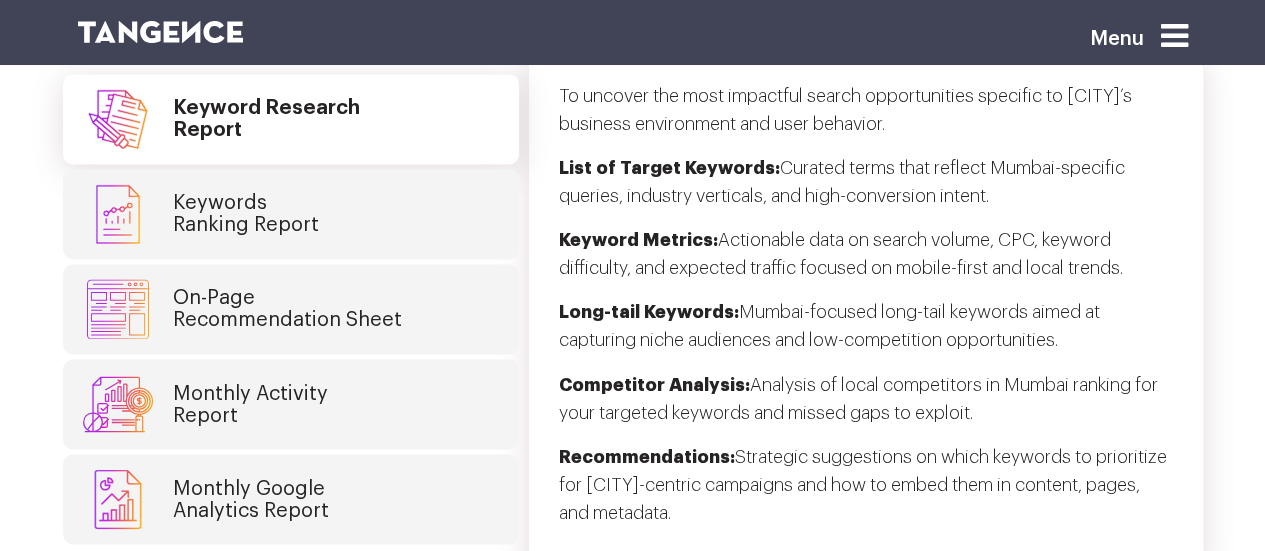 click on "Keywords  Ranking Report" at bounding box center [291, 214] 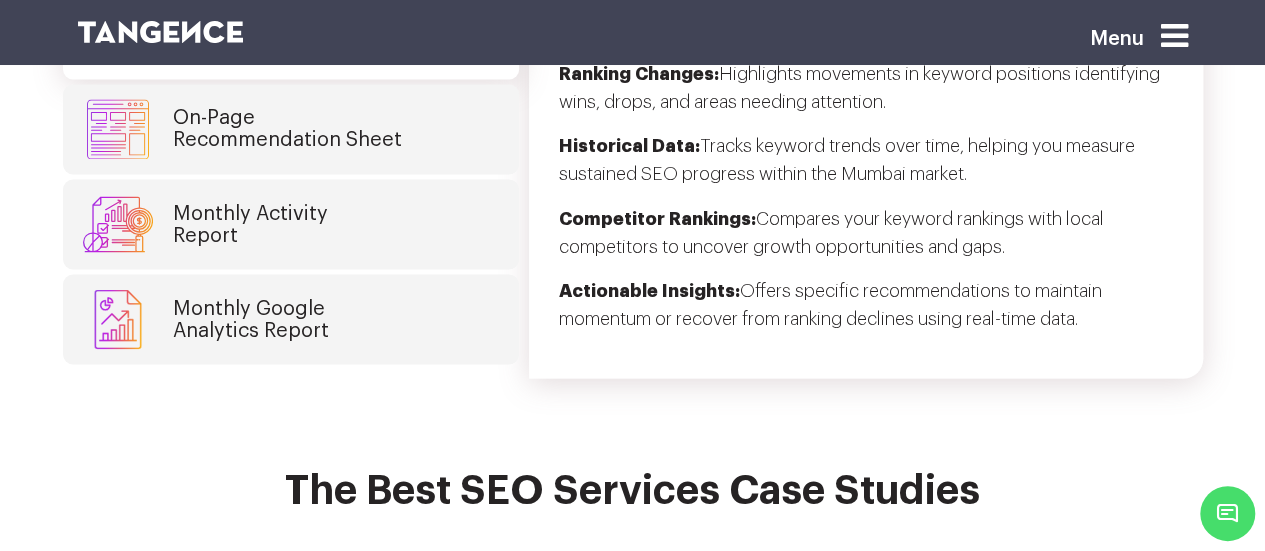 scroll, scrollTop: 5276, scrollLeft: 0, axis: vertical 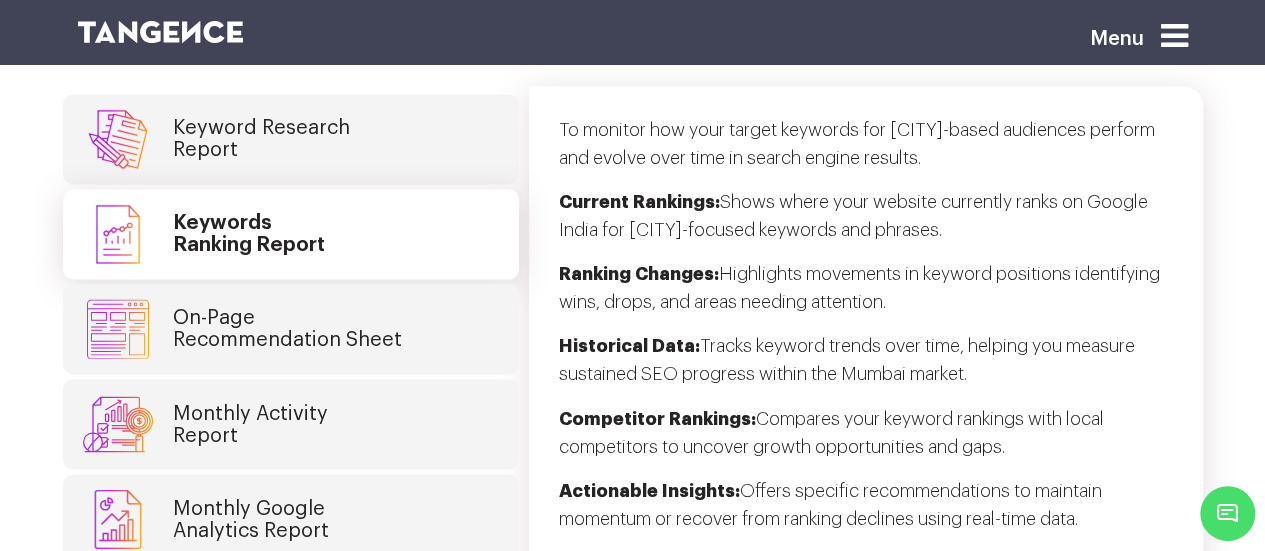 click on "Keyword Research  Report" at bounding box center [291, 139] 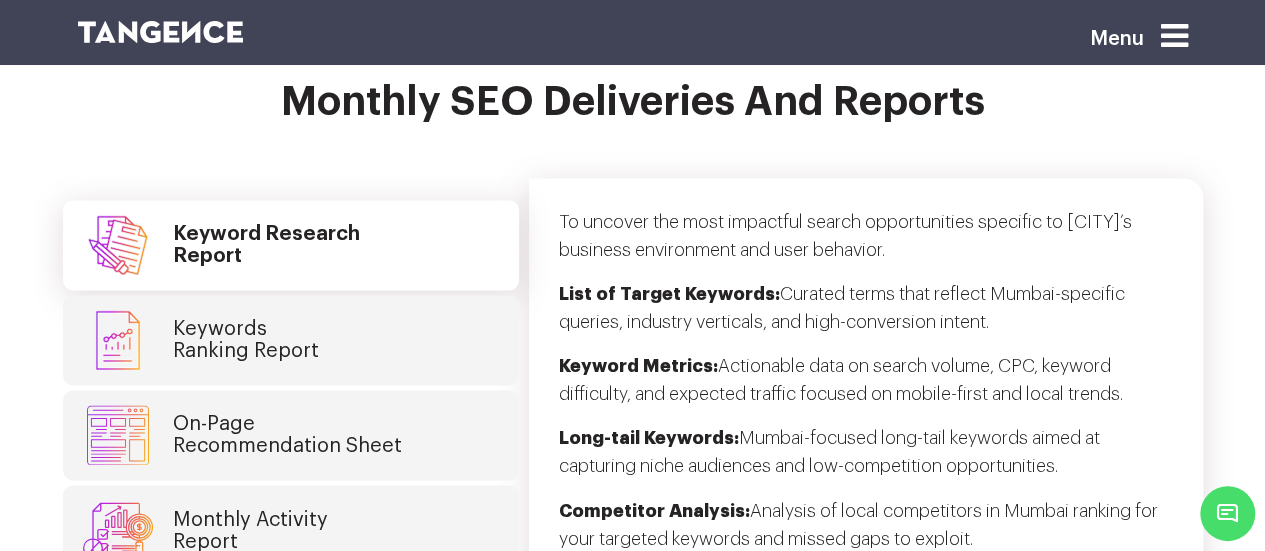 scroll, scrollTop: 5224, scrollLeft: 0, axis: vertical 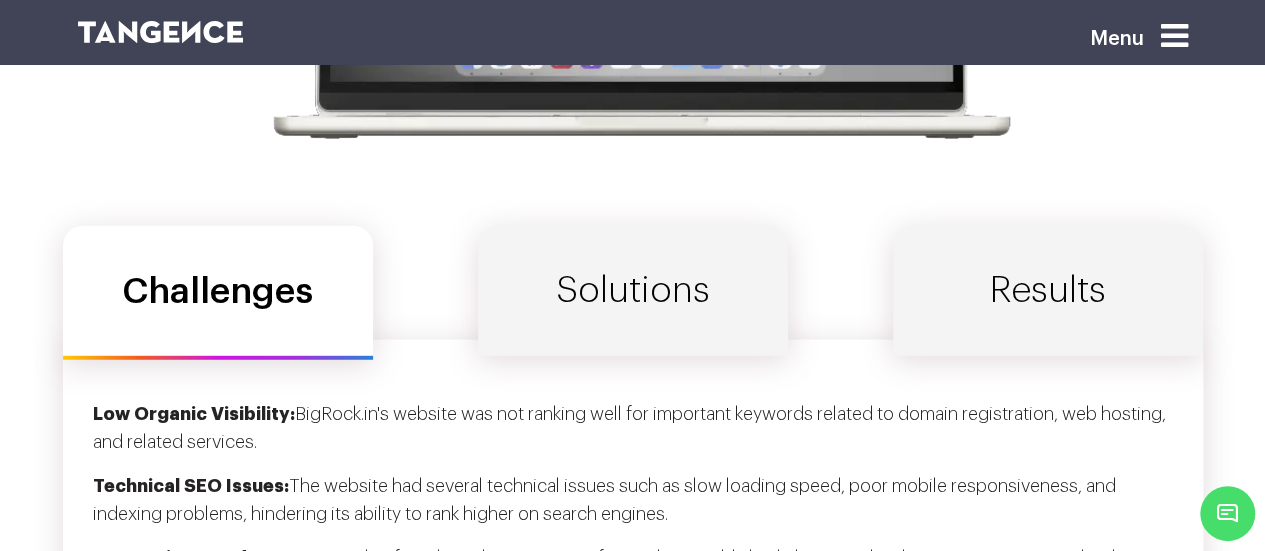 click on "Results" at bounding box center [1048, 291] 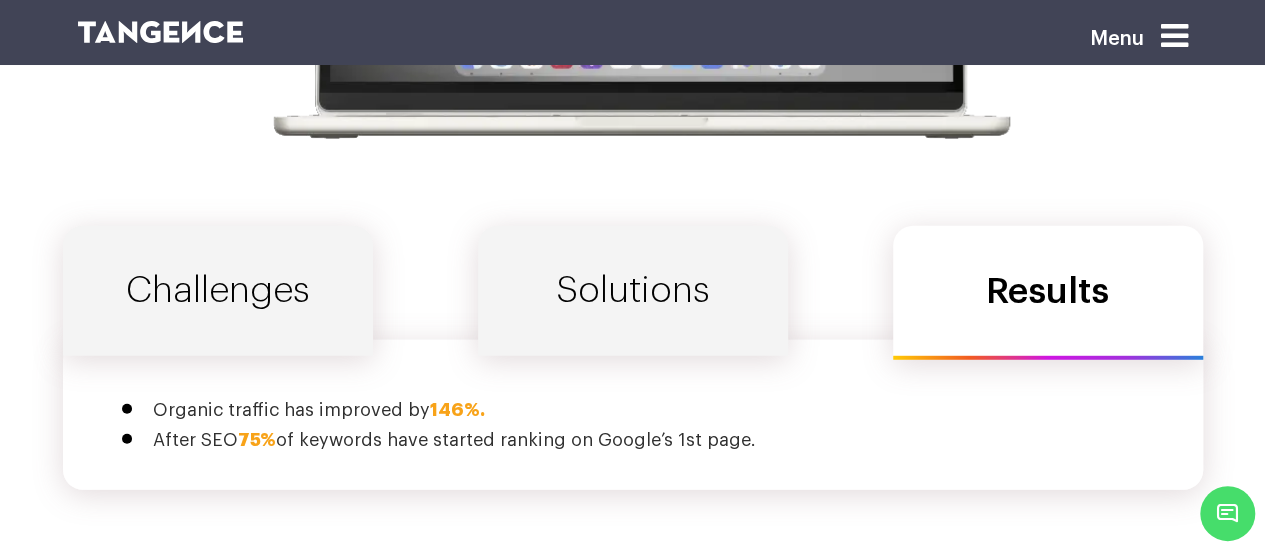 click on "Challenges" at bounding box center (218, 291) 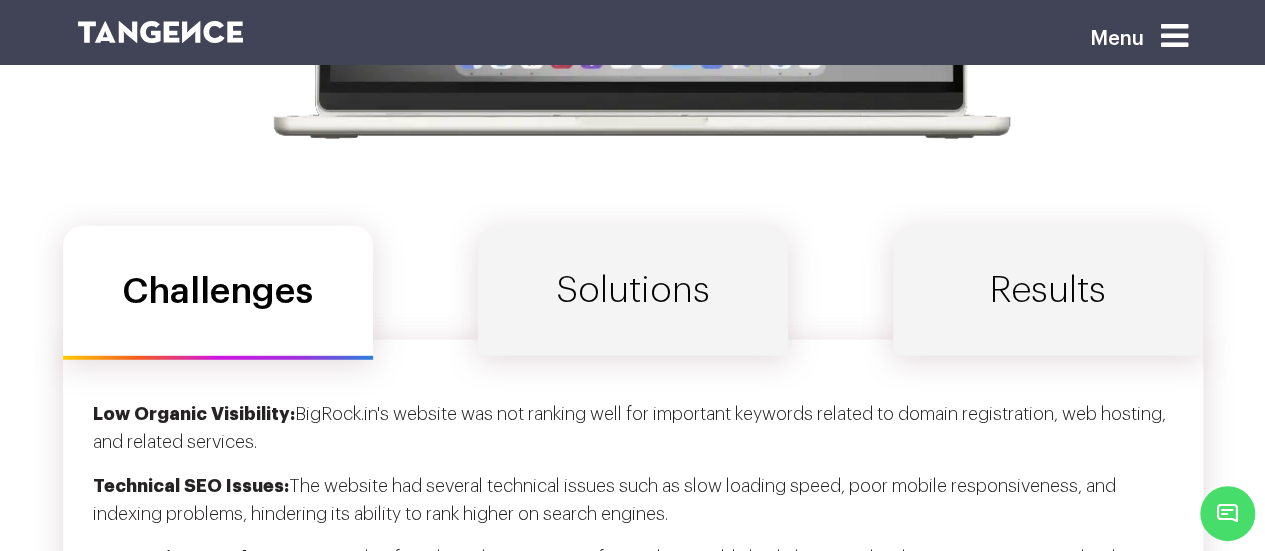 click on "Results" at bounding box center [1048, 291] 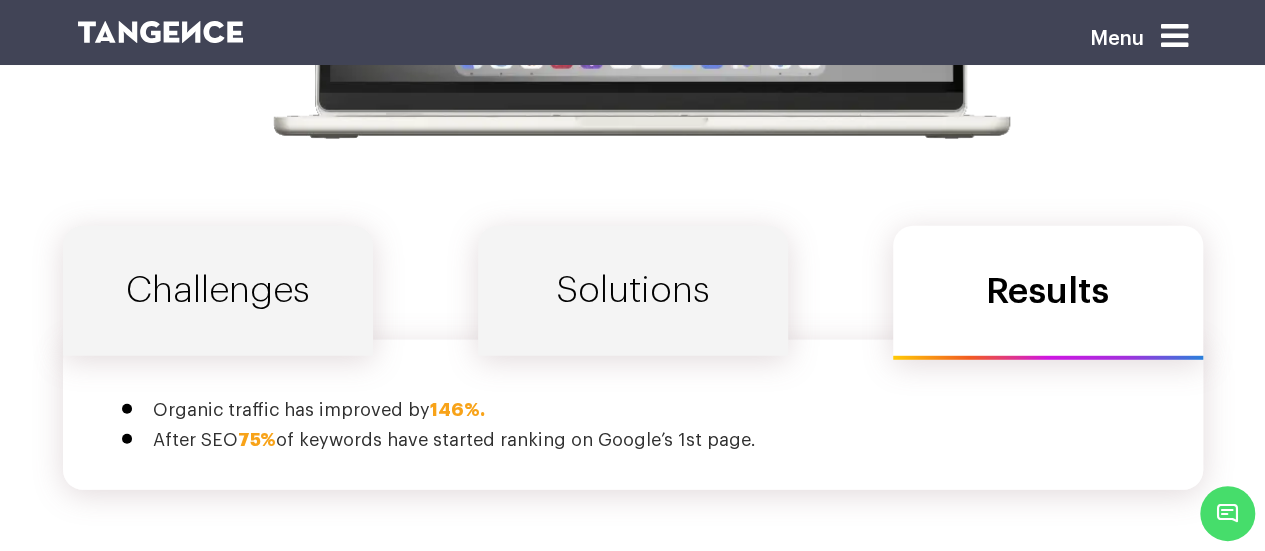 click on "Challenges" at bounding box center (218, 291) 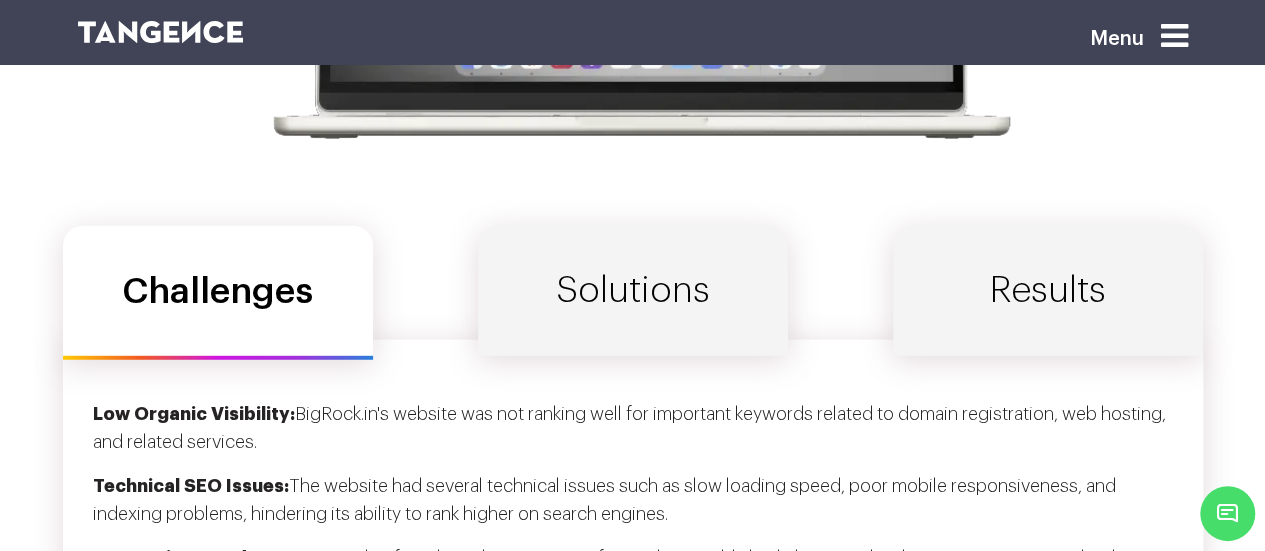 click on "Results" at bounding box center (1048, 291) 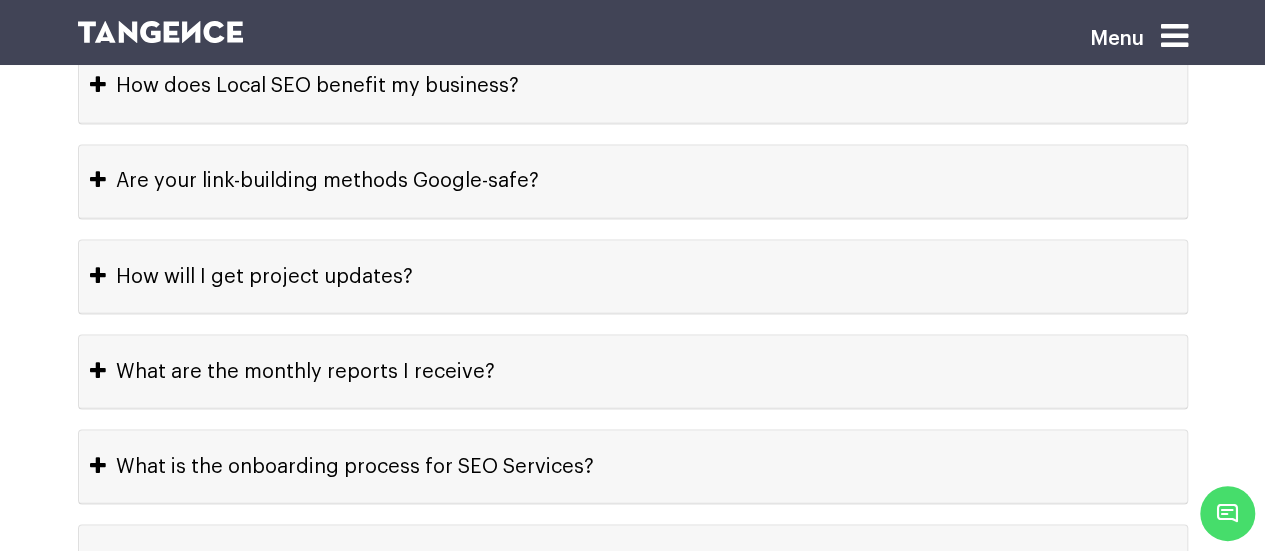 scroll, scrollTop: 9282, scrollLeft: 0, axis: vertical 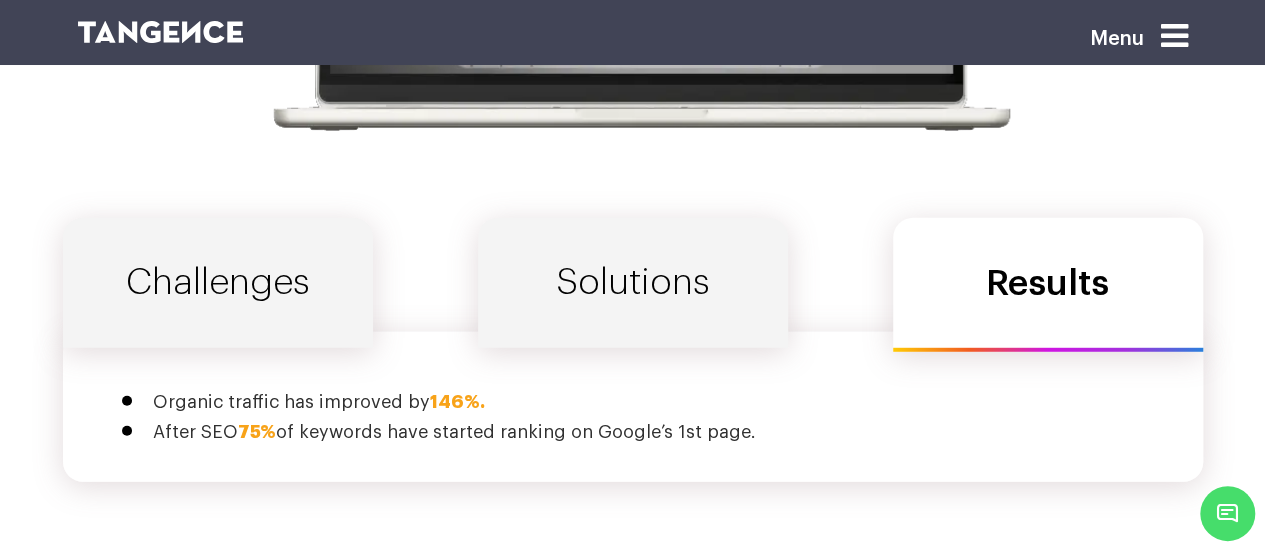 click on "Challenges" at bounding box center [218, 283] 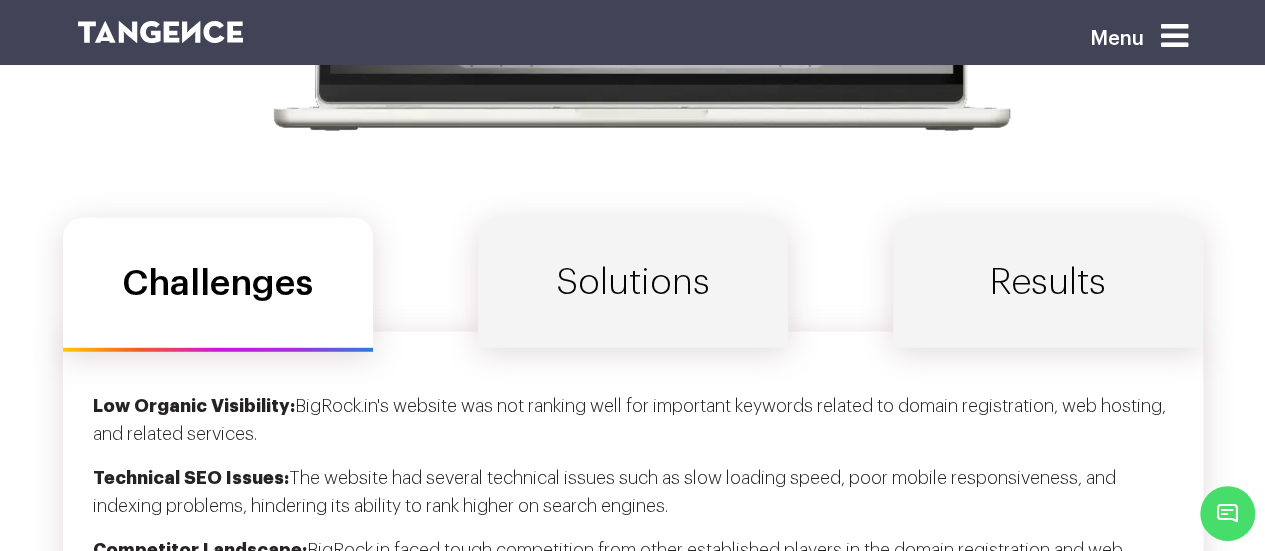 click on "Solutions" at bounding box center [633, 283] 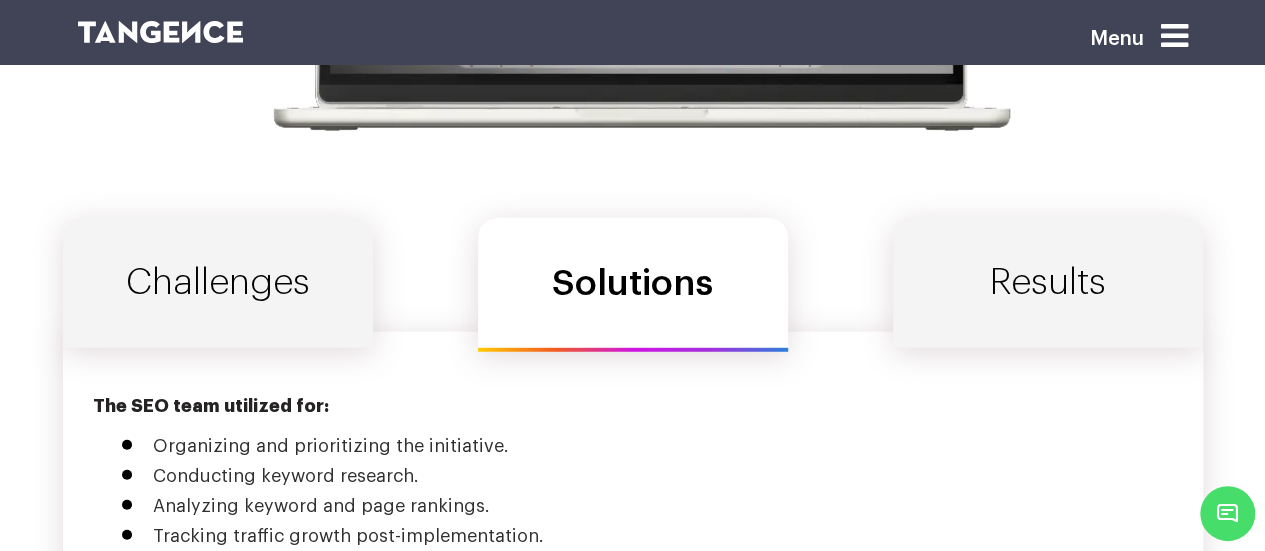 click on "Challenges" at bounding box center (218, 283) 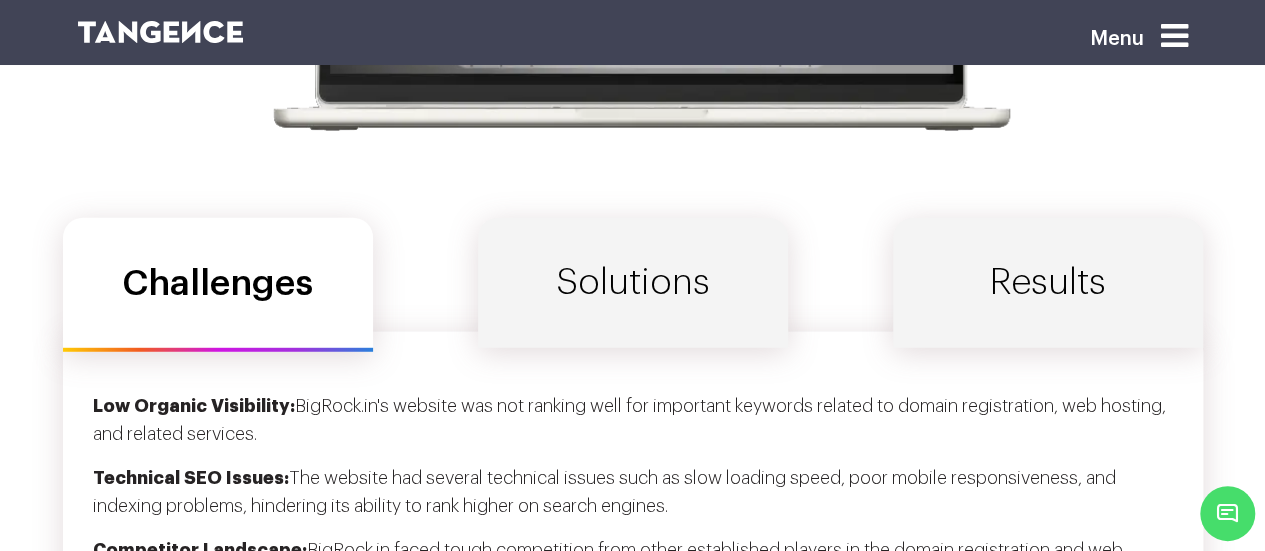 click on "Results" at bounding box center (1048, 283) 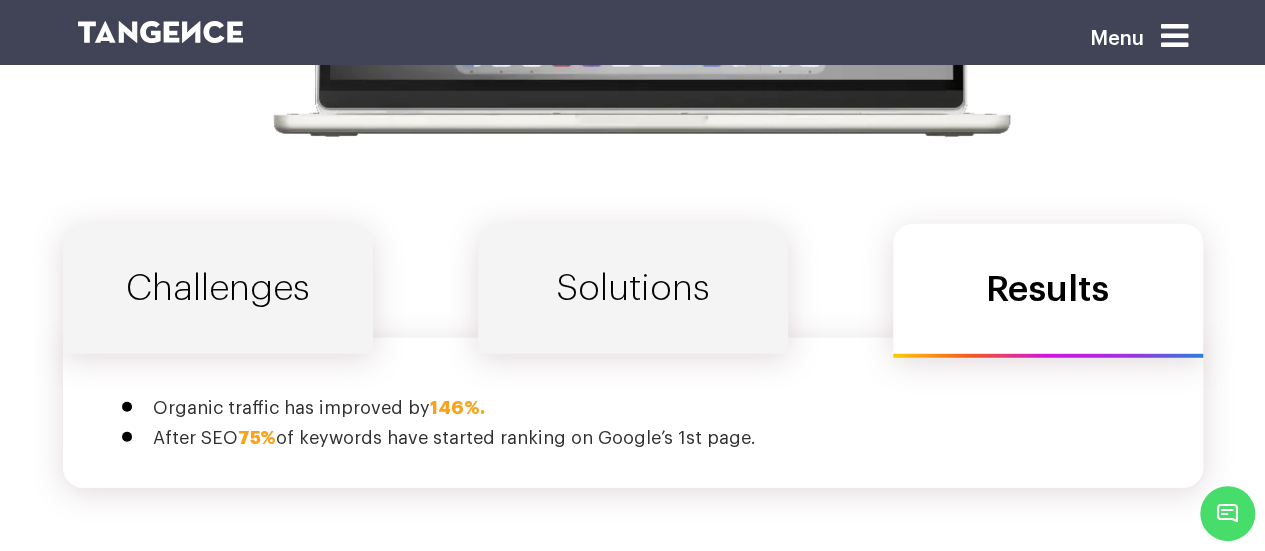 scroll, scrollTop: 6416, scrollLeft: 0, axis: vertical 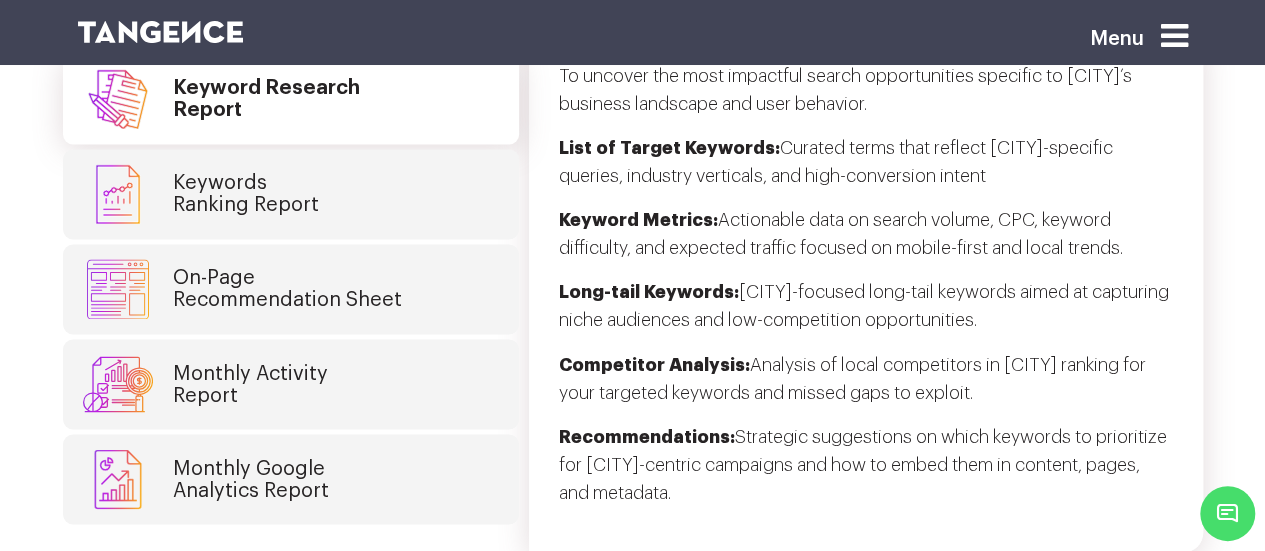 click on "Keywords  Ranking Report" at bounding box center [291, 194] 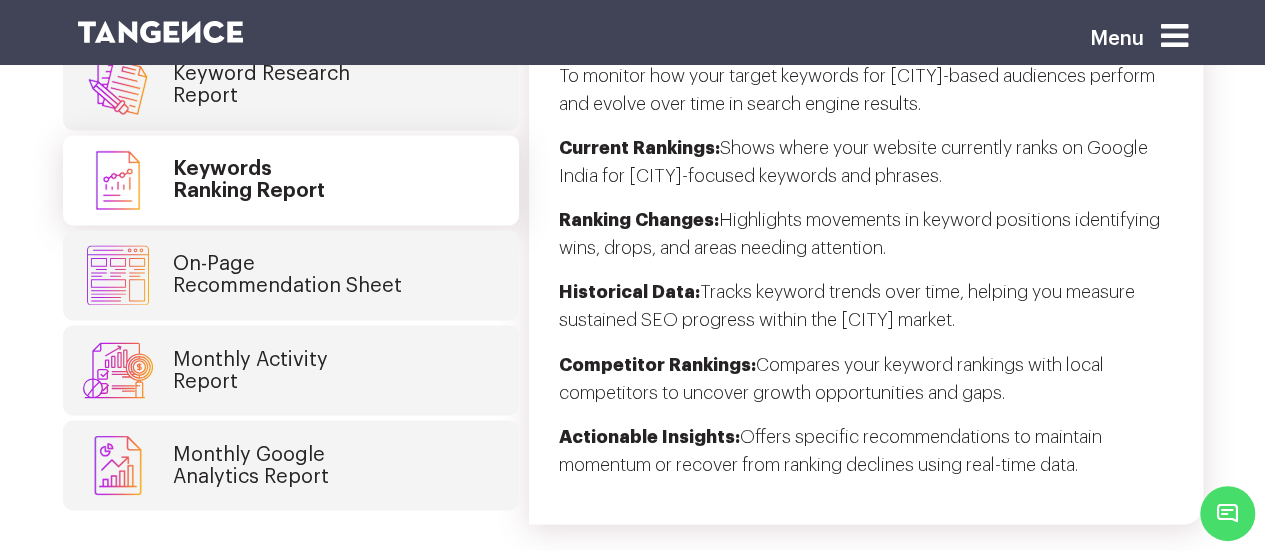 click on "On-Page  Recommendation Sheet" at bounding box center [287, 275] 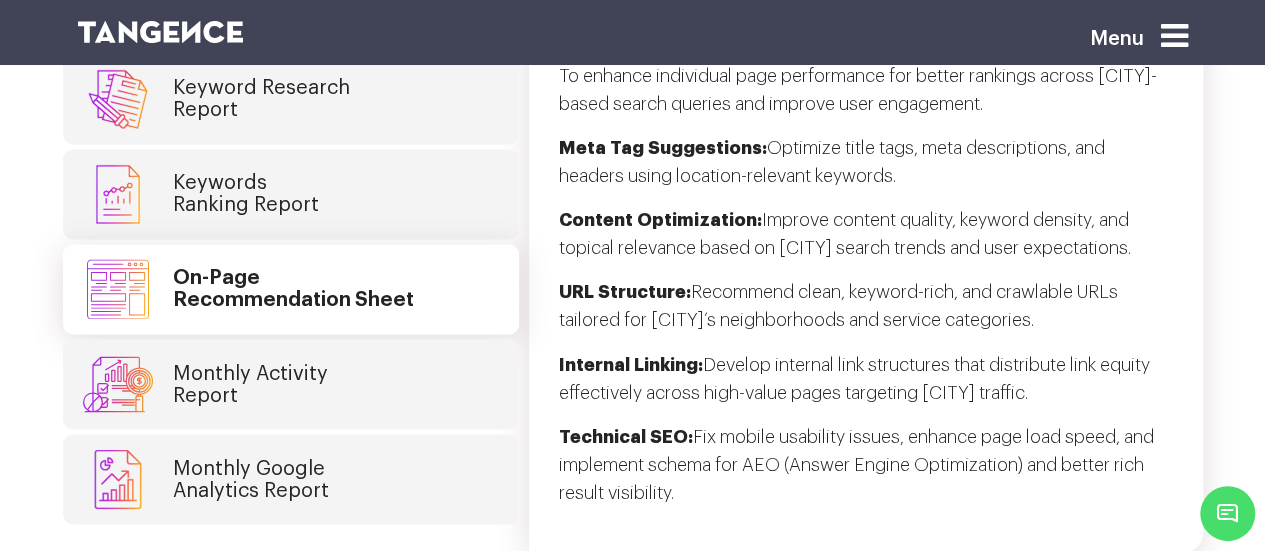 click on "Monthly Activity  Report" at bounding box center [291, 384] 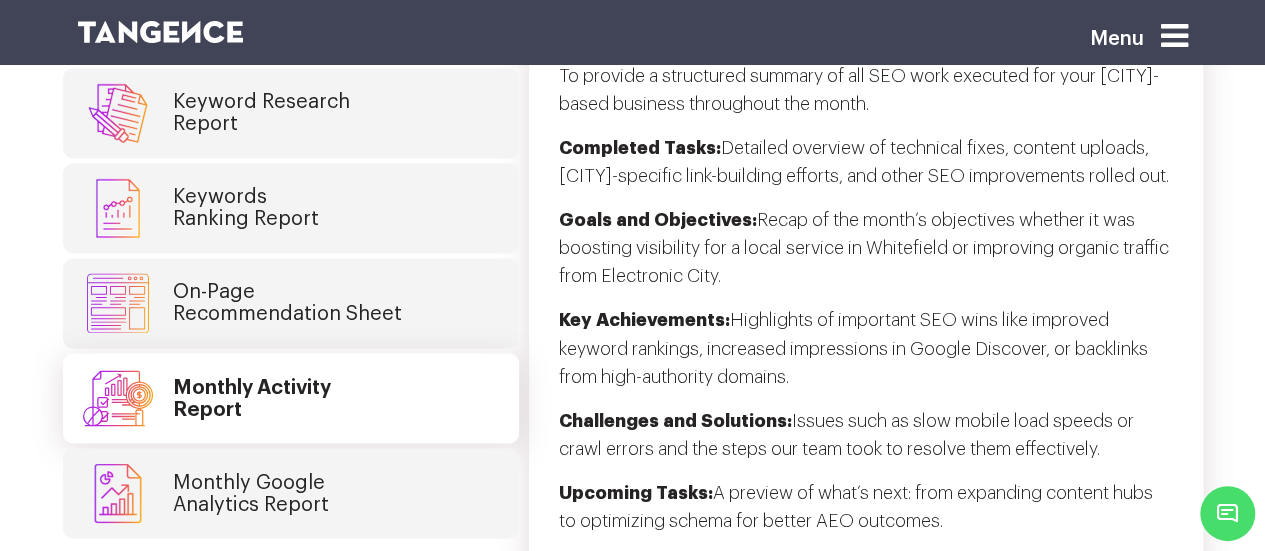 scroll, scrollTop: 5367, scrollLeft: 0, axis: vertical 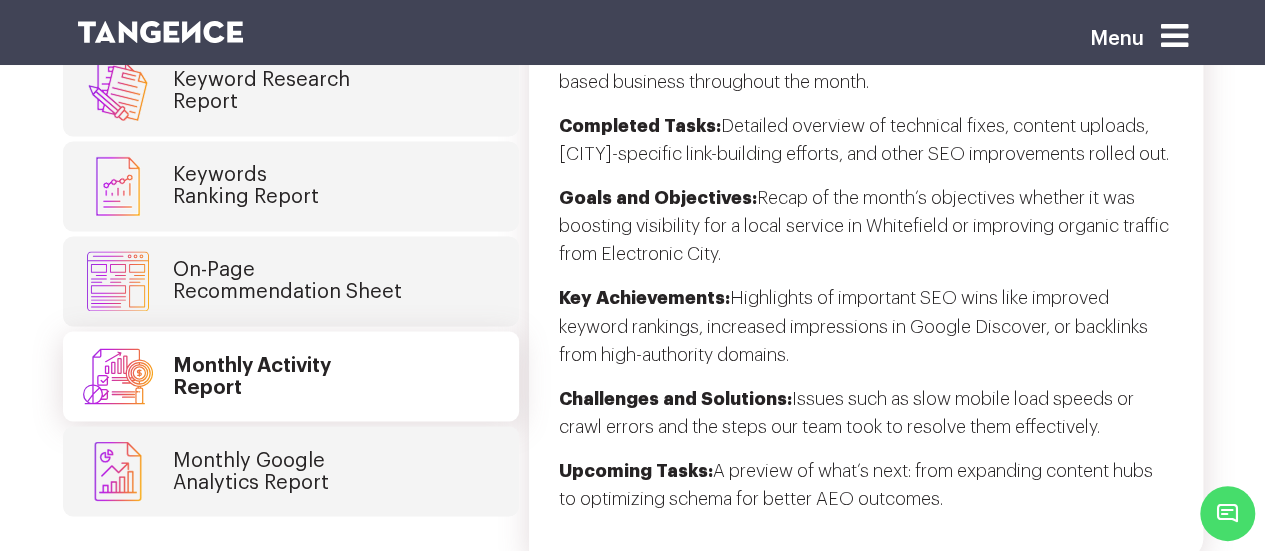 click on "On-Page  Recommendation Sheet" at bounding box center (291, 281) 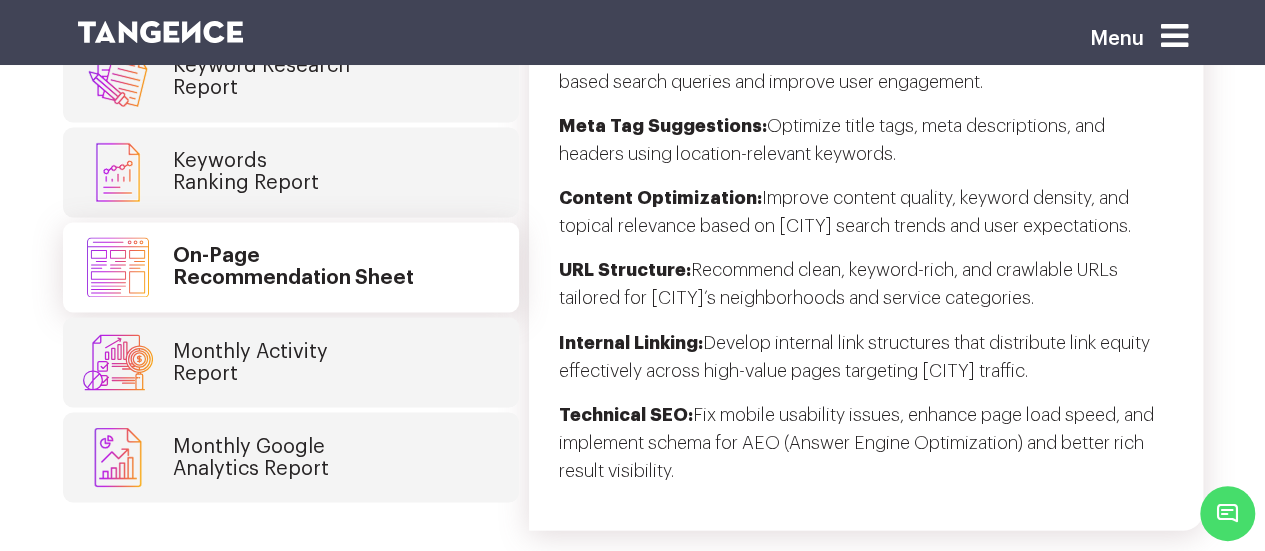 scroll, scrollTop: 5339, scrollLeft: 0, axis: vertical 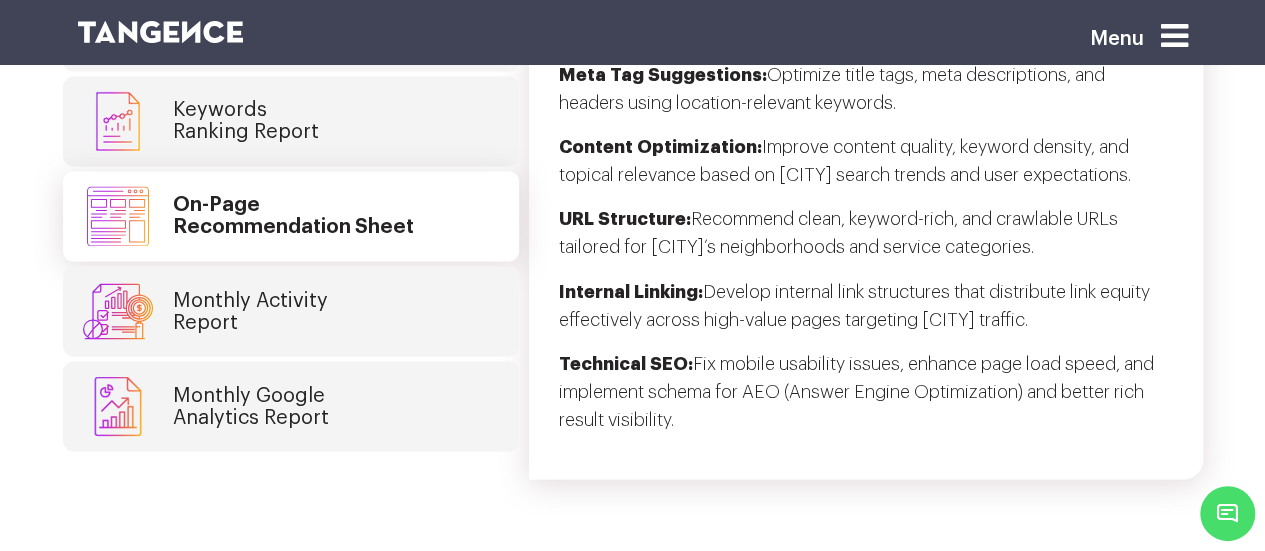 click on "Monthly Activity  Report" at bounding box center (291, 311) 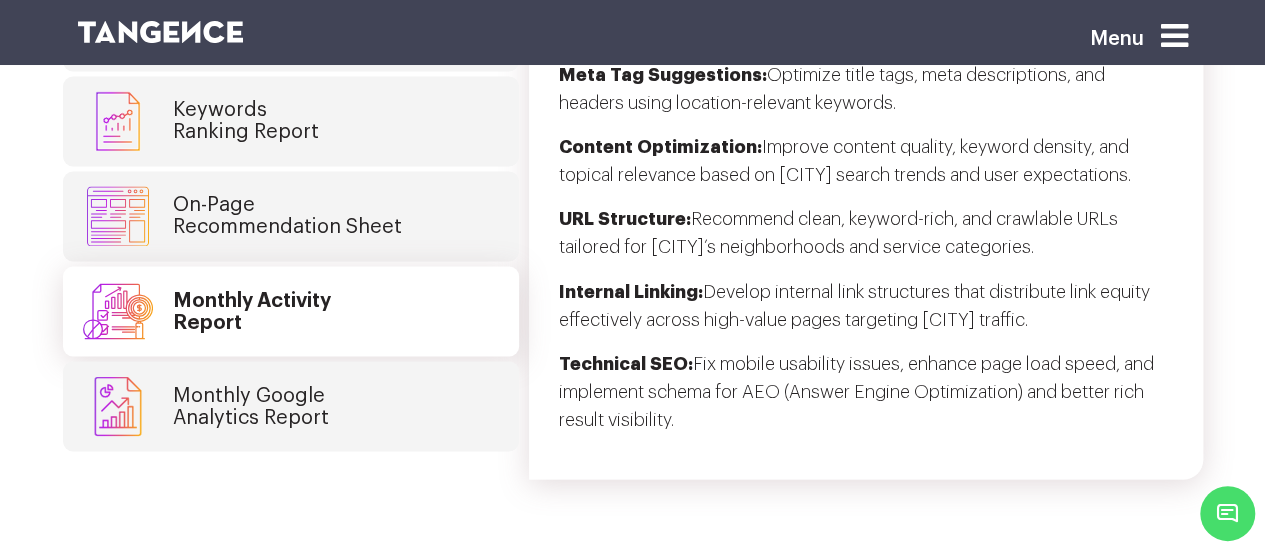 scroll, scrollTop: 5446, scrollLeft: 0, axis: vertical 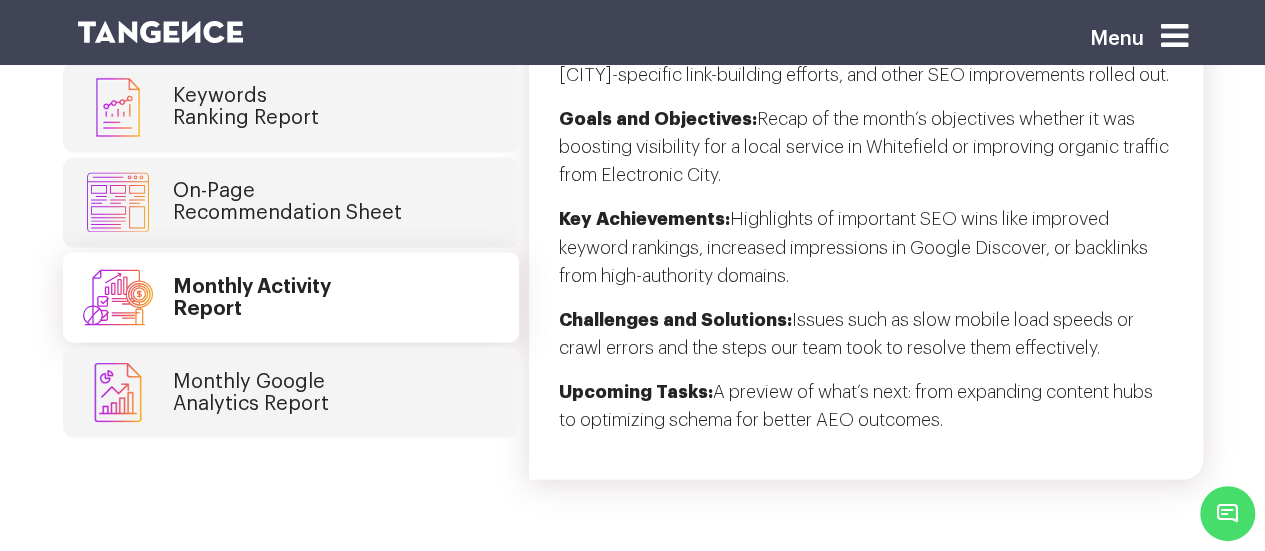 click on "Monthly Google  Analytics Report" at bounding box center (291, 392) 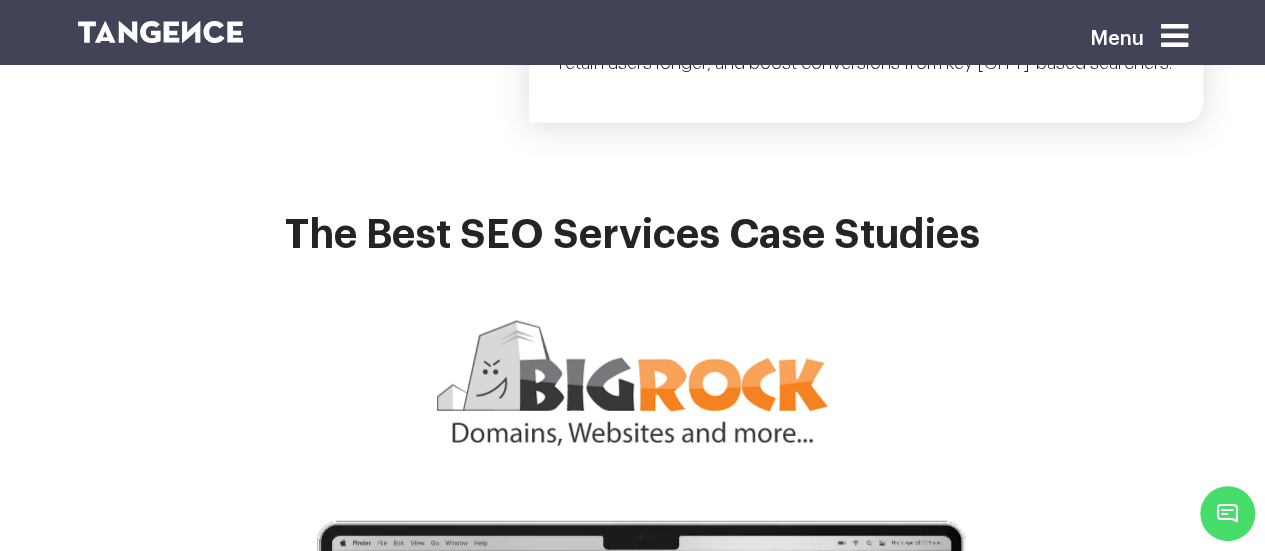 scroll, scrollTop: 5975, scrollLeft: 0, axis: vertical 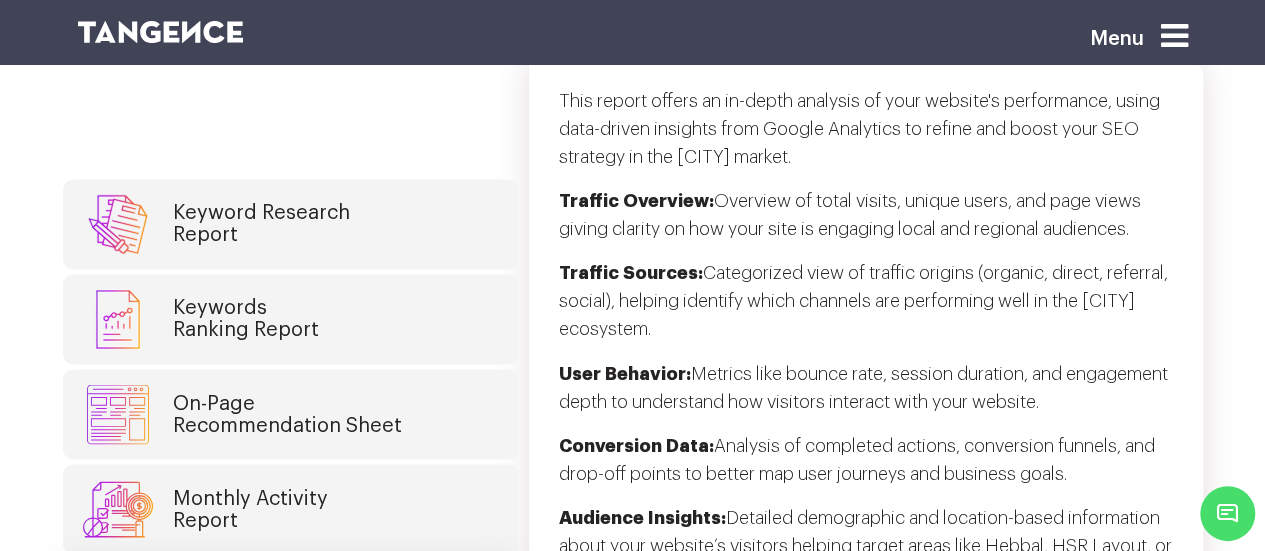 click on "On-Page  Recommendation Sheet" at bounding box center [287, 414] 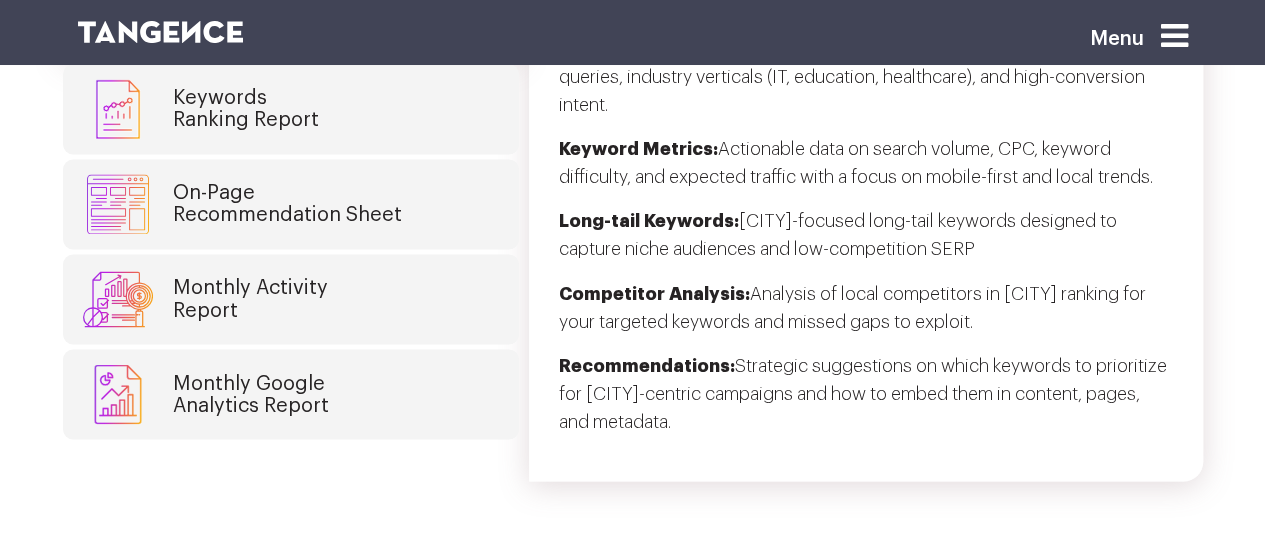 scroll, scrollTop: 5463, scrollLeft: 0, axis: vertical 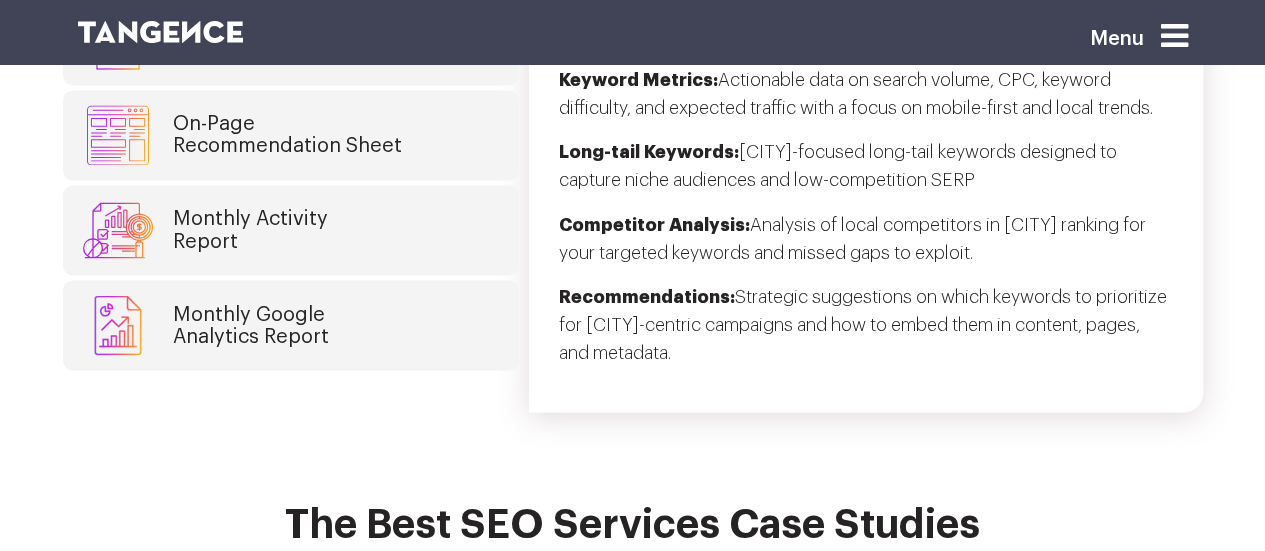 click on "Monthly Activity  Report" at bounding box center [291, 230] 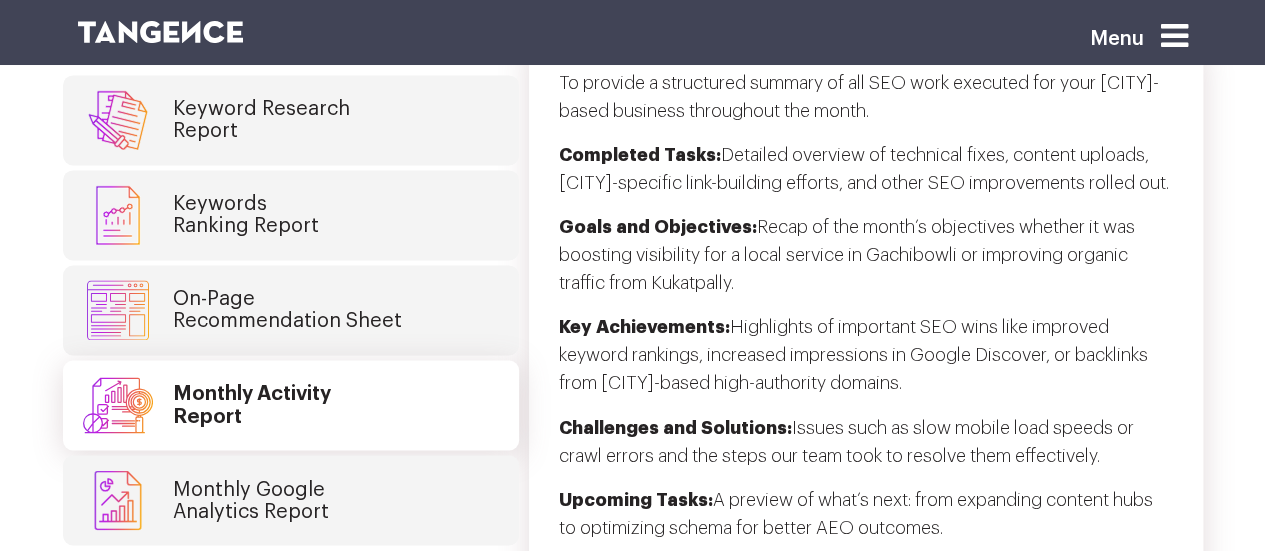scroll, scrollTop: 5287, scrollLeft: 0, axis: vertical 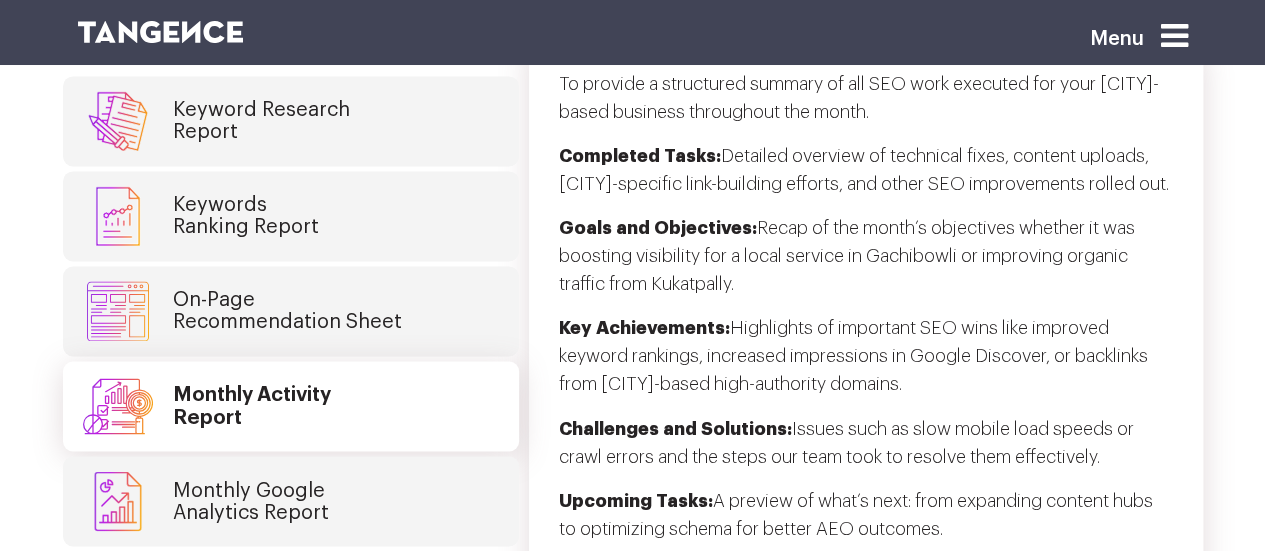 click on "On-Page  Recommendation Sheet" at bounding box center [287, 311] 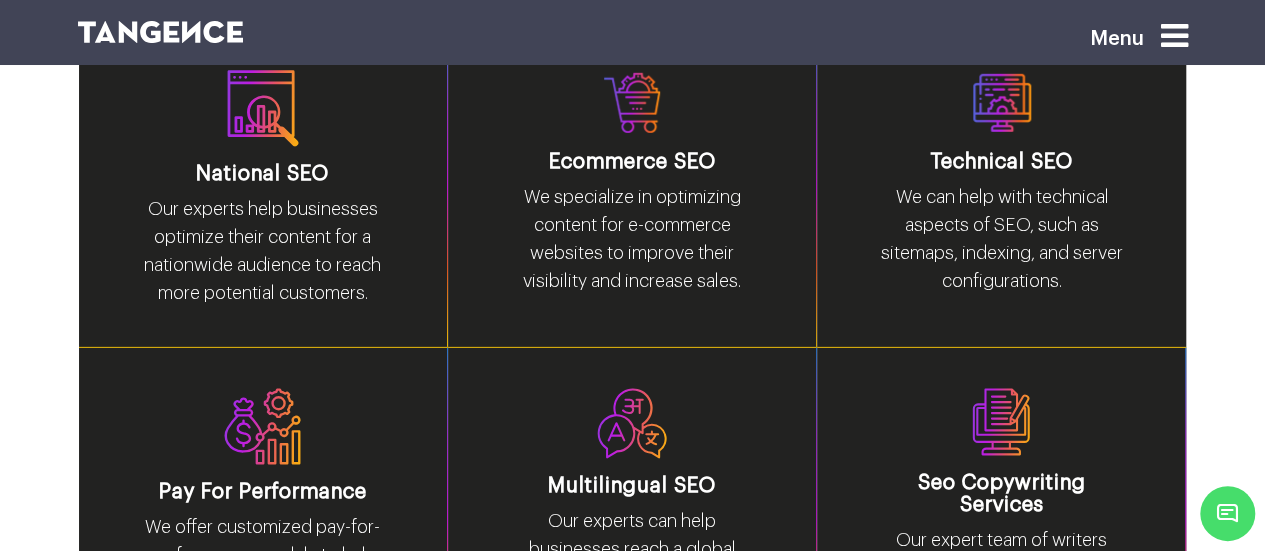 scroll, scrollTop: 3004, scrollLeft: 0, axis: vertical 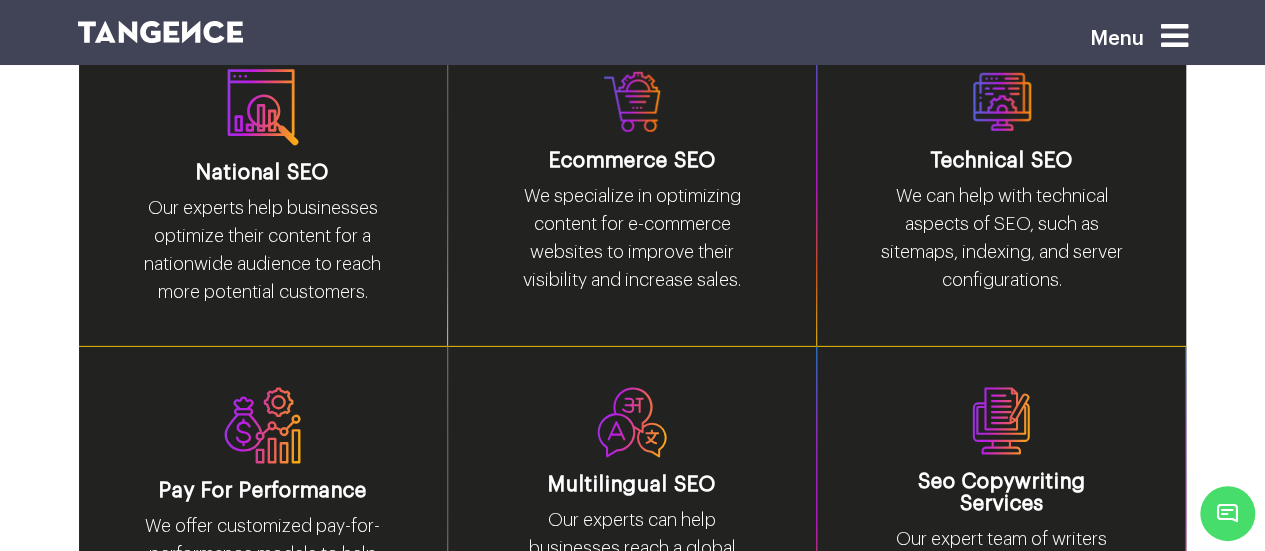 click at bounding box center (632, 422) 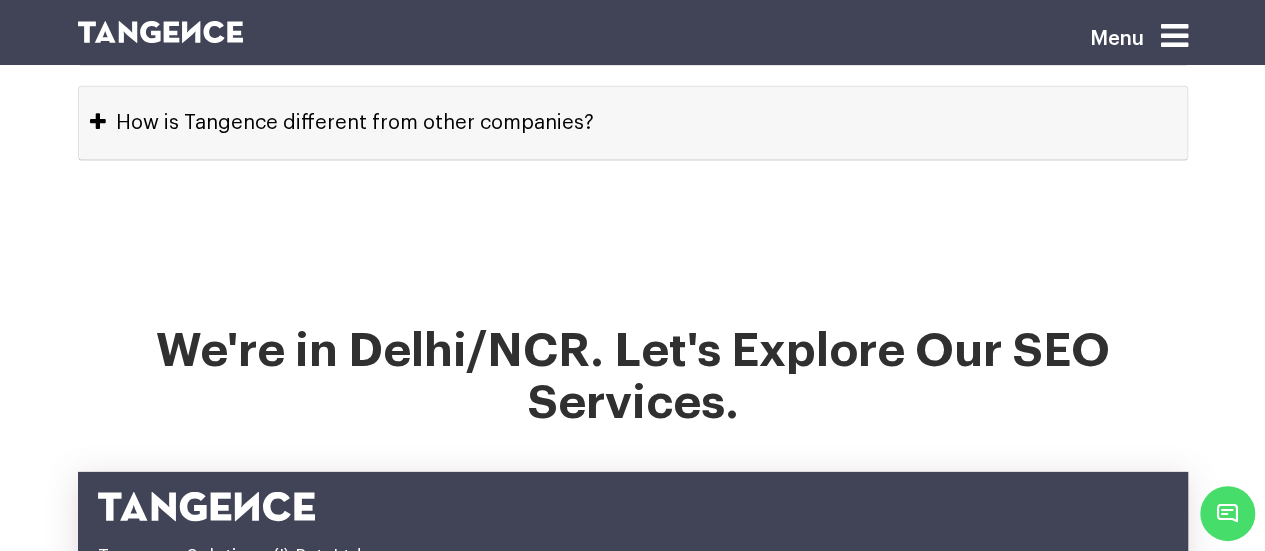 scroll, scrollTop: 10420, scrollLeft: 0, axis: vertical 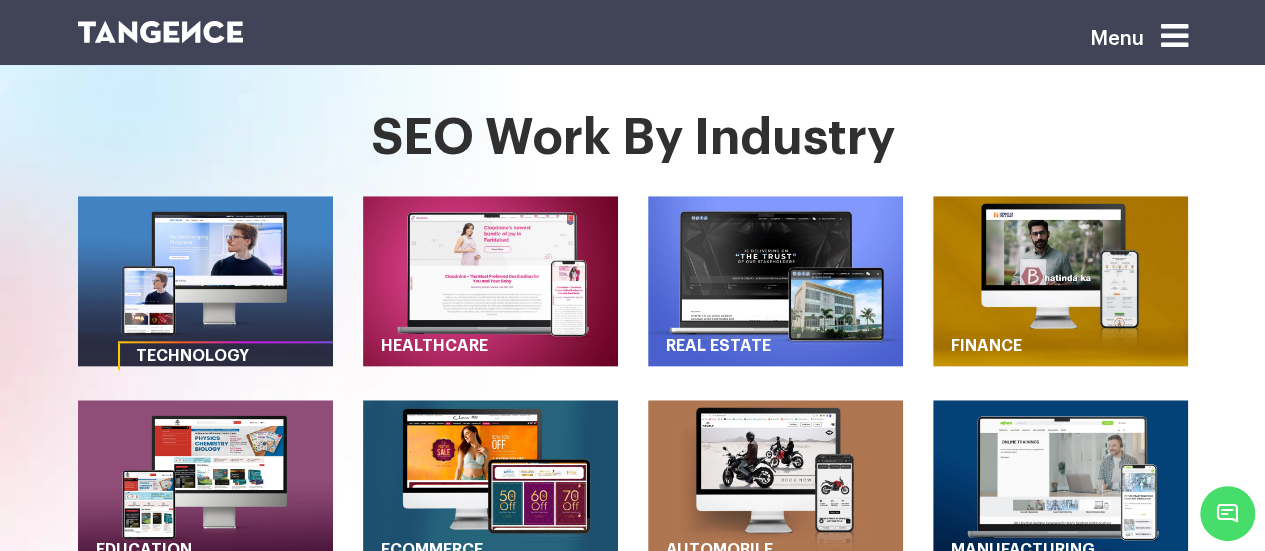 click at bounding box center [205, 281] 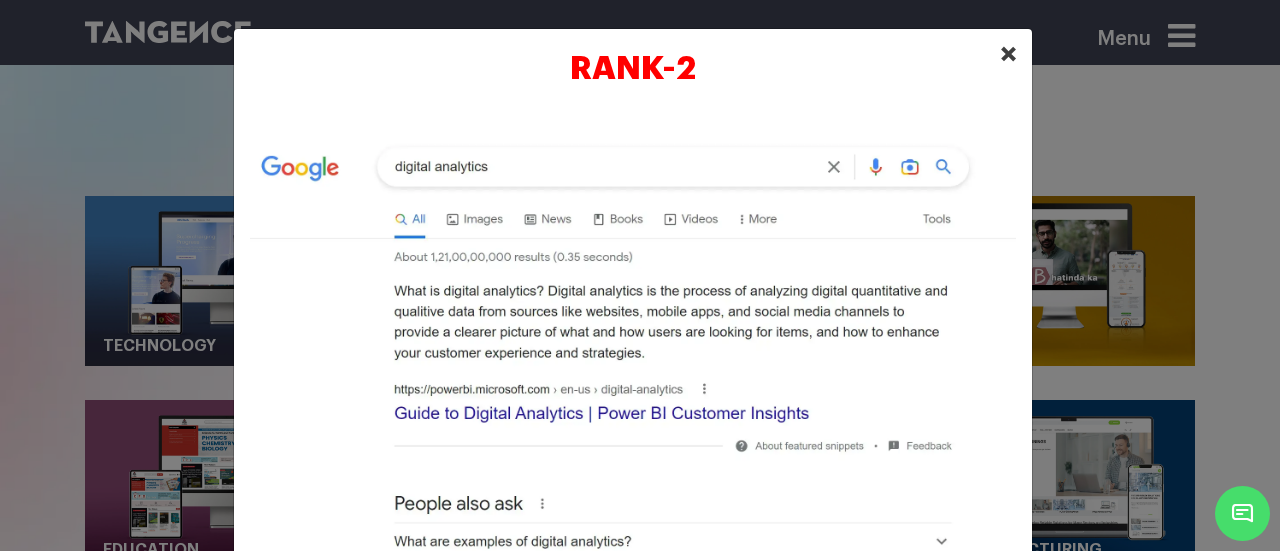 click on "×" at bounding box center [1008, 54] 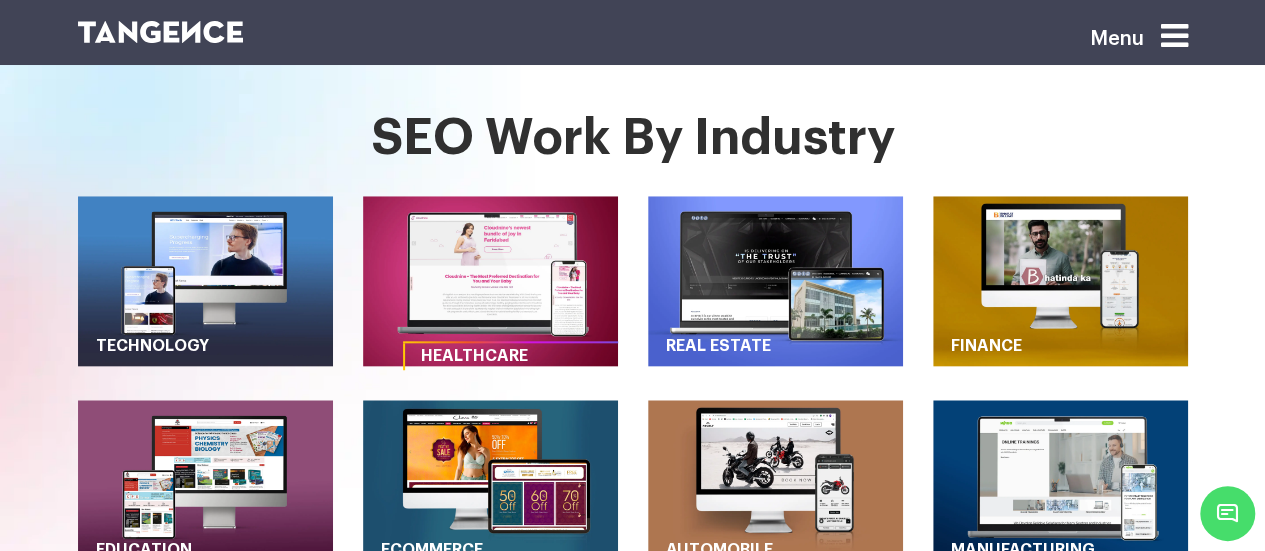 click at bounding box center [490, 281] 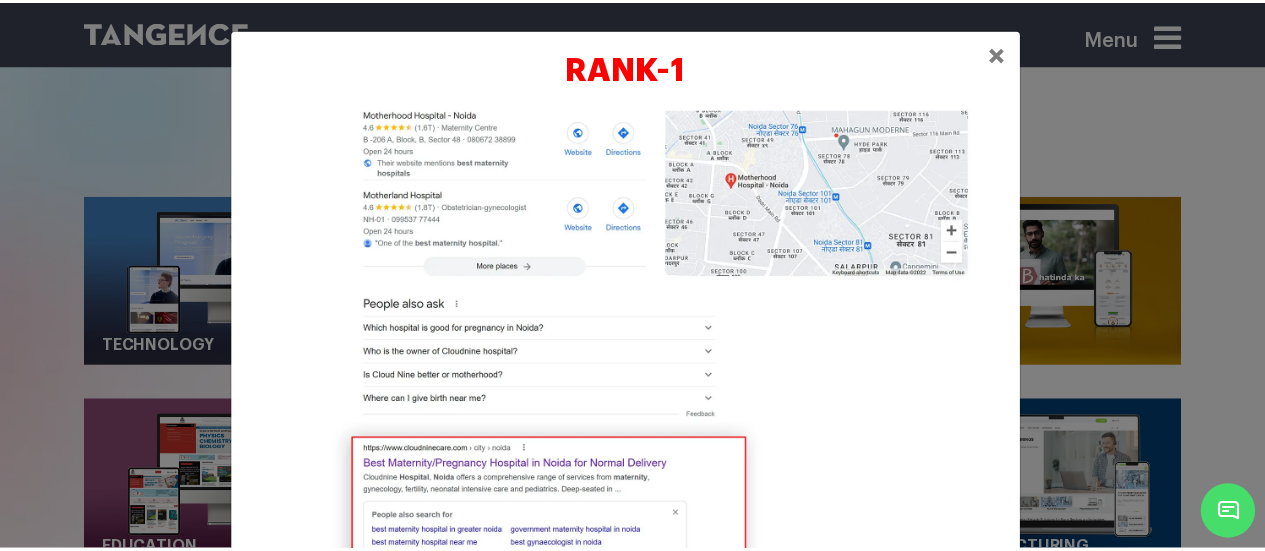 scroll, scrollTop: 297, scrollLeft: 0, axis: vertical 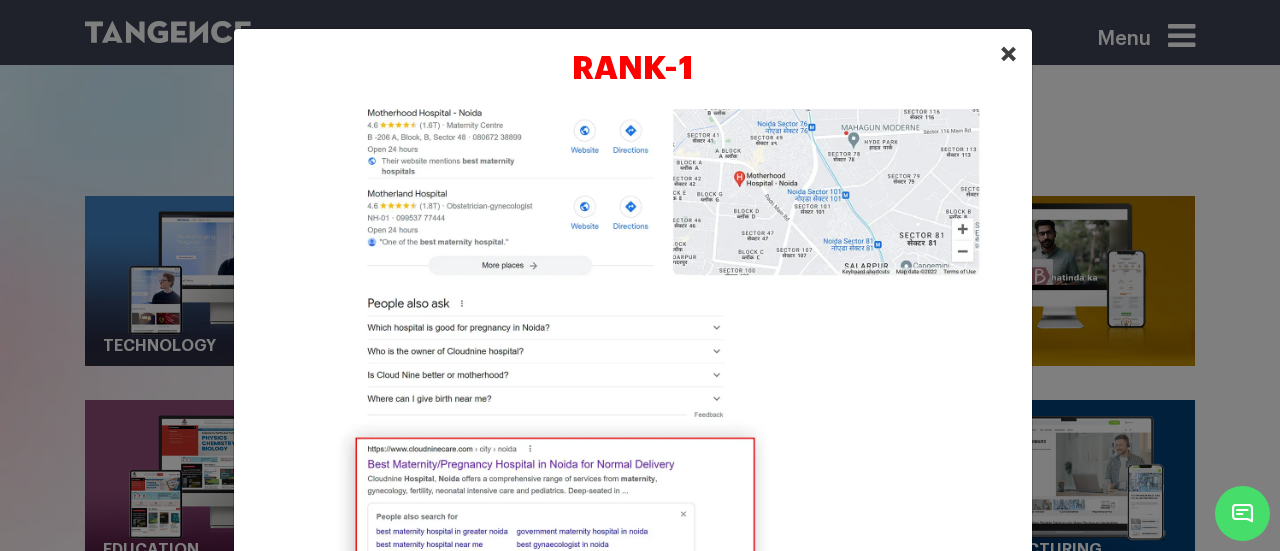 click on "×" at bounding box center (1008, 54) 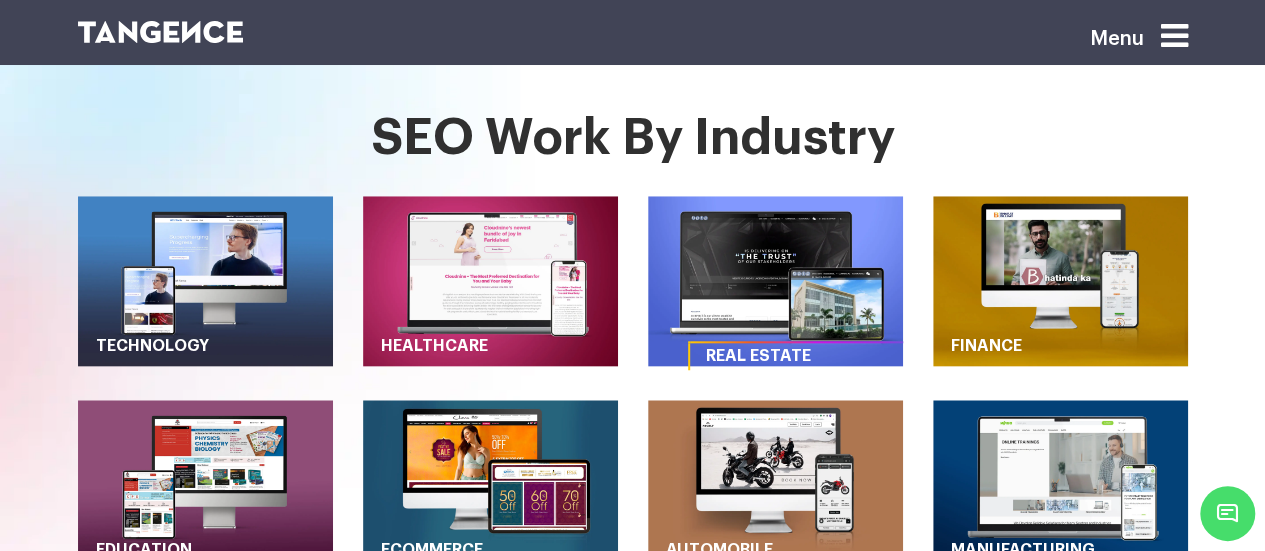 click at bounding box center (775, 281) 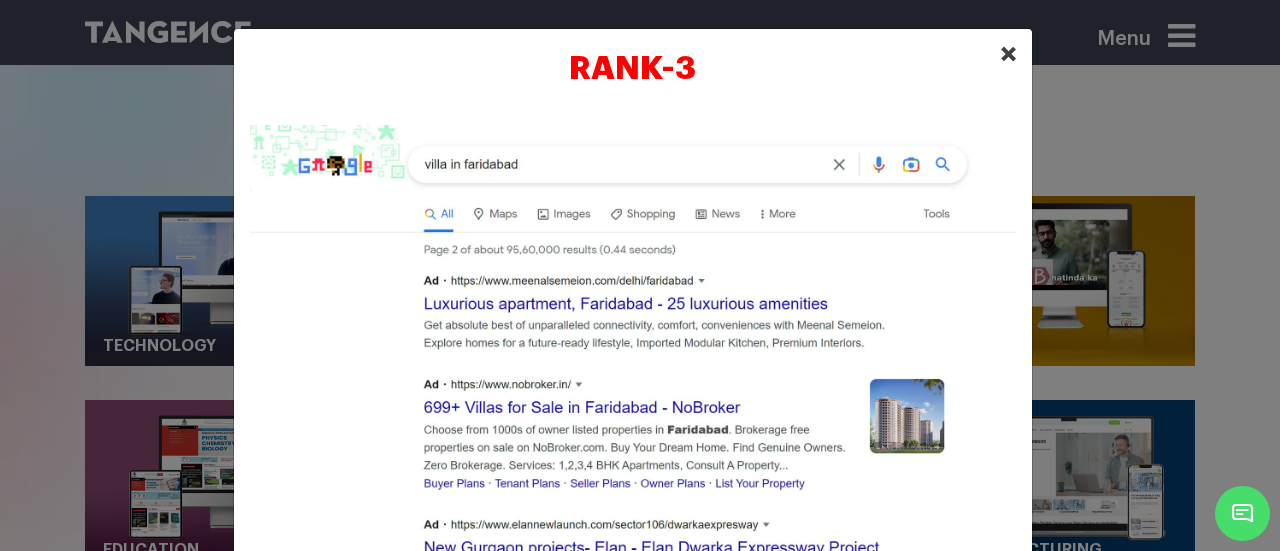 click on "×" at bounding box center (1008, 54) 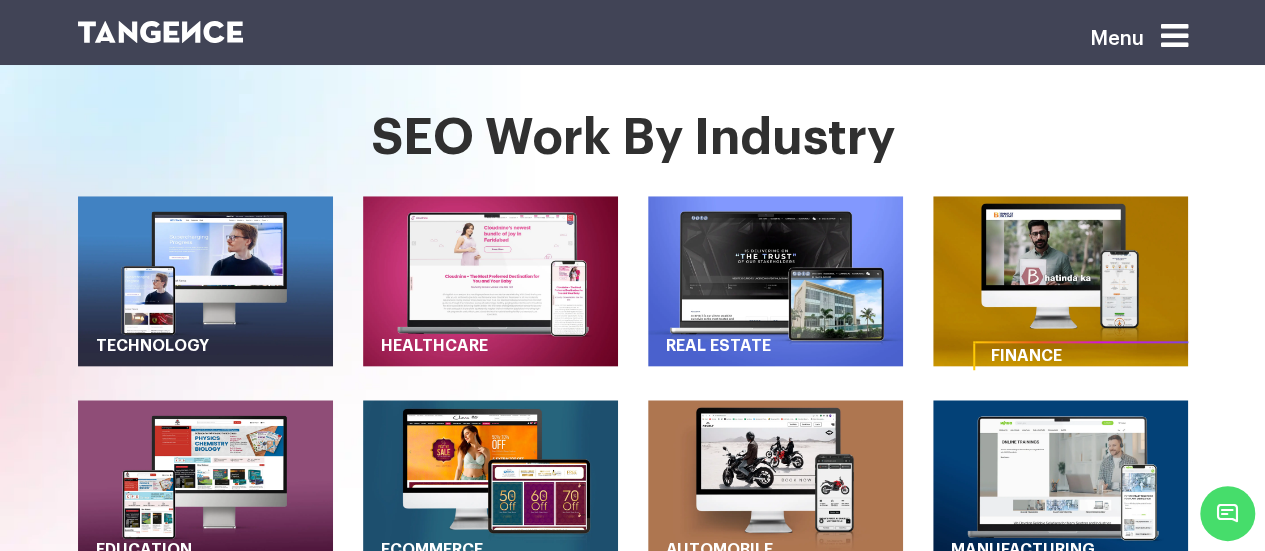 click at bounding box center (1060, 281) 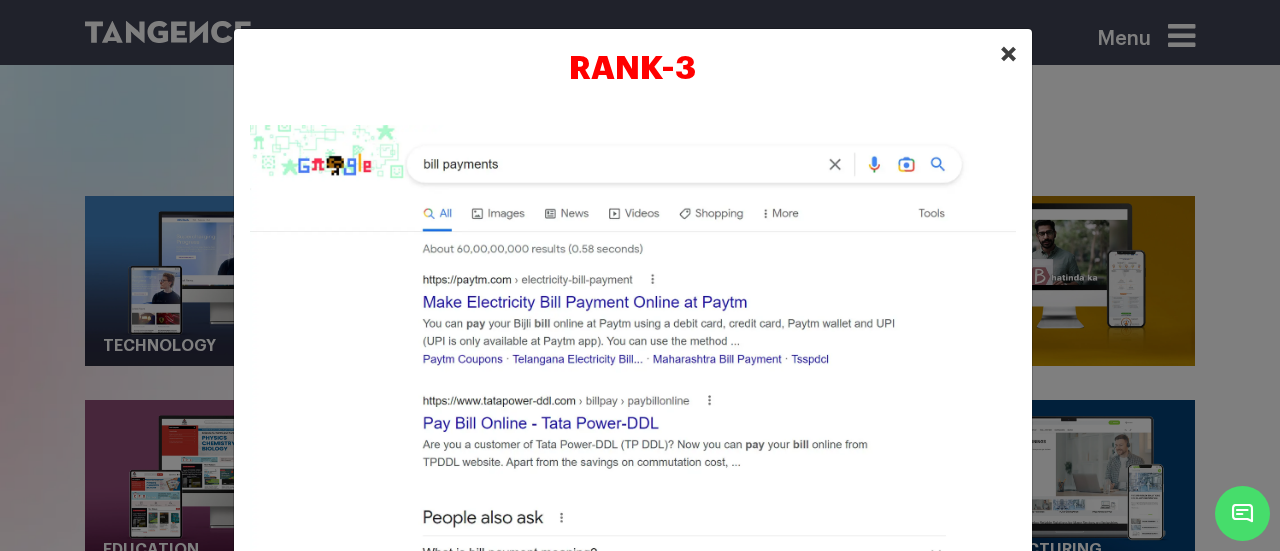 click on "×" at bounding box center [1008, 54] 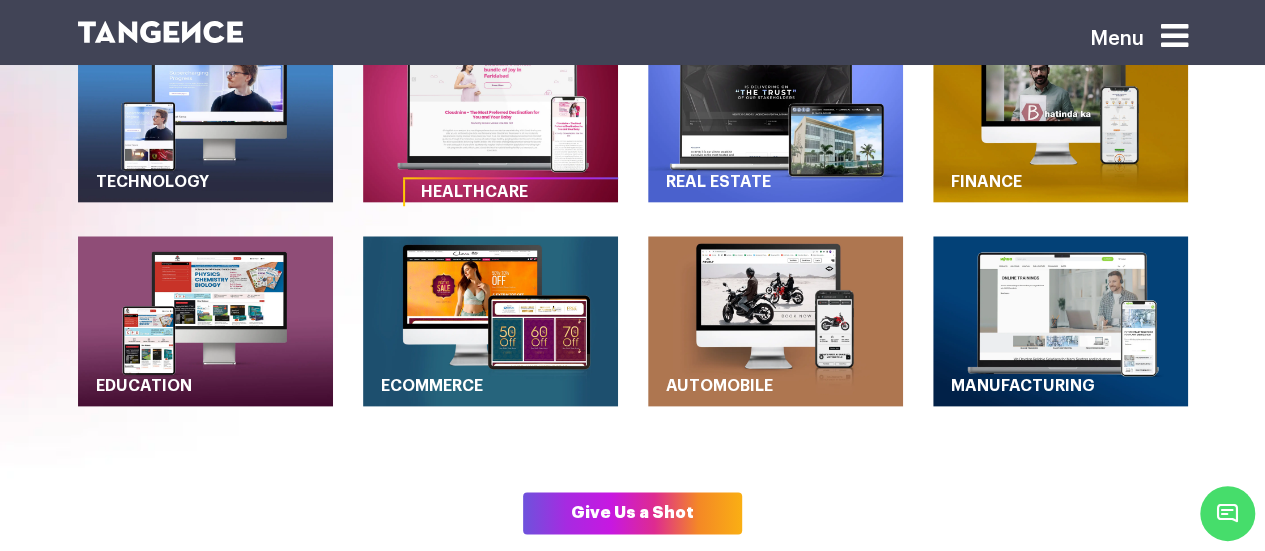 scroll, scrollTop: 1026, scrollLeft: 0, axis: vertical 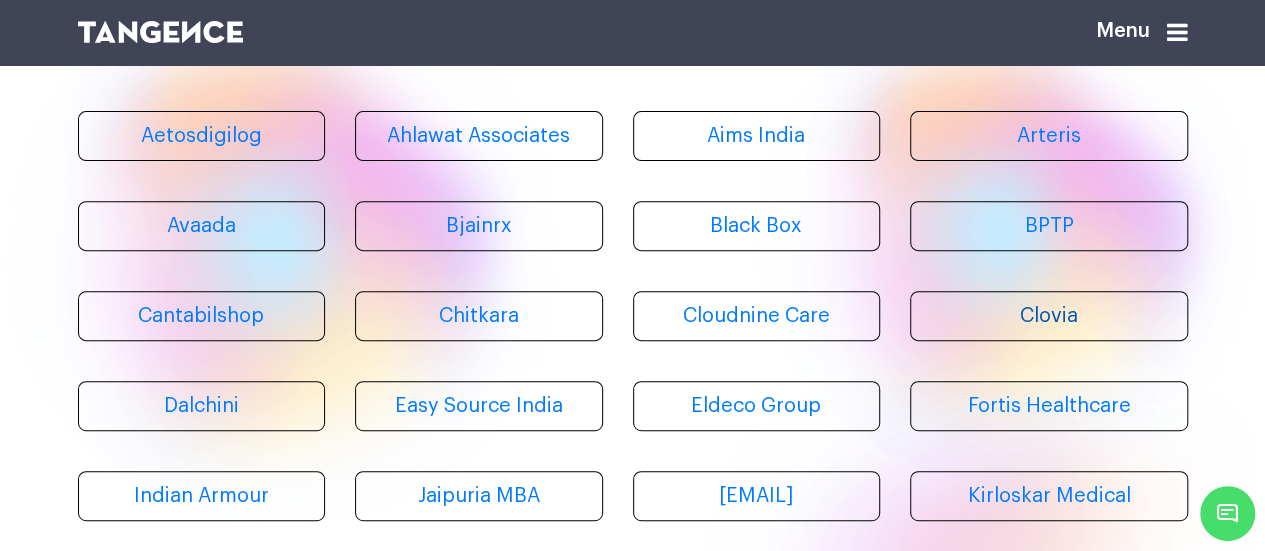 click on "Clovia" at bounding box center [1049, 316] 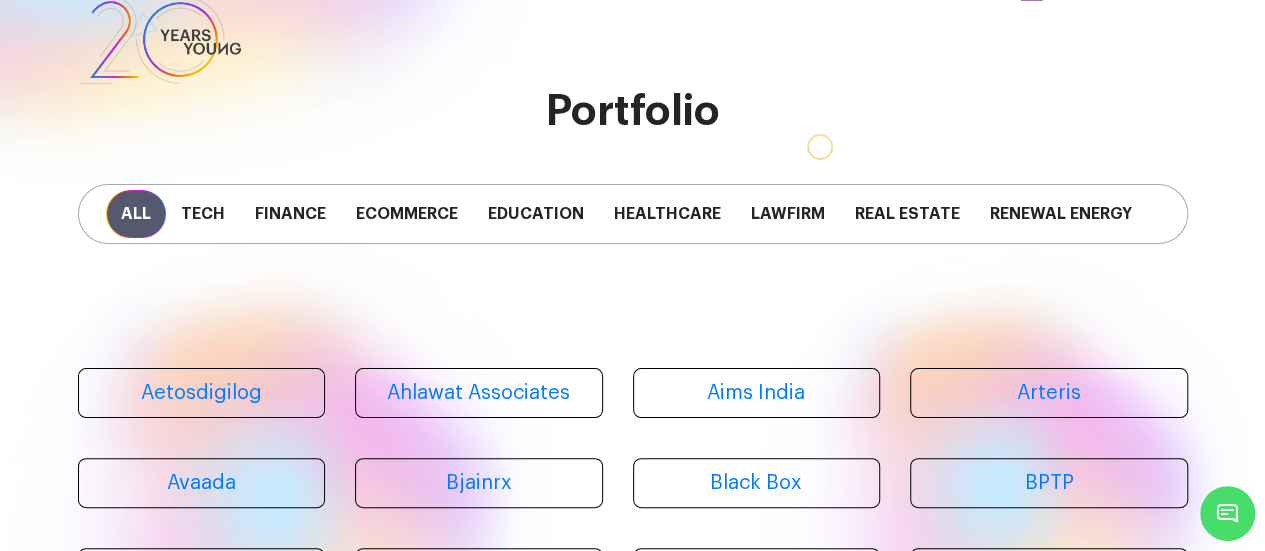 scroll, scrollTop: 0, scrollLeft: 0, axis: both 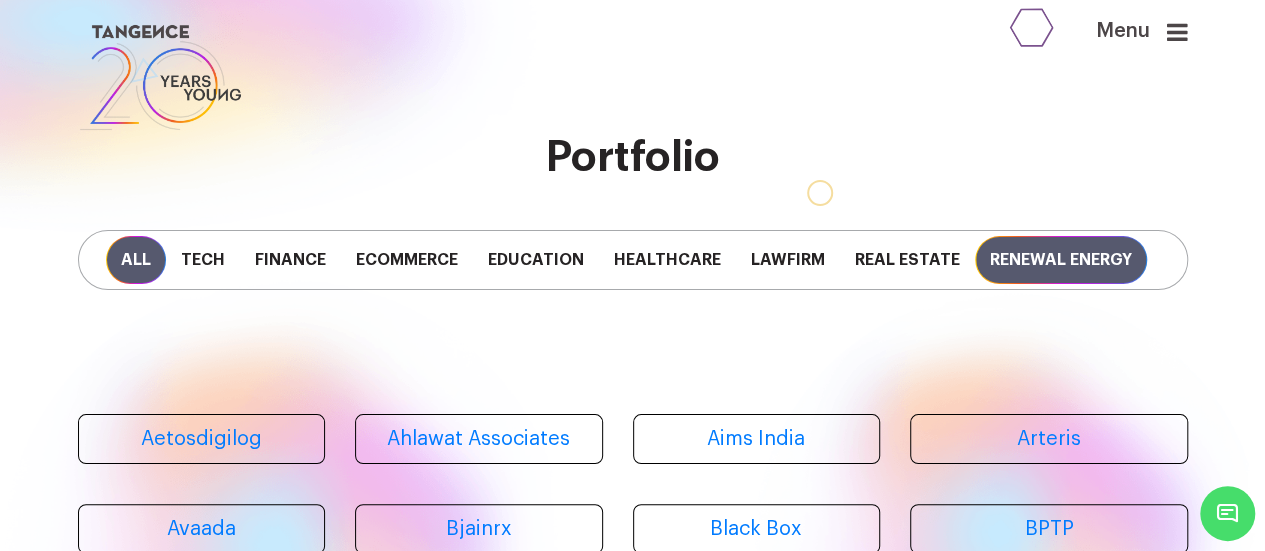 click on "Renewal Energy" at bounding box center [1061, 260] 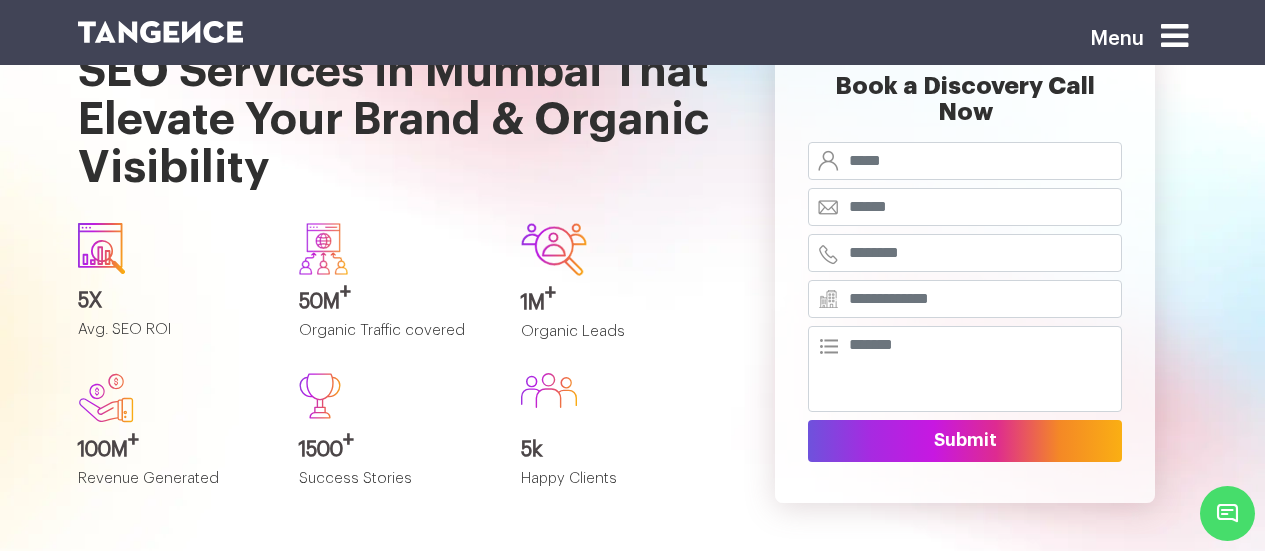 scroll, scrollTop: 9089, scrollLeft: 0, axis: vertical 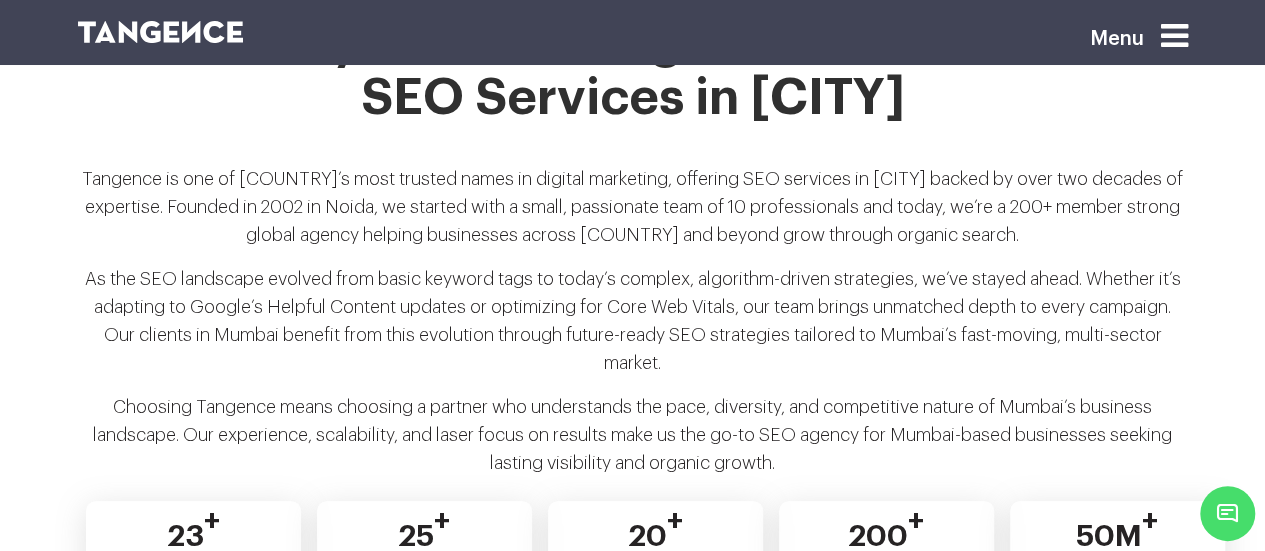 click on "Choosing Tangence means choosing a partner who understands the pace, diversity, and competitive nature of Mumbai’s business landscape. Our experience, scalability, and laser focus on results make us the go-to SEO agency for Mumbai-based businesses seeking lasting visibility and organic growth." at bounding box center [633, 443] 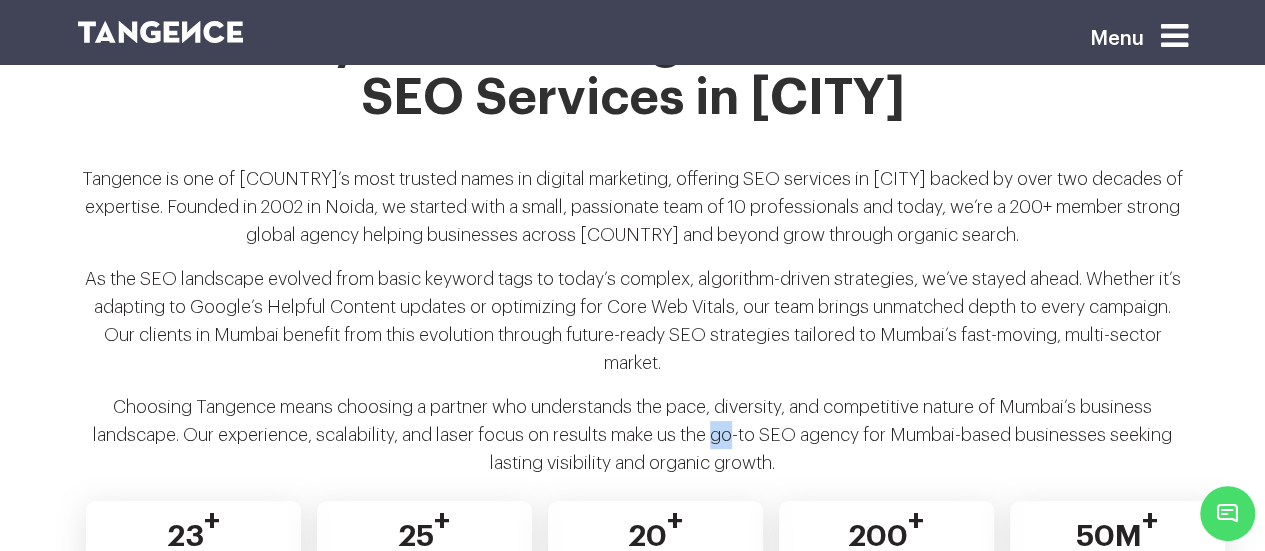 click on "Choosing Tangence means choosing a partner who understands the pace, diversity, and competitive nature of Mumbai’s business landscape. Our experience, scalability, and laser focus on results make us the go-to SEO agency for Mumbai-based businesses seeking lasting visibility and organic growth." at bounding box center (633, 443) 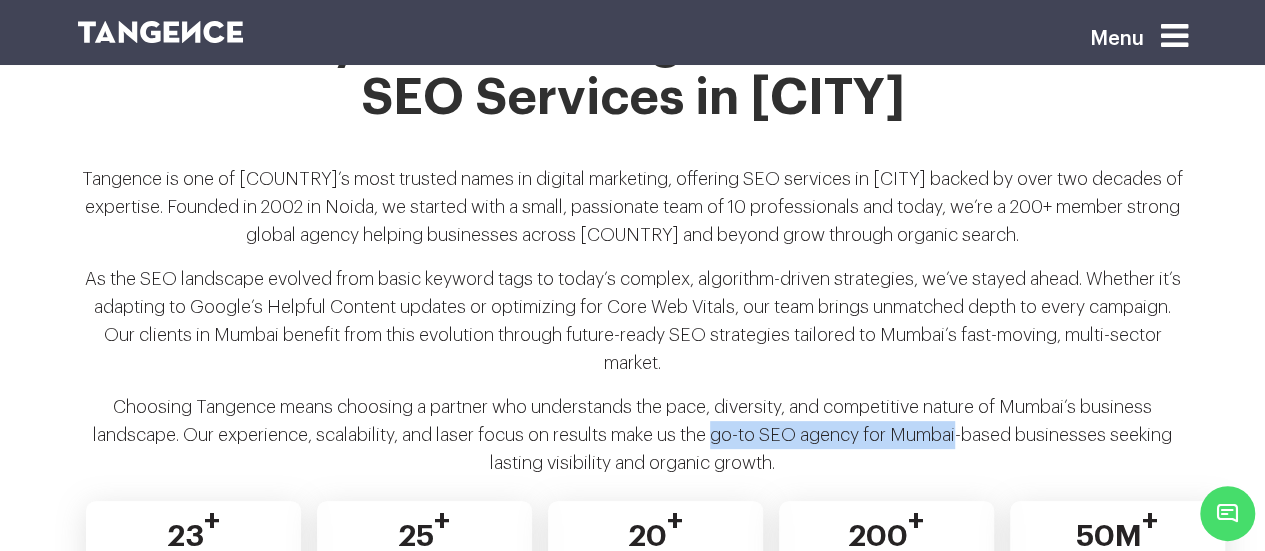 click on "Choosing Tangence means choosing a partner who understands the pace, diversity, and competitive nature of Mumbai’s business landscape. Our experience, scalability, and laser focus on results make us the go-to SEO agency for Mumbai-based businesses seeking lasting visibility and organic growth." at bounding box center [633, 443] 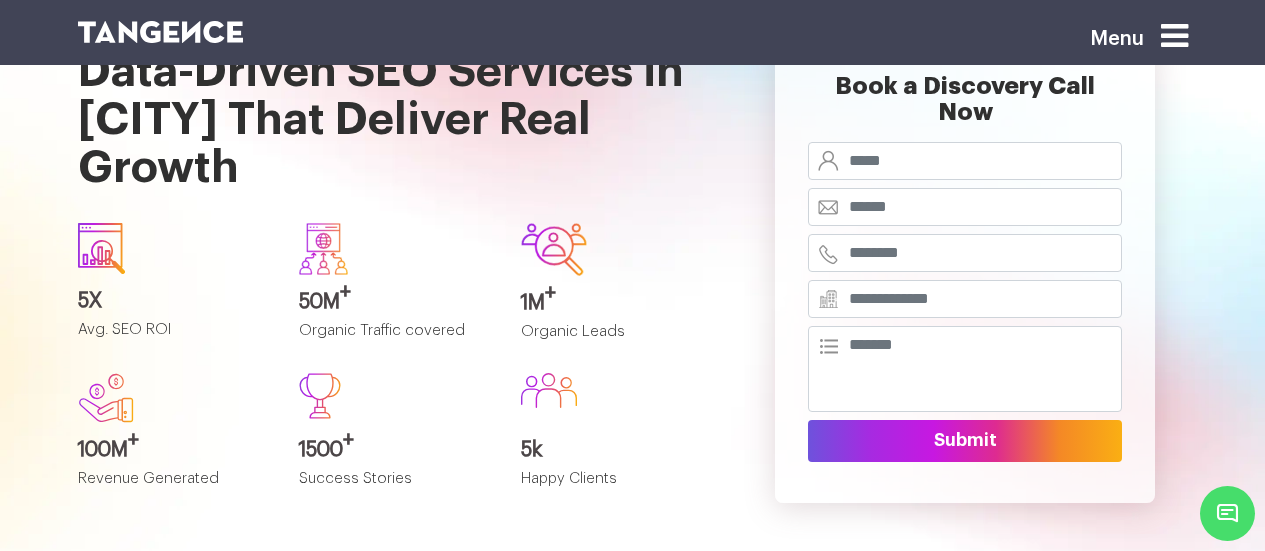 scroll, scrollTop: 9508, scrollLeft: 0, axis: vertical 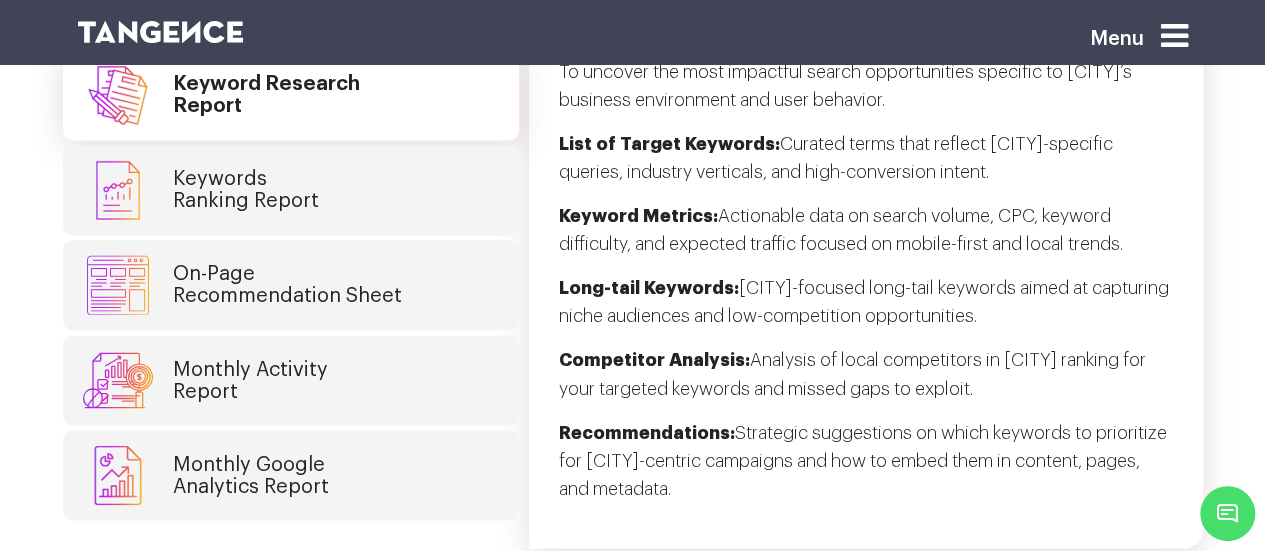click on "Recommendations: Strategic suggestions on which keywords to prioritize for [CITY]-centric campaigns and how to embed them in content, pages, and metadata." at bounding box center [866, 468] 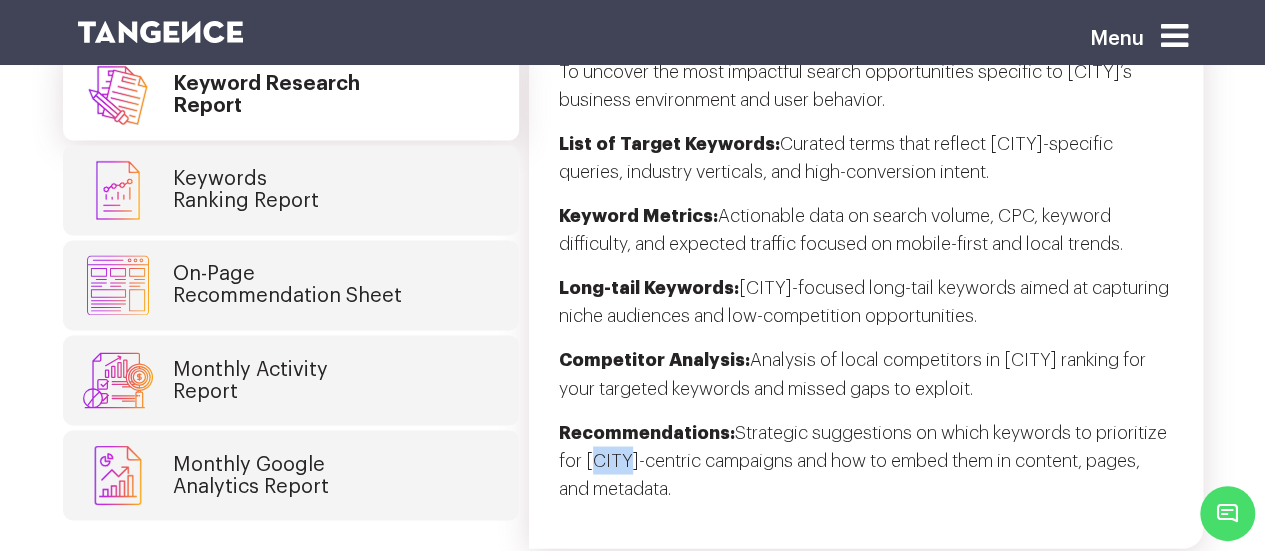 click on "Recommendations: Strategic suggestions on which keywords to prioritize for [CITY]-centric campaigns and how to embed them in content, pages, and metadata." at bounding box center [866, 468] 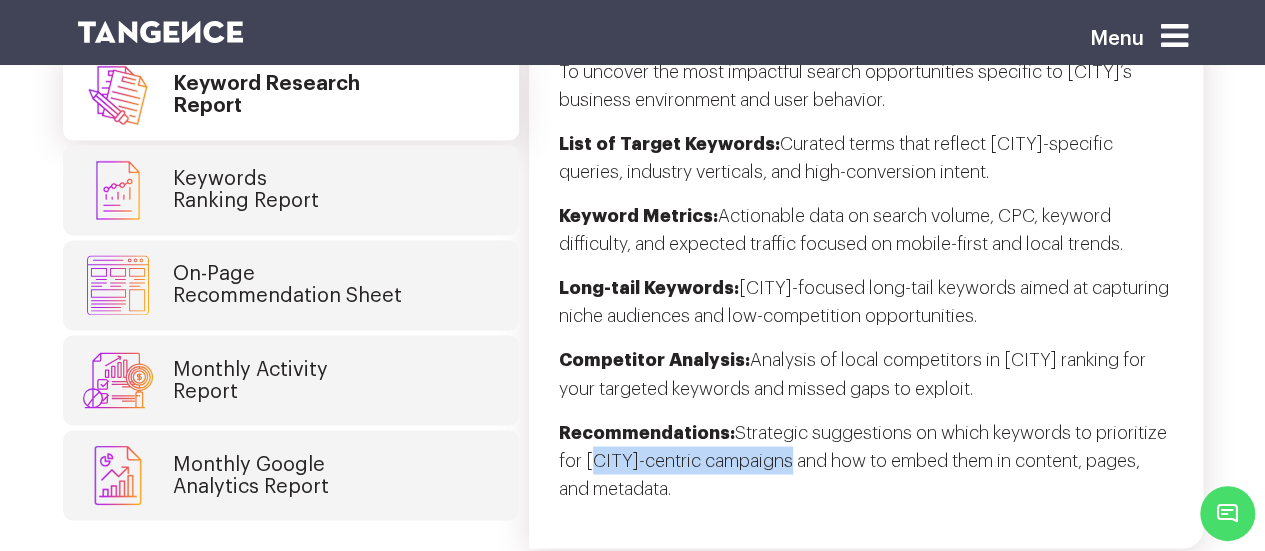 click on "Recommendations: Strategic suggestions on which keywords to prioritize for [CITY]-centric campaigns and how to embed them in content, pages, and metadata." at bounding box center [866, 468] 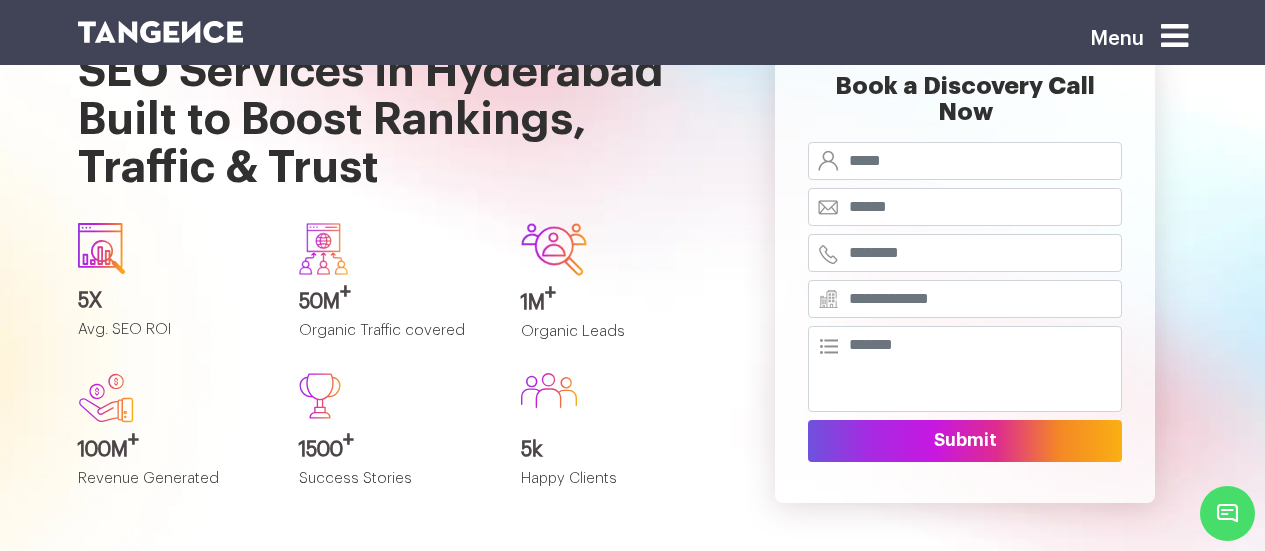 scroll, scrollTop: 10050, scrollLeft: 0, axis: vertical 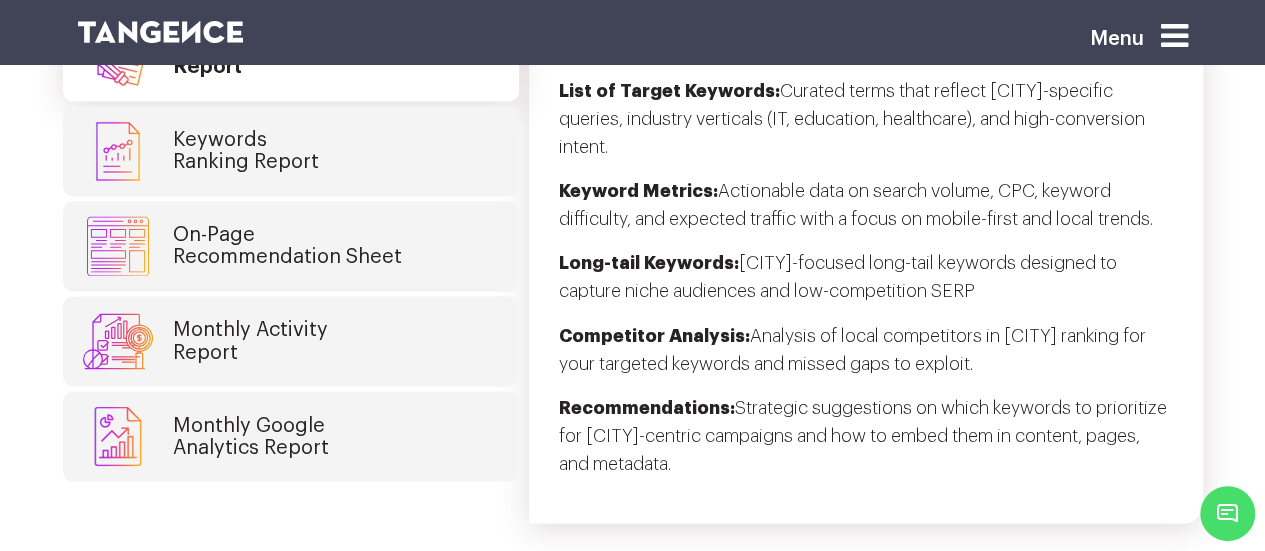 click on "Recommendations:  Strategic suggestions on which keywords to prioritize for Hyderabad-centric campaigns and how to embed them in content, pages, and metadata." at bounding box center [866, 443] 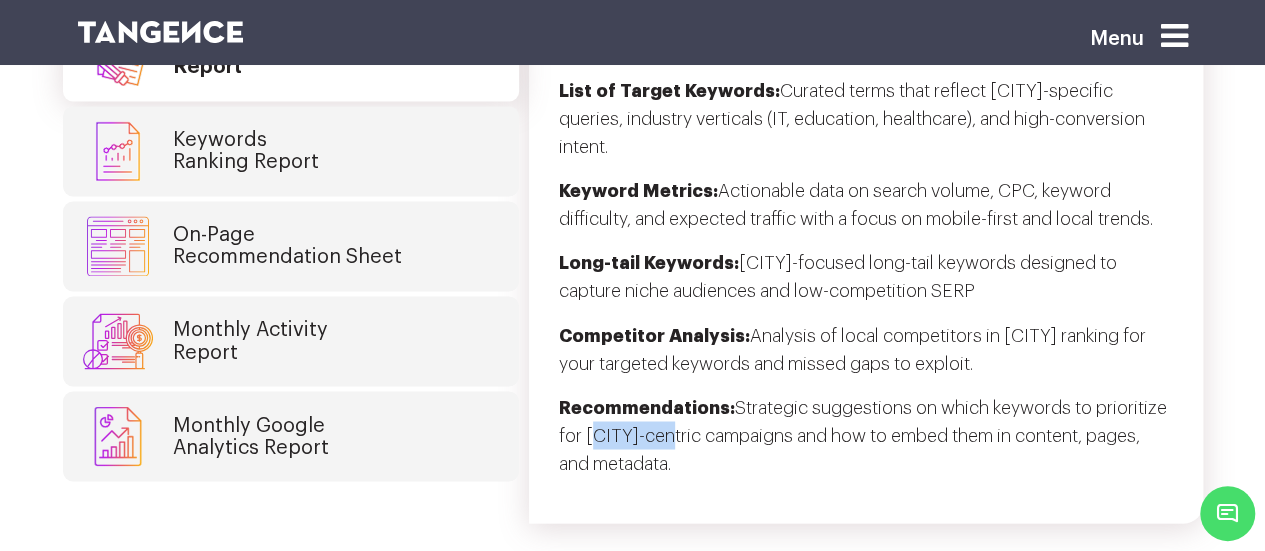 click on "Recommendations:  Strategic suggestions on which keywords to prioritize for Hyderabad-centric campaigns and how to embed them in content, pages, and metadata." at bounding box center [866, 443] 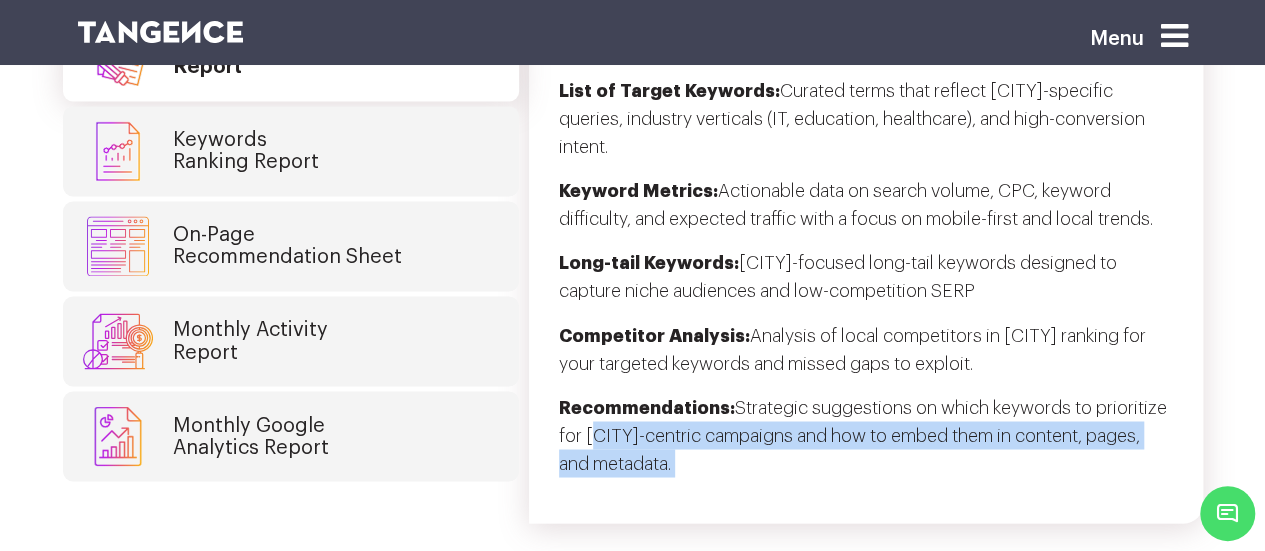 click on "Monthly SEO Deliveries and Reports
Keyword Research  Report
Keywords  Ranking Report
On-Page  Recommendation Sheet
Monthly Activity  Report
Monthly Google  Analytics Report
To uncover the most impactful search opportunities specific to Hyderabad’s business environment and user behavior.
List of Target Keywords:  Curated terms that reflect Hyderabad-specific queries, industry verticals (IT, education, healthcare), and high-conversion intent.
Keyword Metrics:  Actionable data on search volume, CPC, keyword difficulty, and expected traffic with a focus on mobile-first and local trends.
Long-tail Keywords:  Hyderabad-focused long-tail keywords designed to capture niche audiences and low-competition SERP" at bounding box center (632, 200) 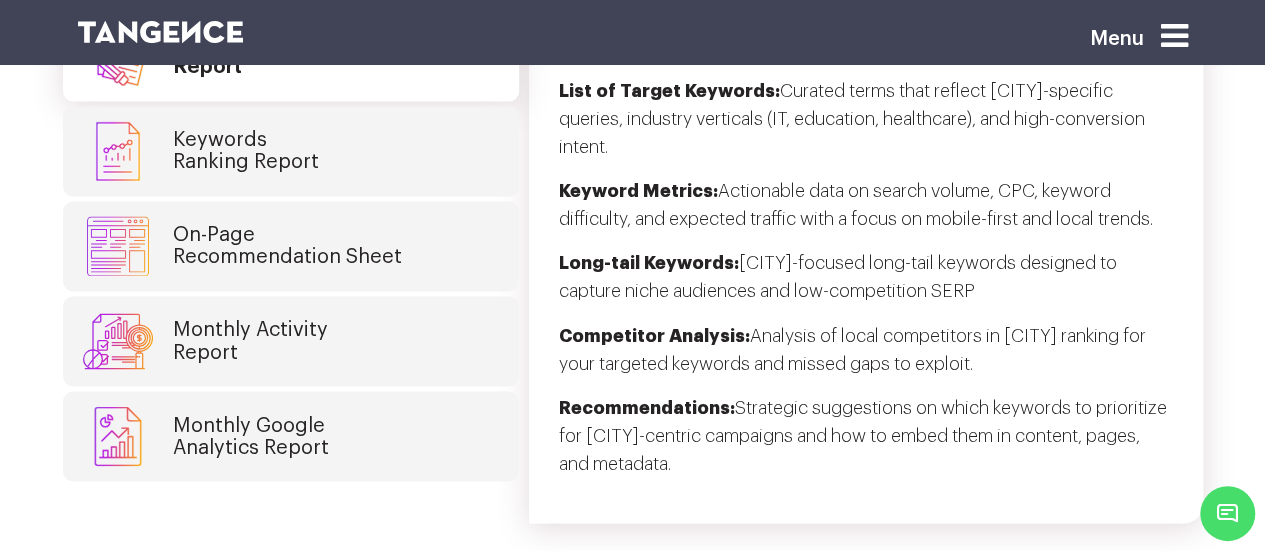 click on "Monthly SEO Deliveries and Reports
Keyword Research  Report
Keywords  Ranking Report
On-Page  Recommendation Sheet
Monthly Activity  Report
Monthly Google  Analytics Report
To uncover the most impactful search opportunities specific to Hyderabad’s business environment and user behavior.
List of Target Keywords:  Curated terms that reflect Hyderabad-specific queries, industry verticals (IT, education, healthcare), and high-conversion intent.
Keyword Metrics:  Actionable data on search volume, CPC, keyword difficulty, and expected traffic with a focus on mobile-first and local trends.
Long-tail Keywords:  Hyderabad-focused long-tail keywords designed to capture niche audiences and low-competition SERP" at bounding box center (632, 200) 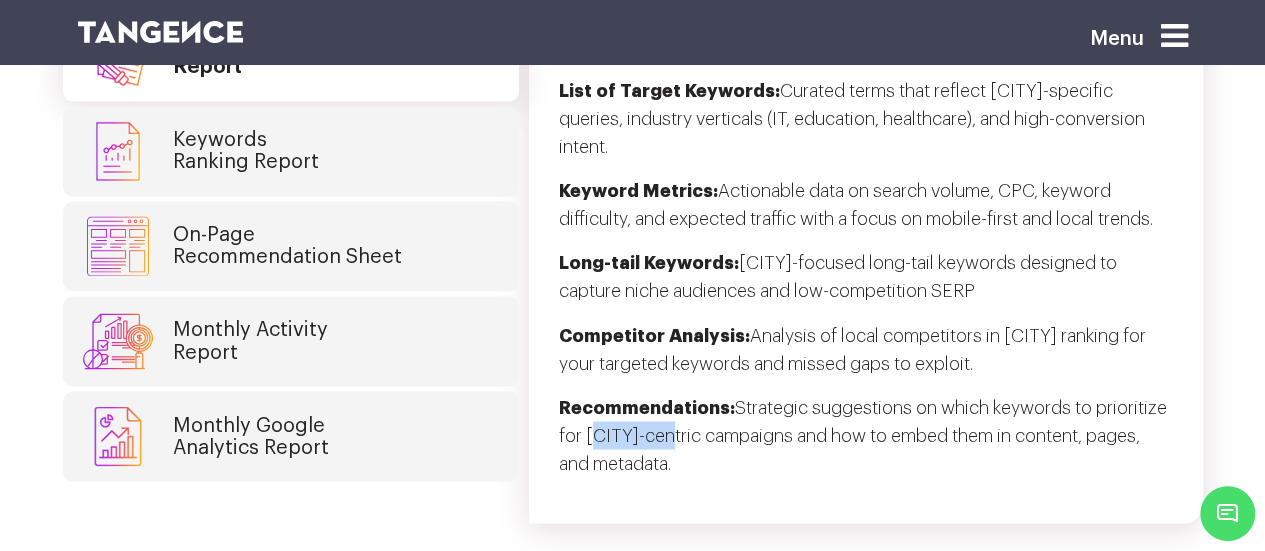 click on "Recommendations:  Strategic suggestions on which keywords to prioritize for Hyderabad-centric campaigns and how to embed them in content, pages, and metadata." at bounding box center [866, 443] 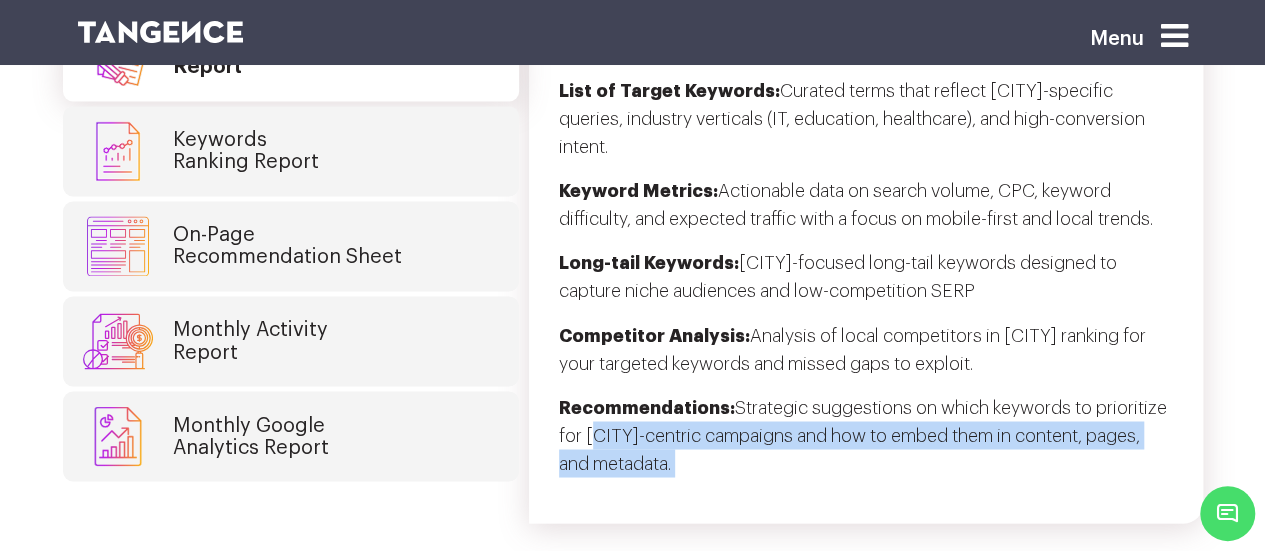 click on "Monthly SEO Deliveries and Reports
Keyword Research  Report
Keywords  Ranking Report
On-Page  Recommendation Sheet
Monthly Activity  Report
Monthly Google  Analytics Report
To uncover the most impactful search opportunities specific to Hyderabad’s business environment and user behavior.
List of Target Keywords:  Curated terms that reflect Hyderabad-specific queries, industry verticals (IT, education, healthcare), and high-conversion intent.
Keyword Metrics:  Actionable data on search volume, CPC, keyword difficulty, and expected traffic with a focus on mobile-first and local trends.
Long-tail Keywords:  Hyderabad-focused long-tail keywords designed to capture niche audiences and low-competition SERP" at bounding box center [632, 200] 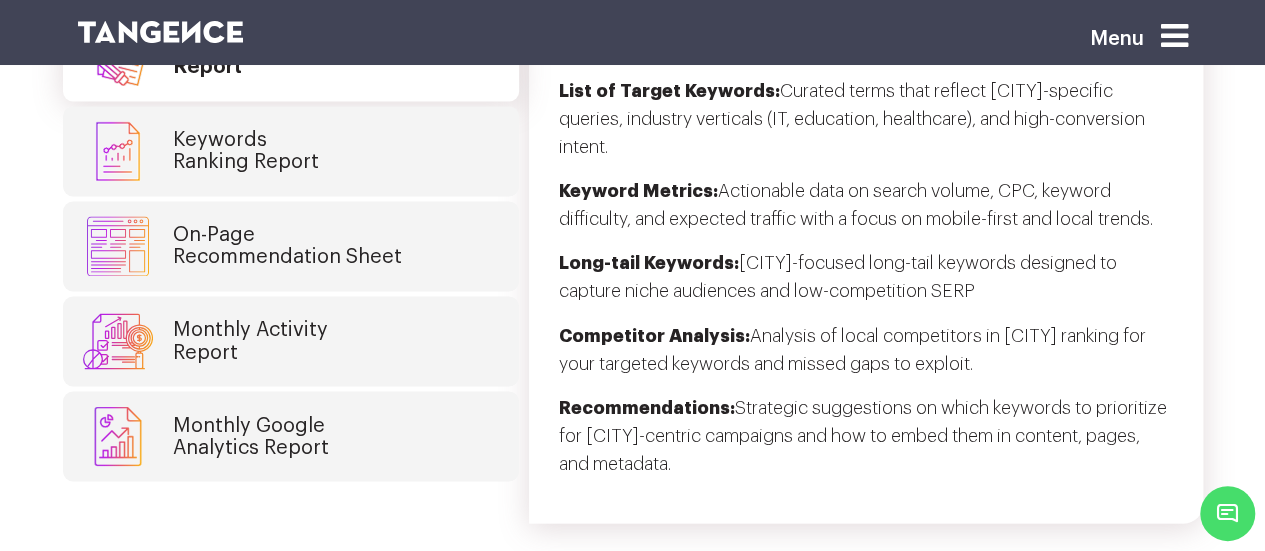 click on "Monthly SEO Deliveries and Reports
Keyword Research  Report
Keywords  Ranking Report
On-Page  Recommendation Sheet
Monthly Activity  Report
Monthly Google  Analytics Report
To uncover the most impactful search opportunities specific to Hyderabad’s business environment and user behavior.
List of Target Keywords:  Curated terms that reflect Hyderabad-specific queries, industry verticals (IT, education, healthcare), and high-conversion intent.
Keyword Metrics:  Actionable data on search volume, CPC, keyword difficulty, and expected traffic with a focus on mobile-first and local trends.
Long-tail Keywords:  Hyderabad-focused long-tail keywords designed to capture niche audiences and low-competition SERP" at bounding box center [632, 200] 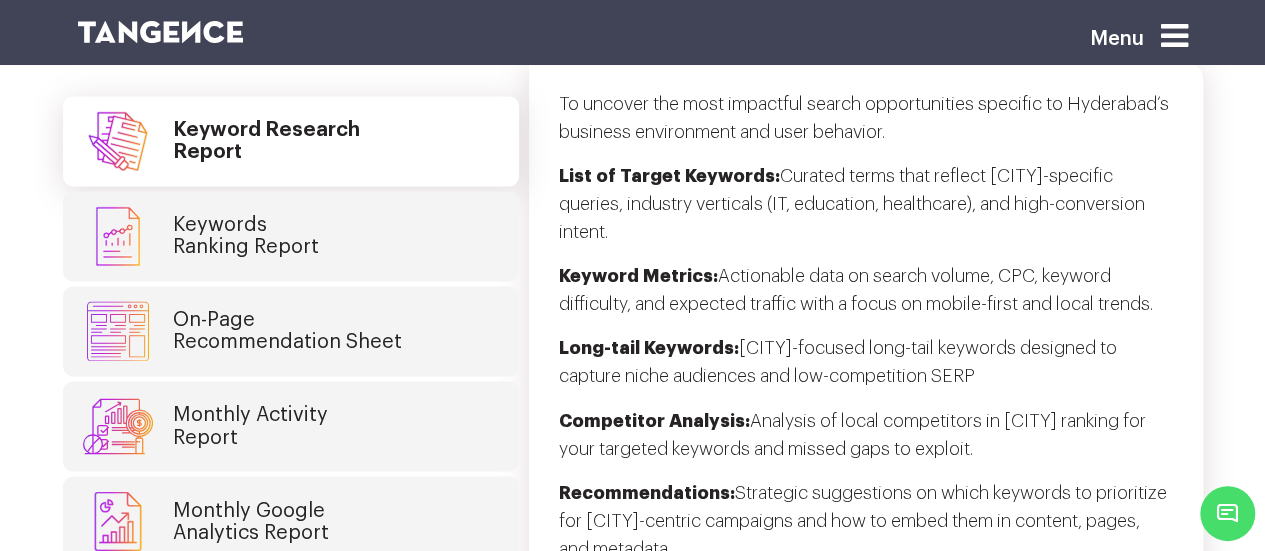 scroll, scrollTop: 5266, scrollLeft: 0, axis: vertical 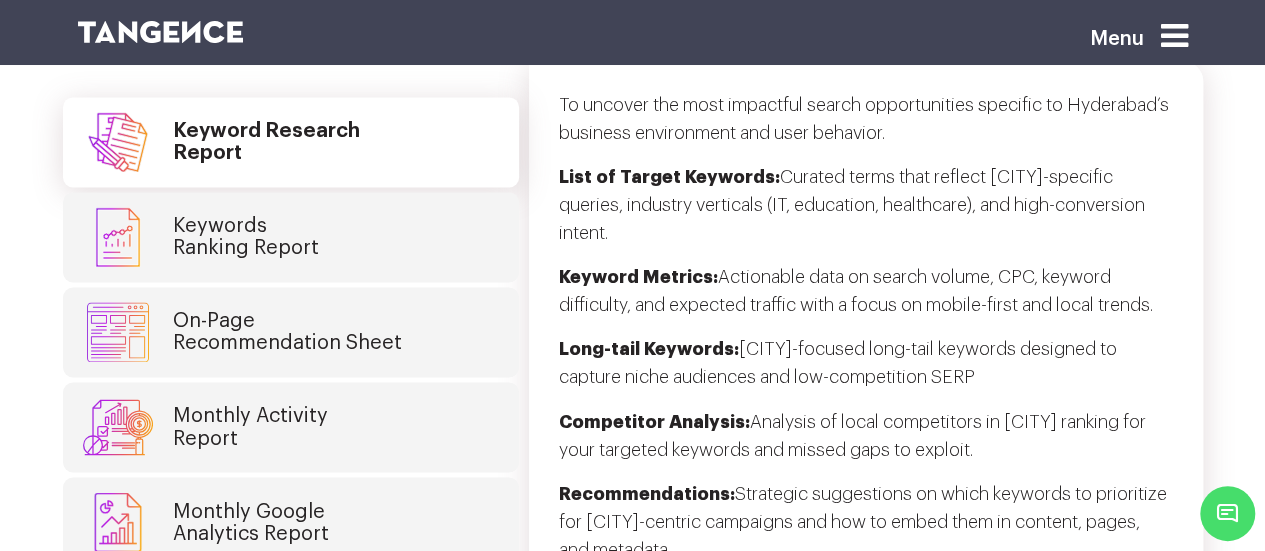 click on "Monthly SEO Deliveries and Reports
Keyword Research  Report
Keywords  Ranking Report
On-Page  Recommendation Sheet
Monthly Activity  Report
Monthly Google  Analytics Report
To uncover the most impactful search opportunities specific to Hyderabad’s business environment and user behavior.
List of Target Keywords:  Curated terms that reflect Hyderabad-specific queries, industry verticals (IT, education, healthcare), and high-conversion intent.
Keyword Metrics:  Actionable data on search volume, CPC, keyword difficulty, and expected traffic with a focus on mobile-first and local trends.
Long-tail Keywords:  Hyderabad-focused long-tail keywords designed to capture niche audiences and low-competition SERP" at bounding box center (632, 286) 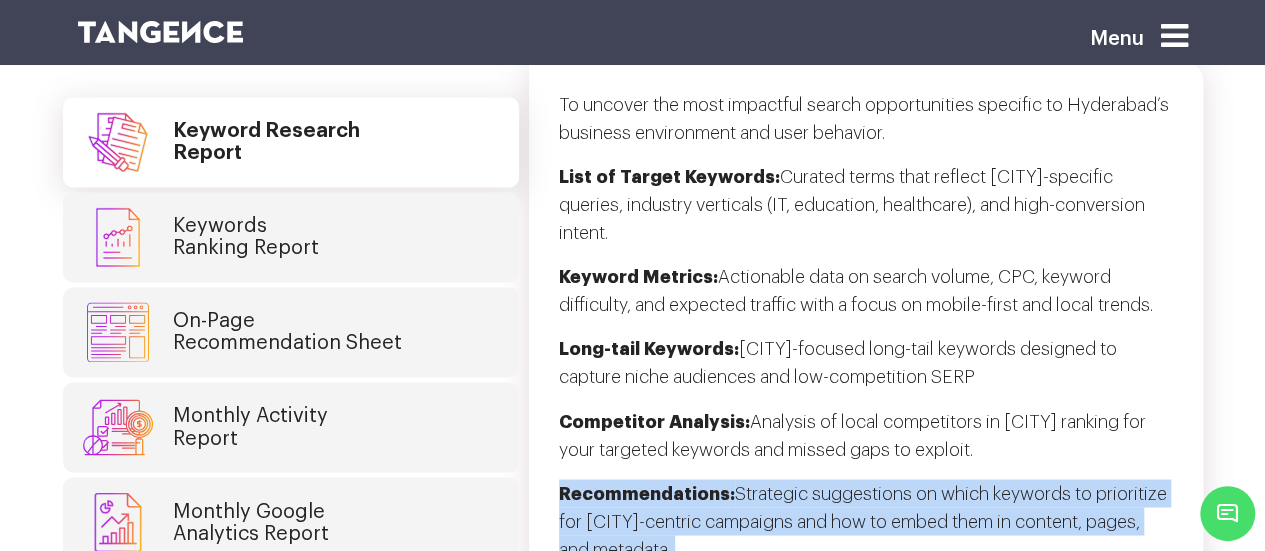 click on "Monthly SEO Deliveries and Reports
Keyword Research  Report
Keywords  Ranking Report
On-Page  Recommendation Sheet
Monthly Activity  Report
Monthly Google  Analytics Report
To uncover the most impactful search opportunities specific to Hyderabad’s business environment and user behavior.
List of Target Keywords:  Curated terms that reflect Hyderabad-specific queries, industry verticals (IT, education, healthcare), and high-conversion intent.
Keyword Metrics:  Actionable data on search volume, CPC, keyword difficulty, and expected traffic with a focus on mobile-first and local trends.
Long-tail Keywords:  Hyderabad-focused long-tail keywords designed to capture niche audiences and low-competition SERP" at bounding box center [632, 286] 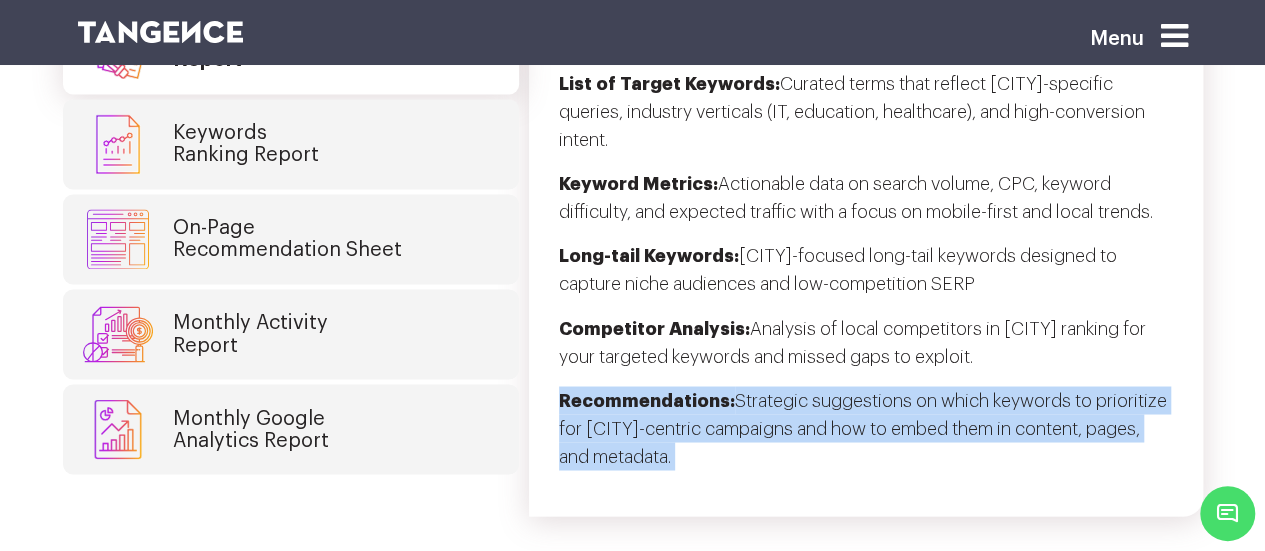scroll, scrollTop: 5360, scrollLeft: 0, axis: vertical 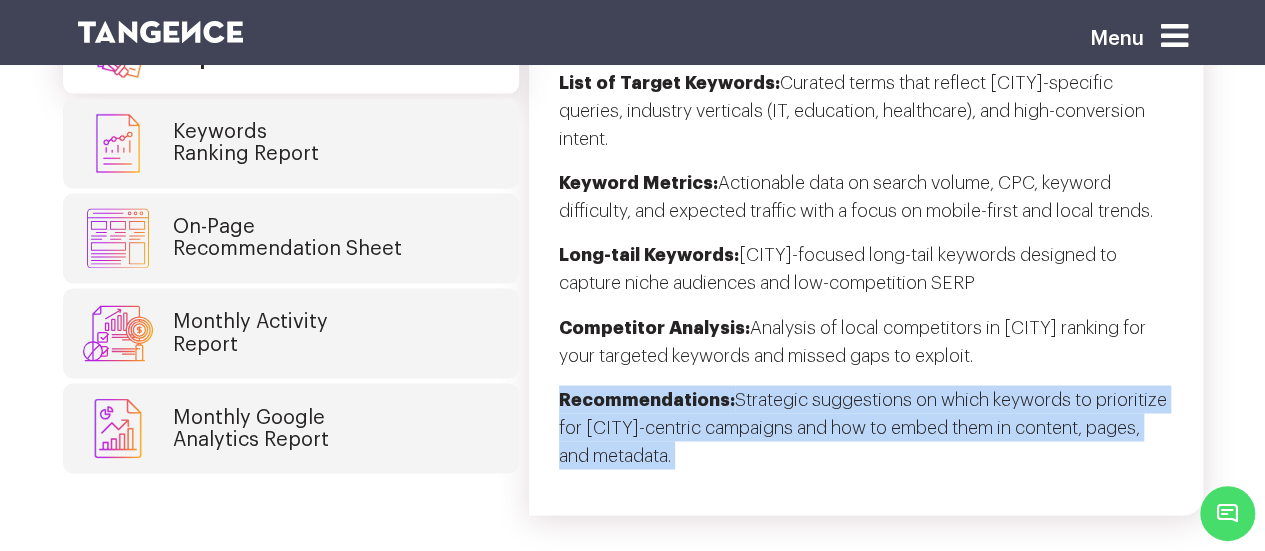 copy on "Recommendations:  Strategic suggestions on which keywords to prioritize for Hyderabad-centric campaigns and how to embed them in content, pages, and metadata.
To monitor how your target keywords for Hyderabad-based audiences perform and evolve over time in search engine results.
Current Rankings:  Shows where your website currently ranks on Google India for Hyderabad-focused keywords and phrases.
Ranking Changes:  Highlights movements in keyword positions identifying wins, drops, and areas needing attention.
Historical Data:  Tracks keyword trends over time, helping you measure sustained SEO progress within the Hyderabad market.
Competitor Rankings:  Compares your keyword rankings with local competitors to uncover growth opportunities and gaps.
Actionable Insights:  Offers specific recommendations to maintain momentum or recover from ranking declines using real-time data.
To enhance individual page performance for better rankings across Hyderabad-base..." 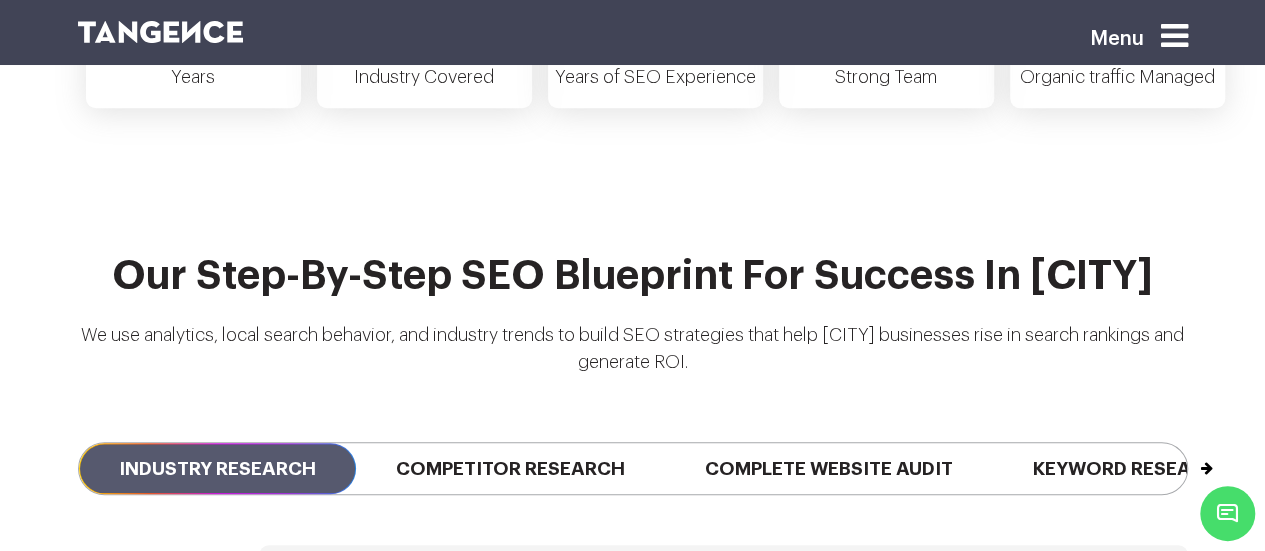 scroll, scrollTop: 4415, scrollLeft: 0, axis: vertical 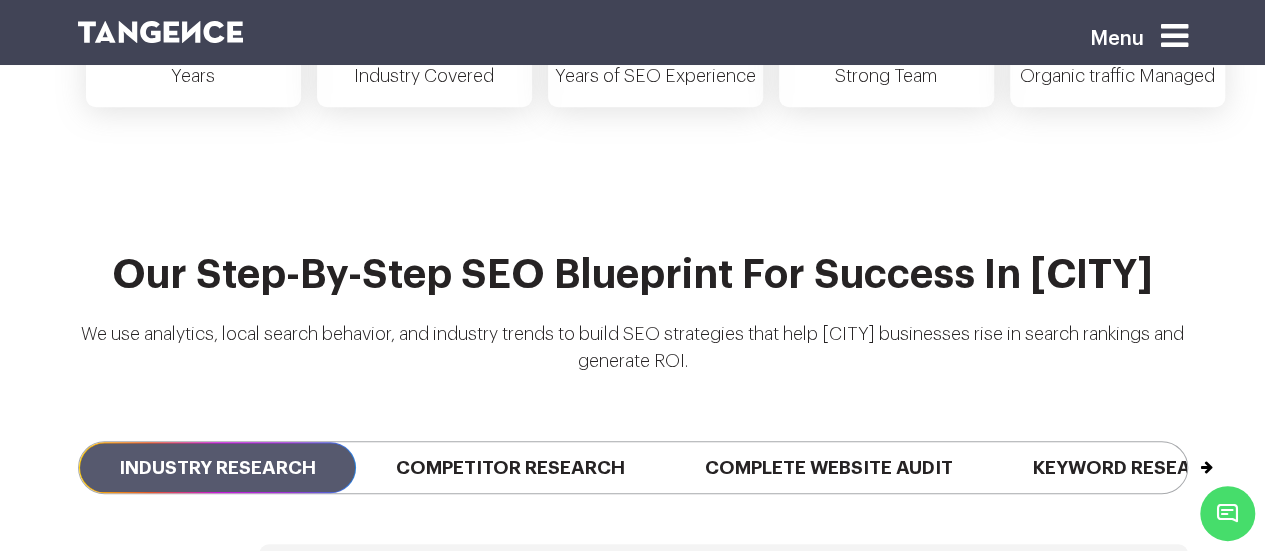 click on "We use analytics, local search behavior, and industry trends to build SEO strategies that help Hyderabad businesses rise in search rankings and generate ROI." at bounding box center [633, 356] 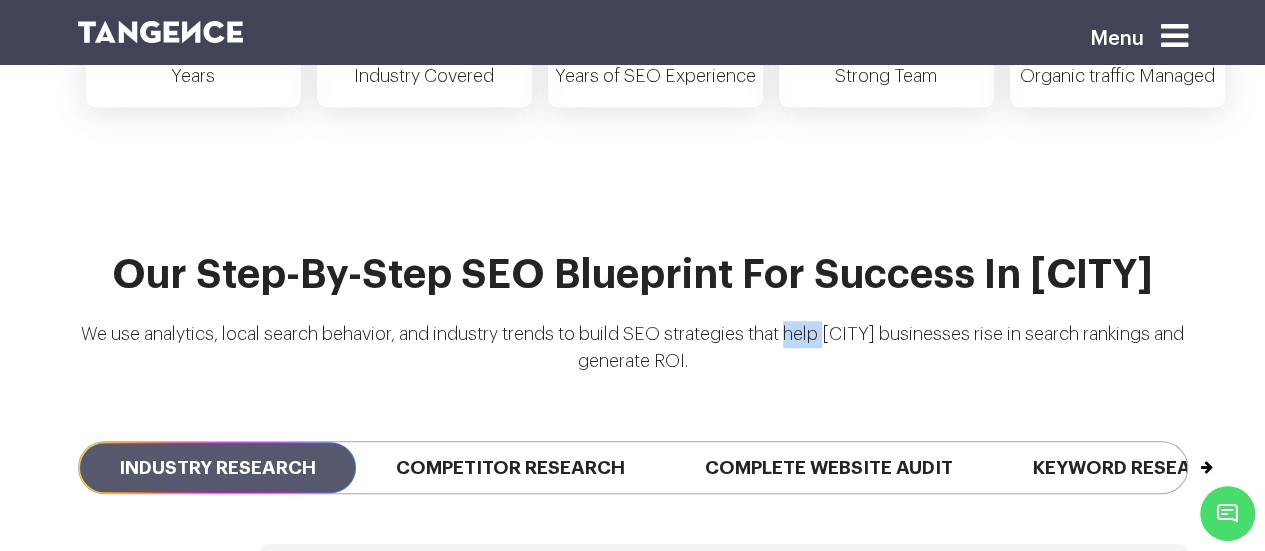 click on "We use analytics, local search behavior, and industry trends to build SEO strategies that help Hyderabad businesses rise in search rankings and generate ROI." at bounding box center [633, 356] 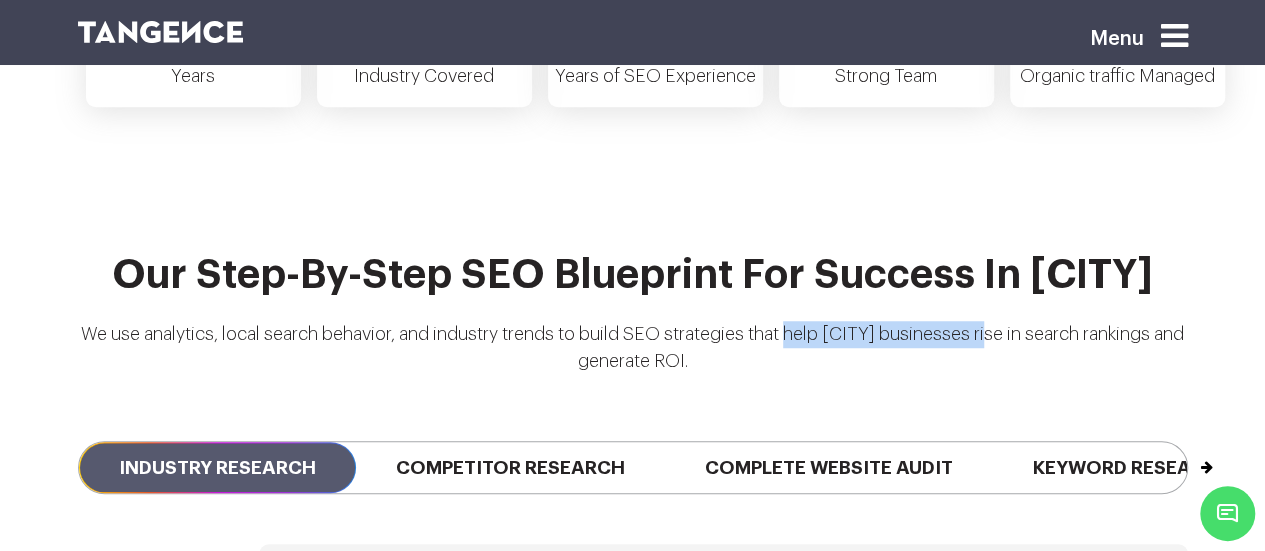click on "We use analytics, local search behavior, and industry trends to build SEO strategies that help Hyderabad businesses rise in search rankings and generate ROI." at bounding box center [633, 356] 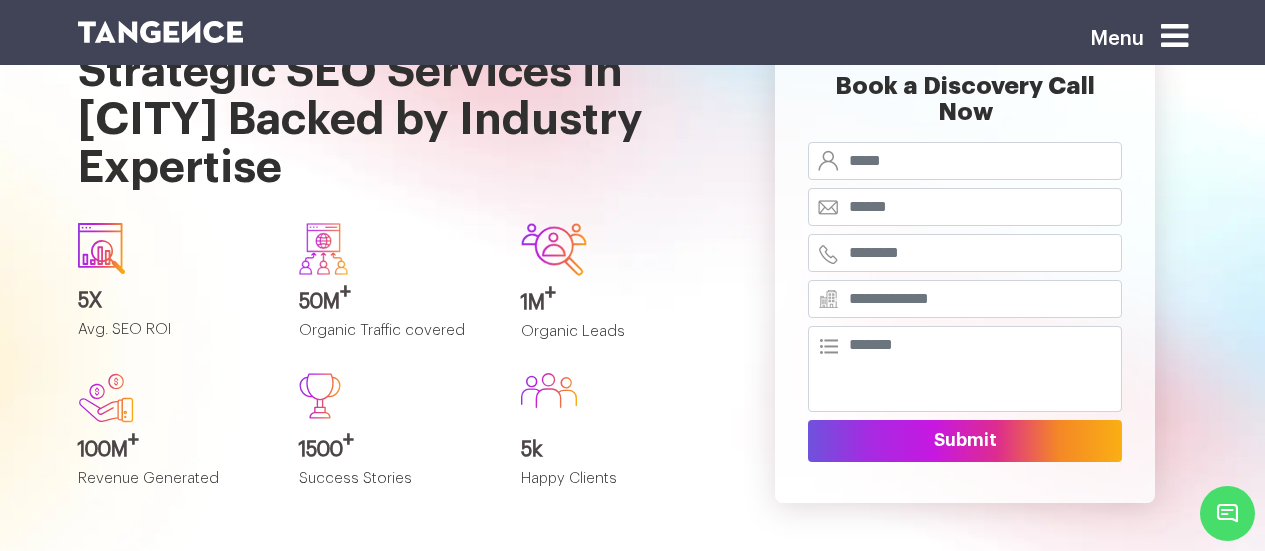scroll, scrollTop: 1026, scrollLeft: 0, axis: vertical 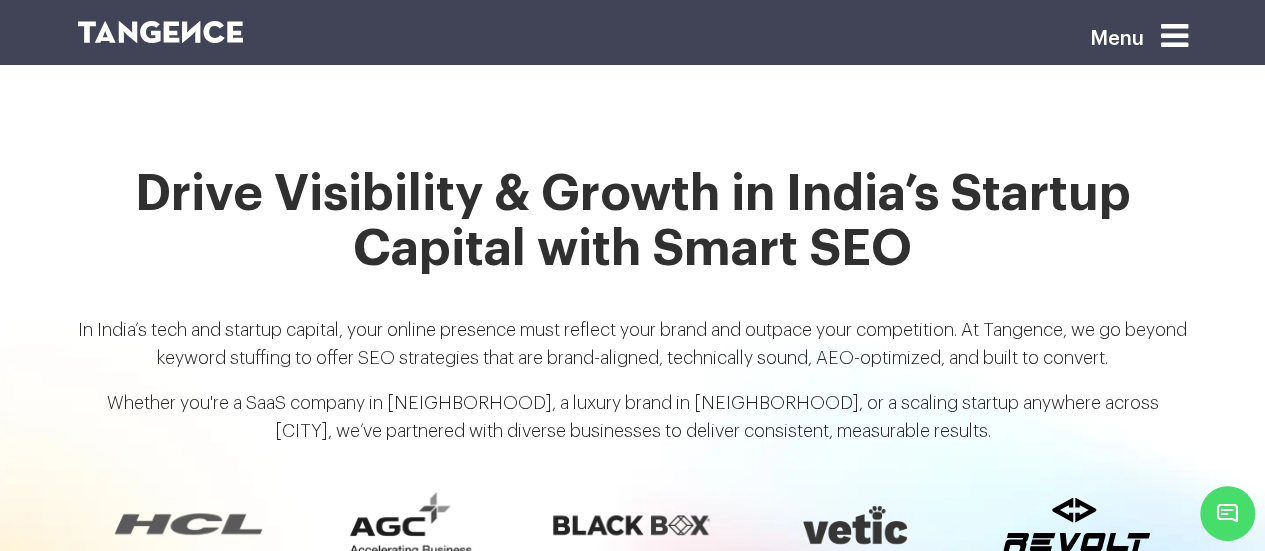 click on "Whether you're a SaaS company in [NEIGHBORHOOD], a luxury brand in [NEIGHBORHOOD], or a scaling startup anywhere across [CITY], we’ve partnered with diverse businesses to deliver consistent, measurable results." at bounding box center (633, 424) 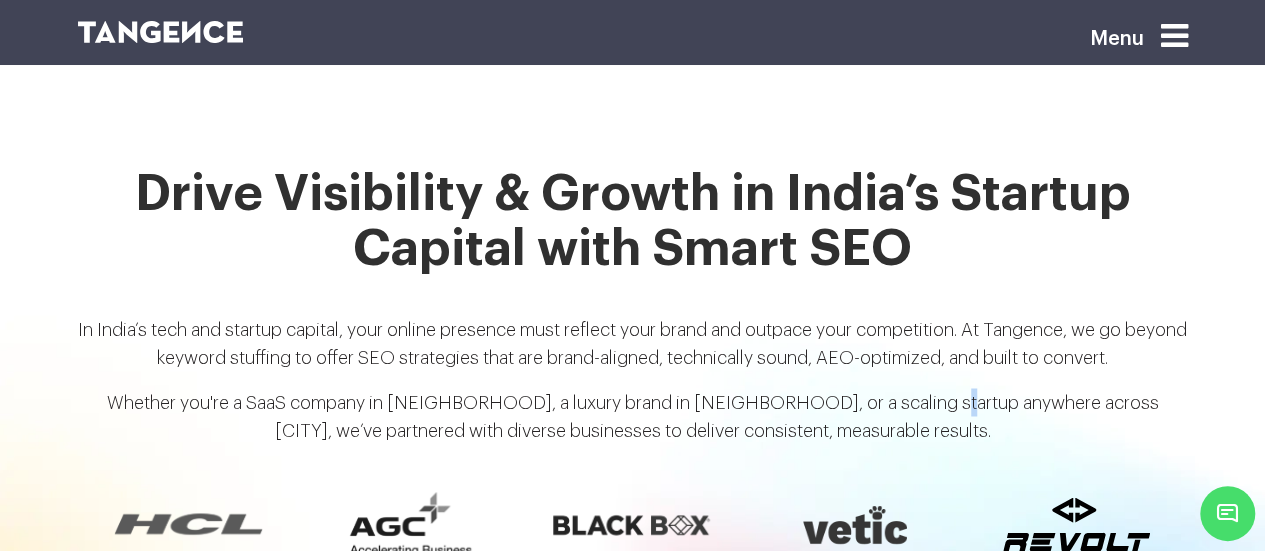 click on "Whether you're a SaaS company in [NEIGHBORHOOD], a luxury brand in [NEIGHBORHOOD], or a scaling startup anywhere across [CITY], we’ve partnered with diverse businesses to deliver consistent, measurable results." at bounding box center [633, 424] 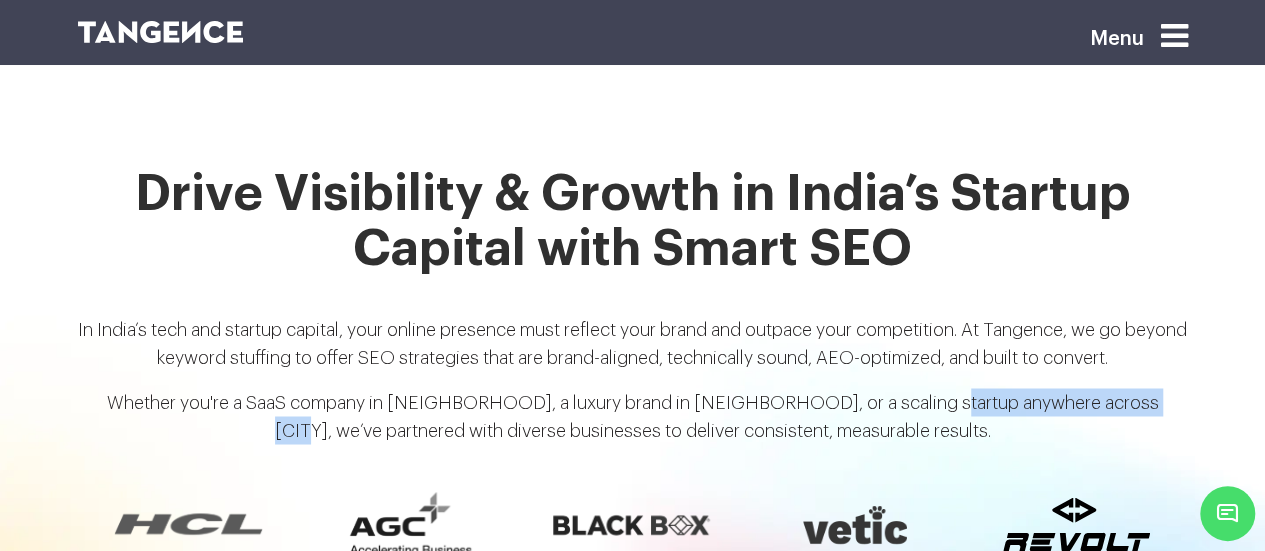 click on "Whether you're a SaaS company in [NEIGHBORHOOD], a luxury brand in [NEIGHBORHOOD], or a scaling startup anywhere across [CITY], we’ve partnered with diverse businesses to deliver consistent, measurable results." at bounding box center [633, 424] 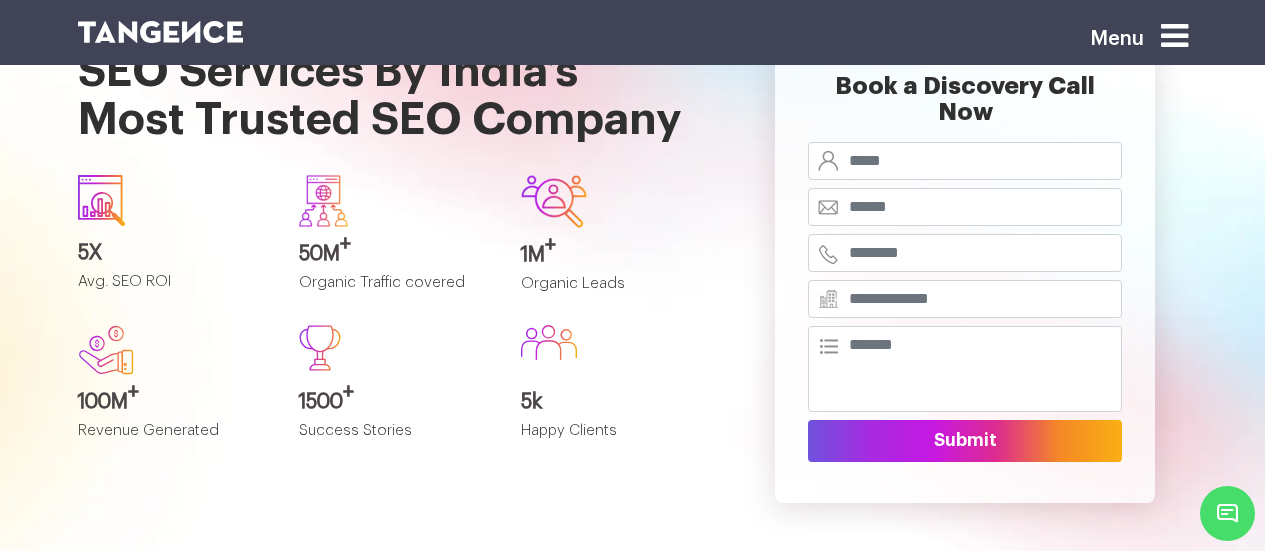 scroll, scrollTop: 10038, scrollLeft: 0, axis: vertical 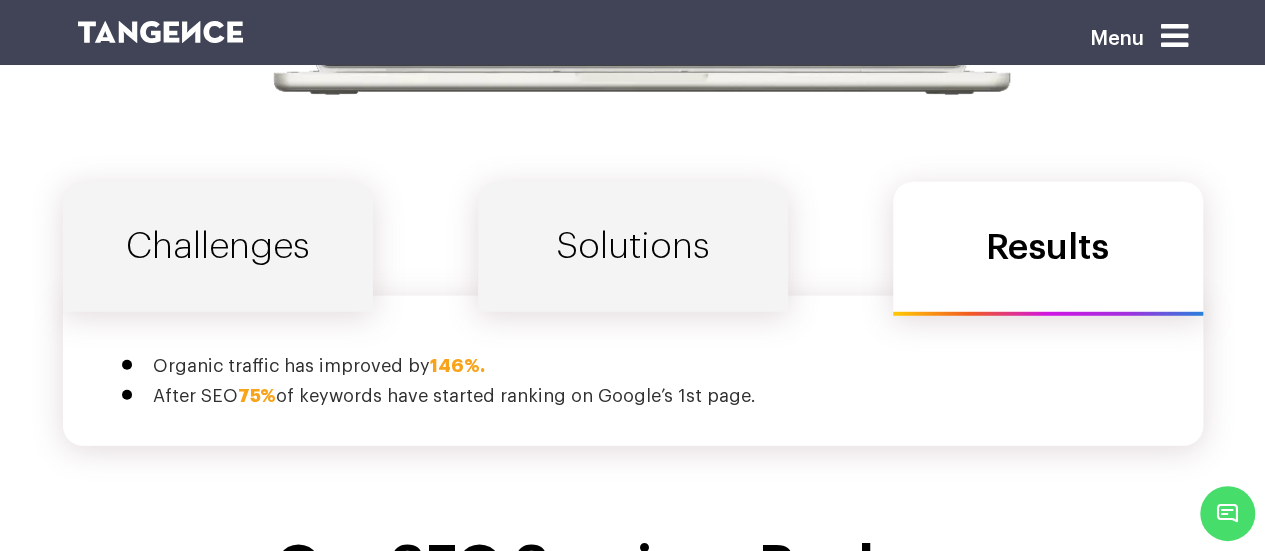 click on "Challenges" at bounding box center (218, 247) 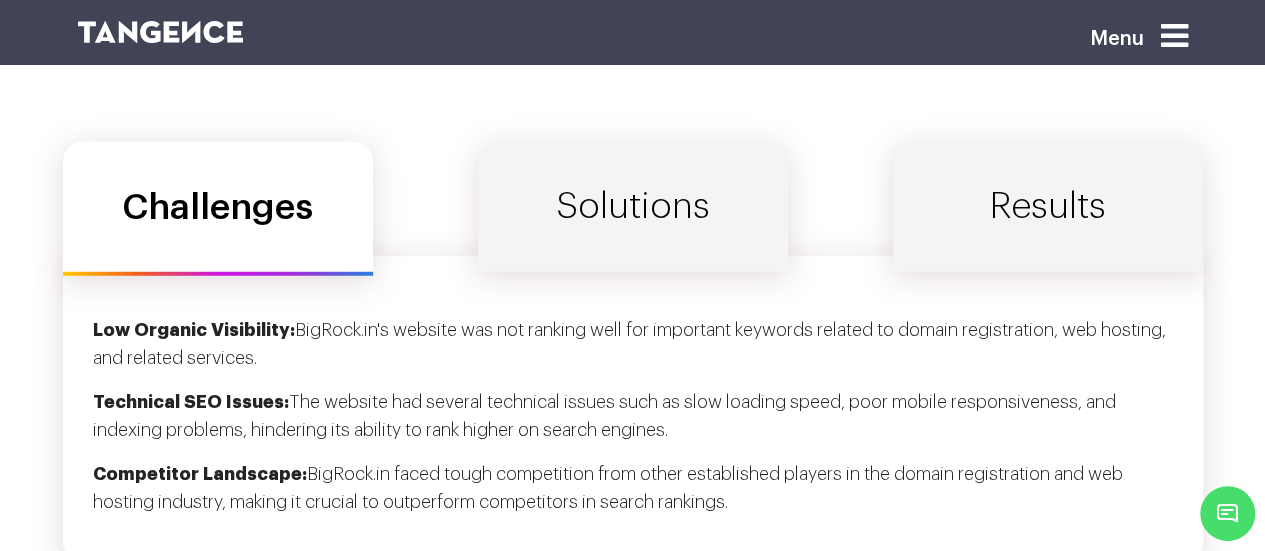 scroll, scrollTop: 6488, scrollLeft: 0, axis: vertical 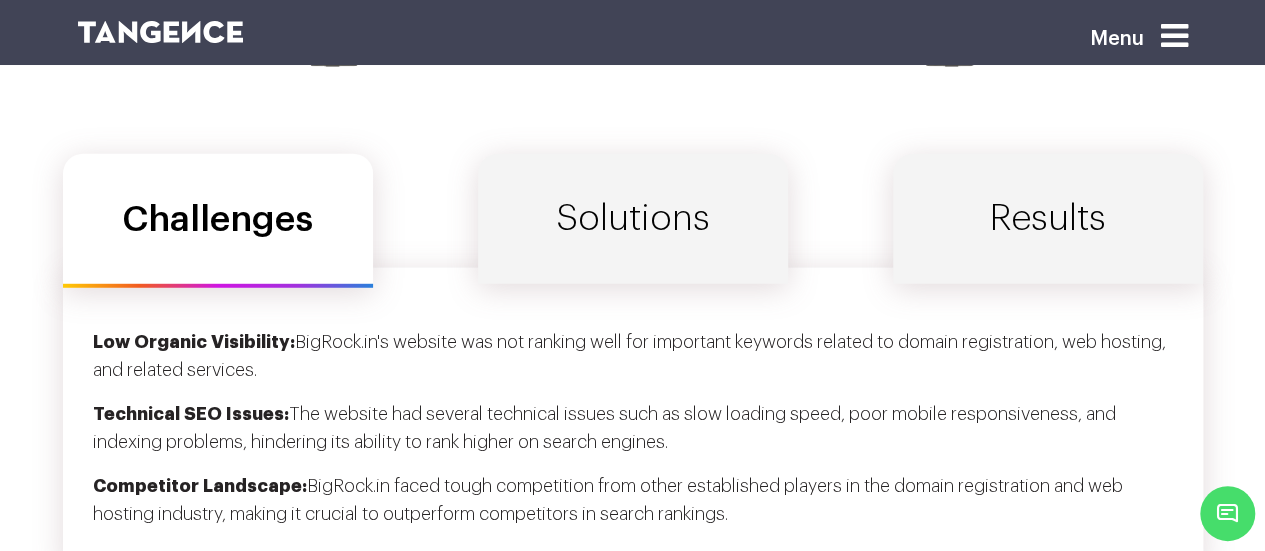 click on "Solutions" at bounding box center (633, 219) 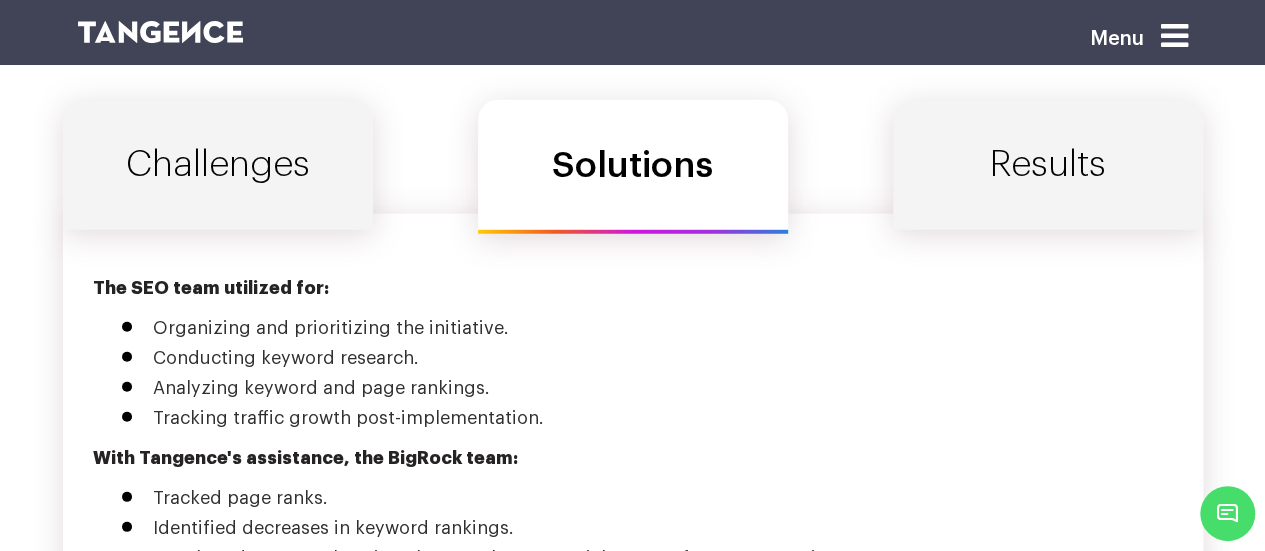 scroll, scrollTop: 6542, scrollLeft: 0, axis: vertical 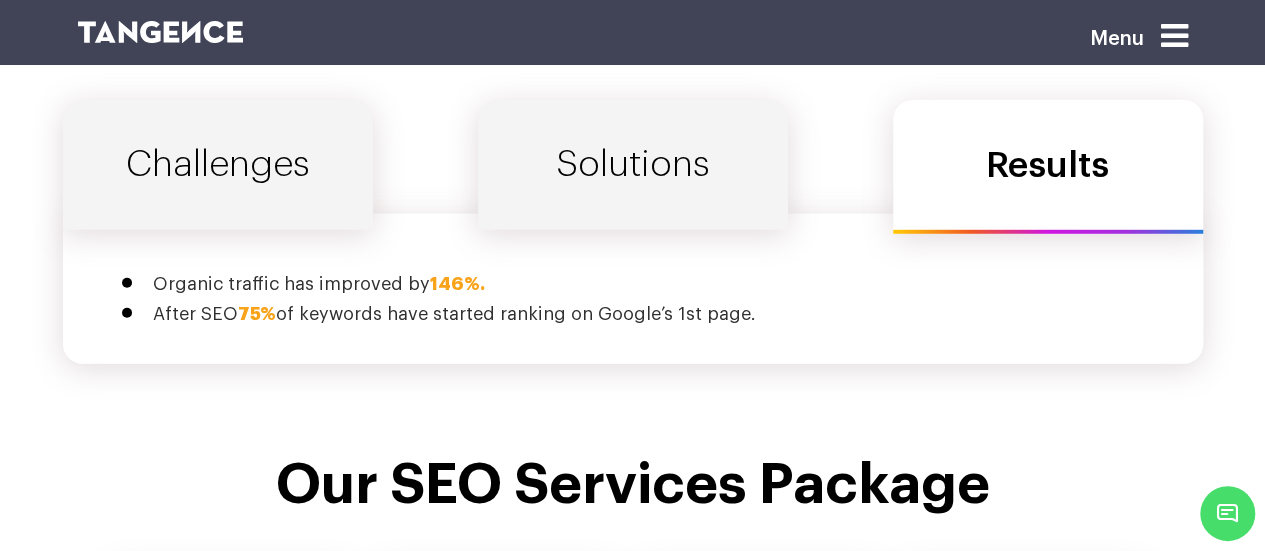 click on "Results" at bounding box center (1048, 167) 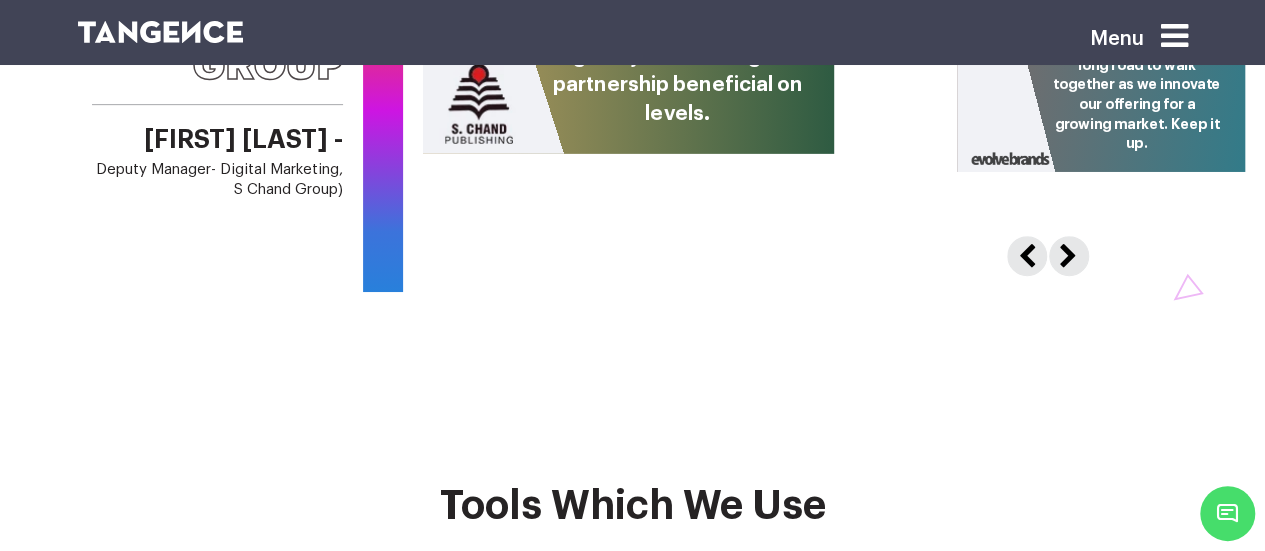 scroll, scrollTop: 8012, scrollLeft: 0, axis: vertical 